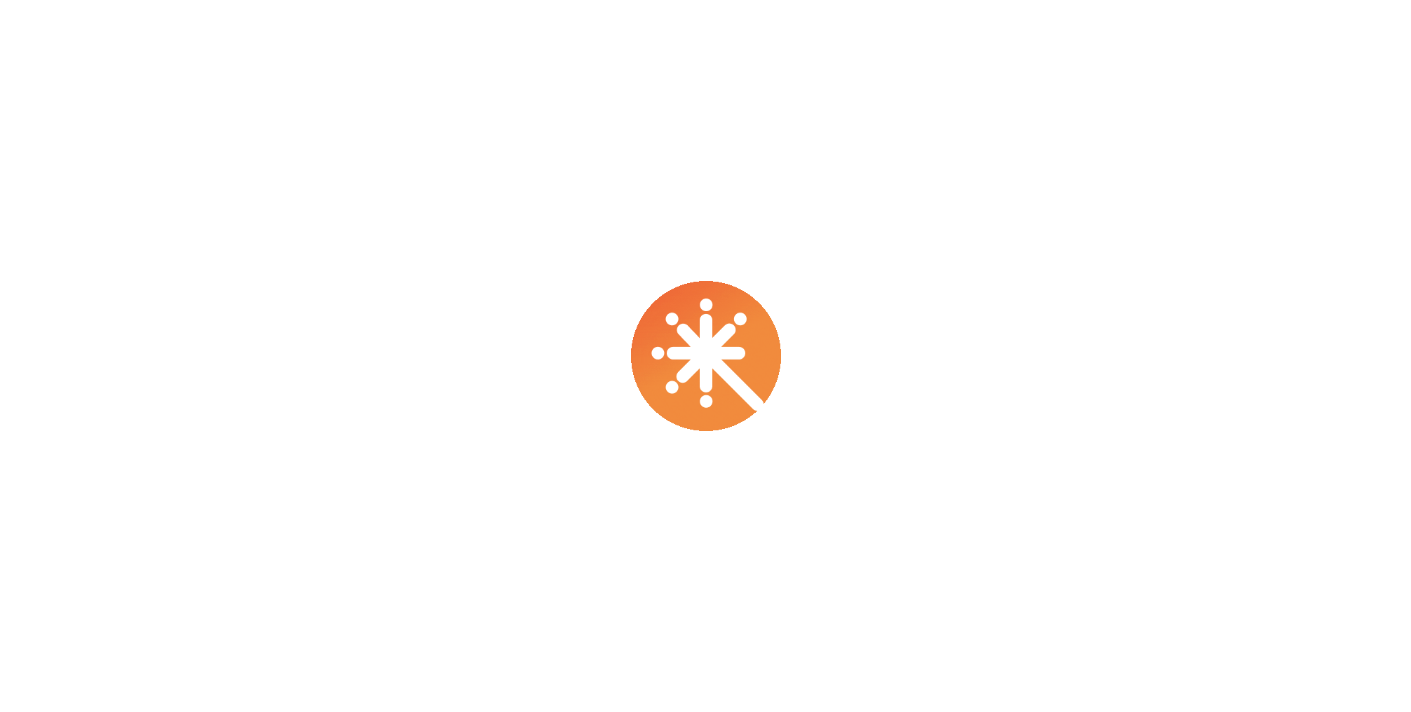 scroll, scrollTop: 0, scrollLeft: 0, axis: both 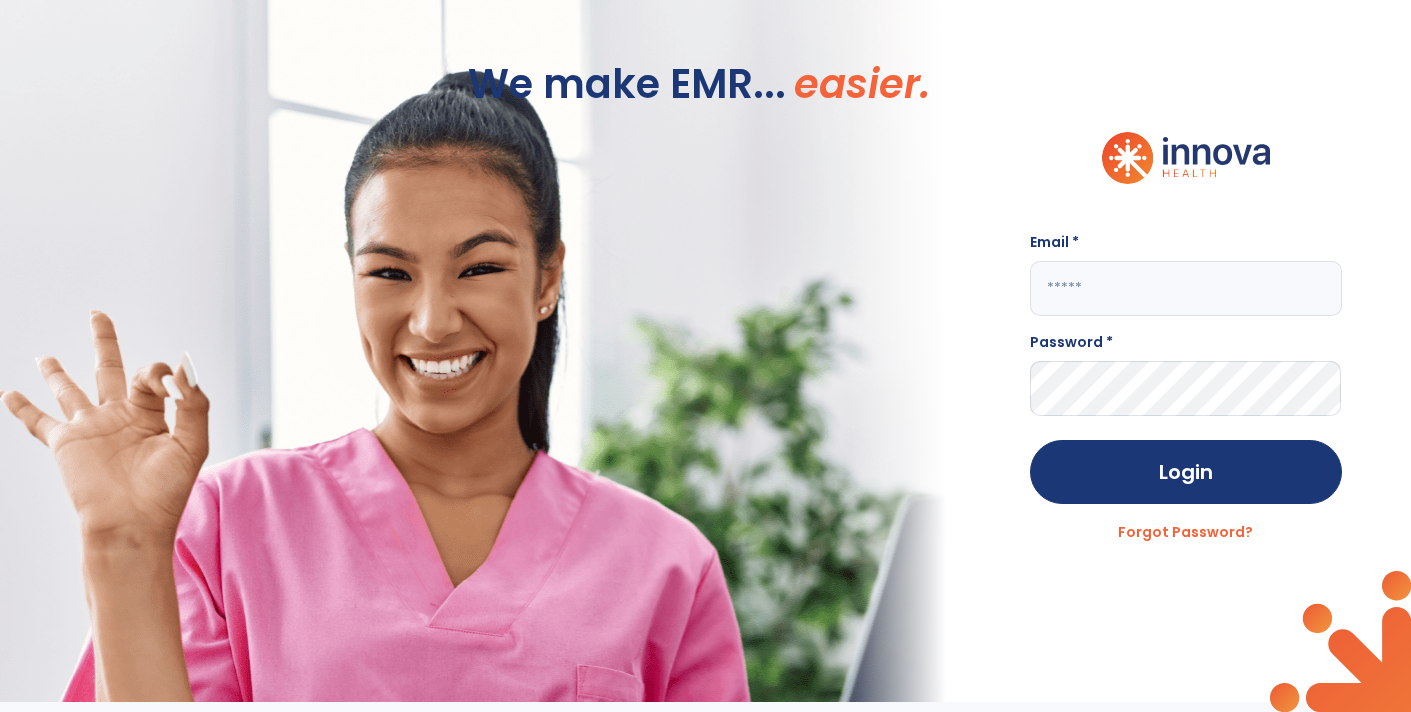 click 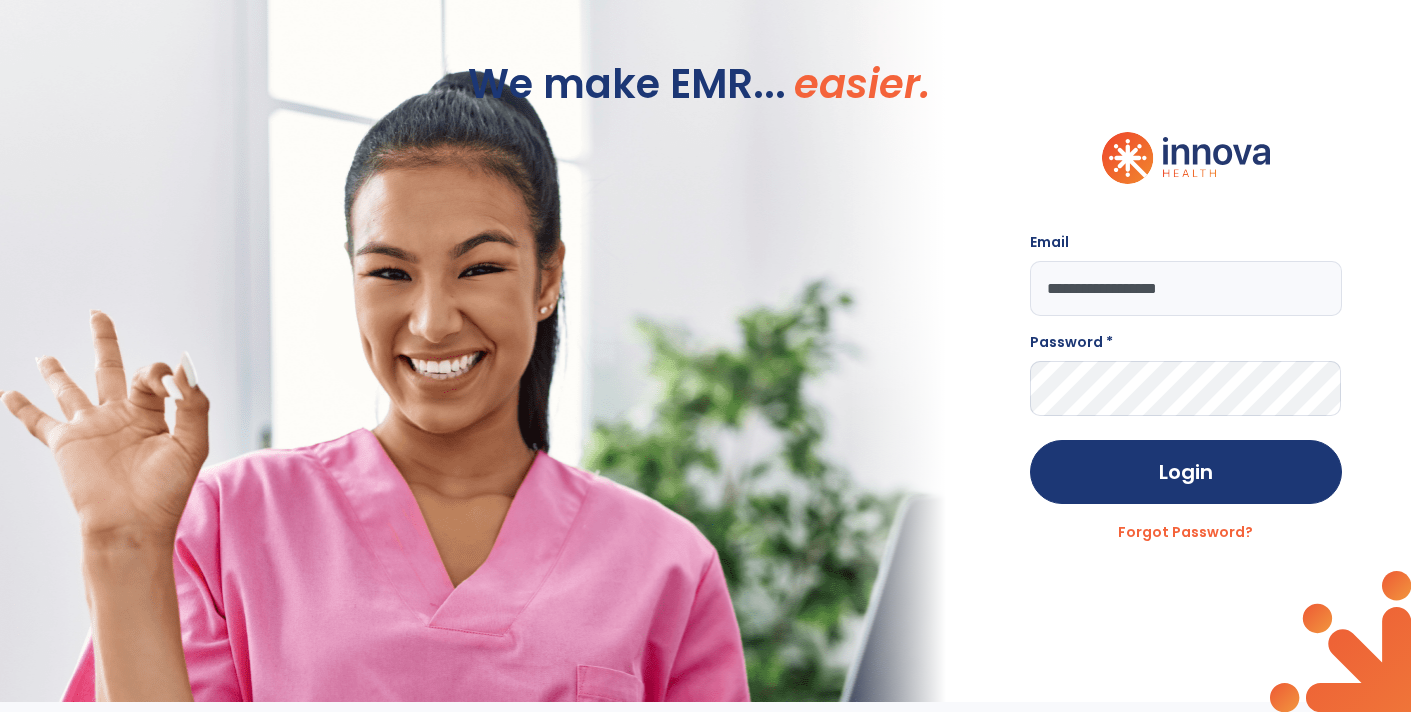 type on "**********" 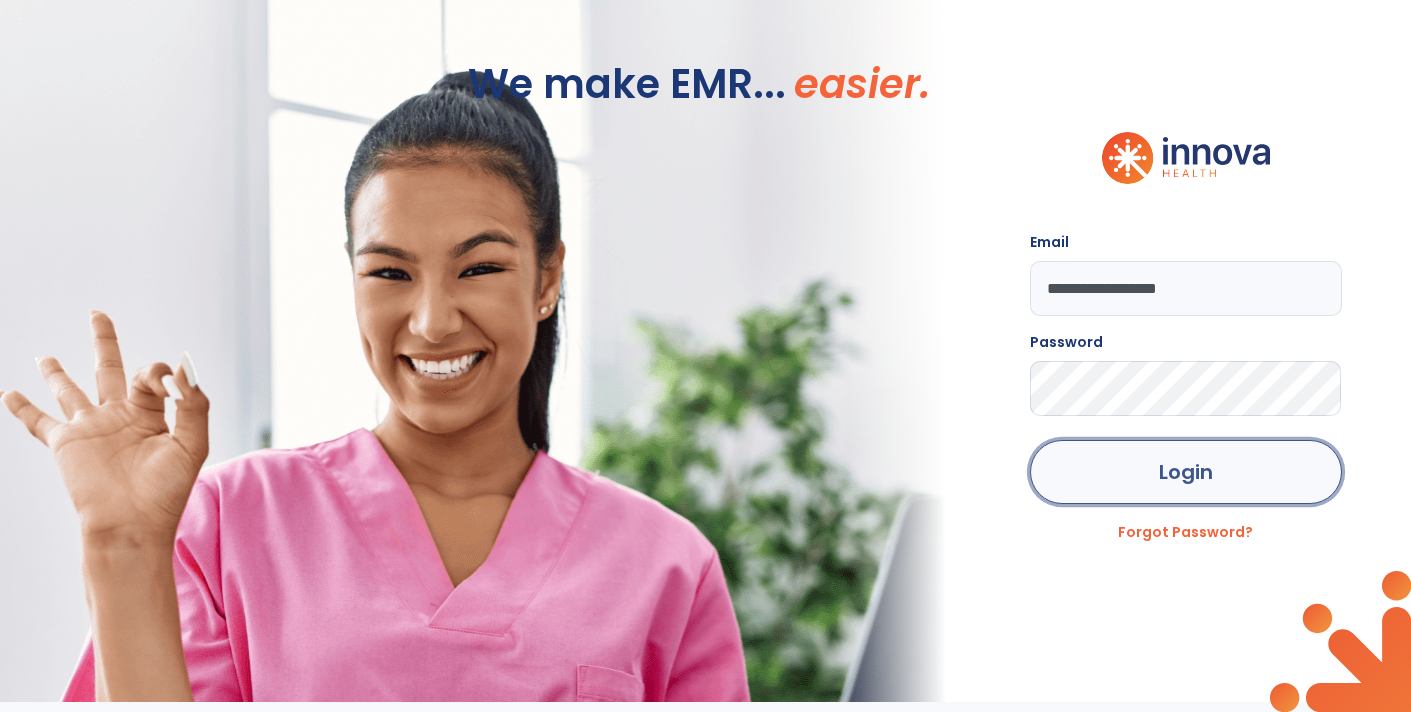 click on "Login" 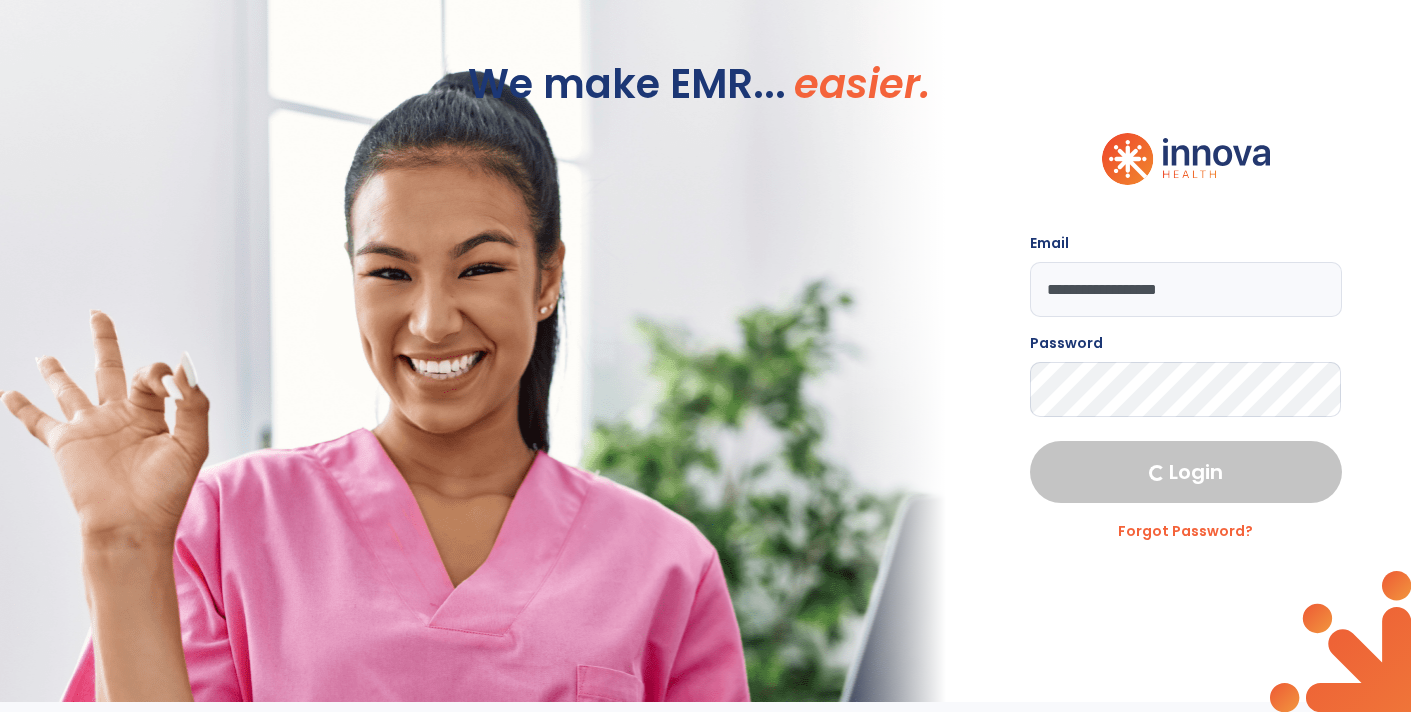 select on "****" 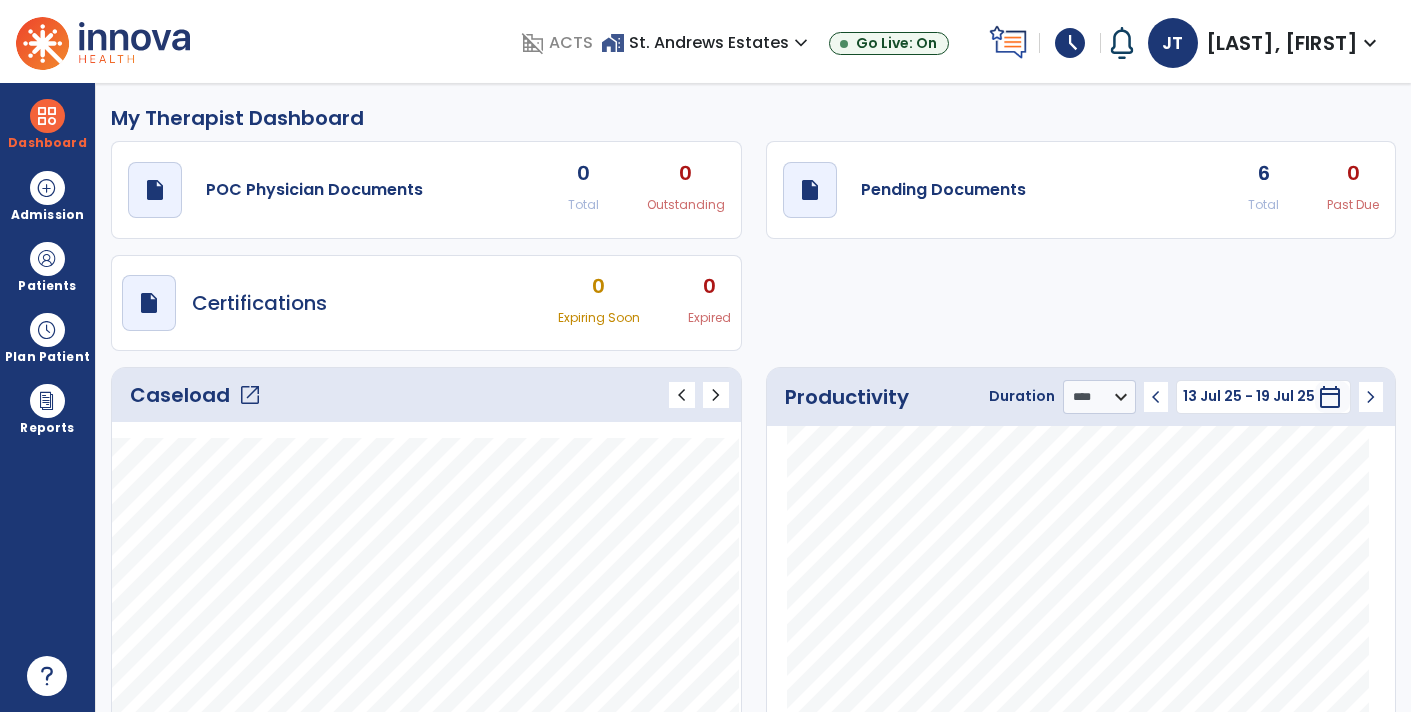 click on "expand_more" at bounding box center [1370, 43] 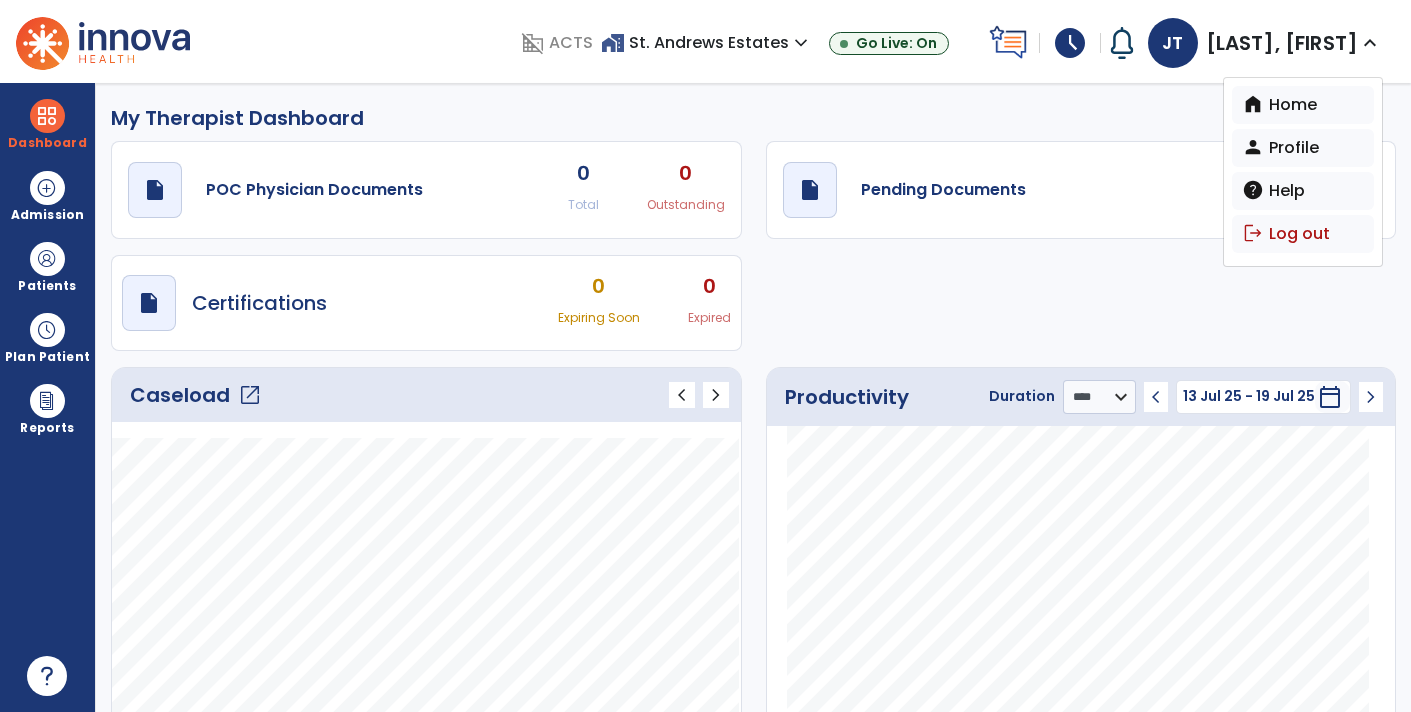 click on "My Therapist Dashboard" 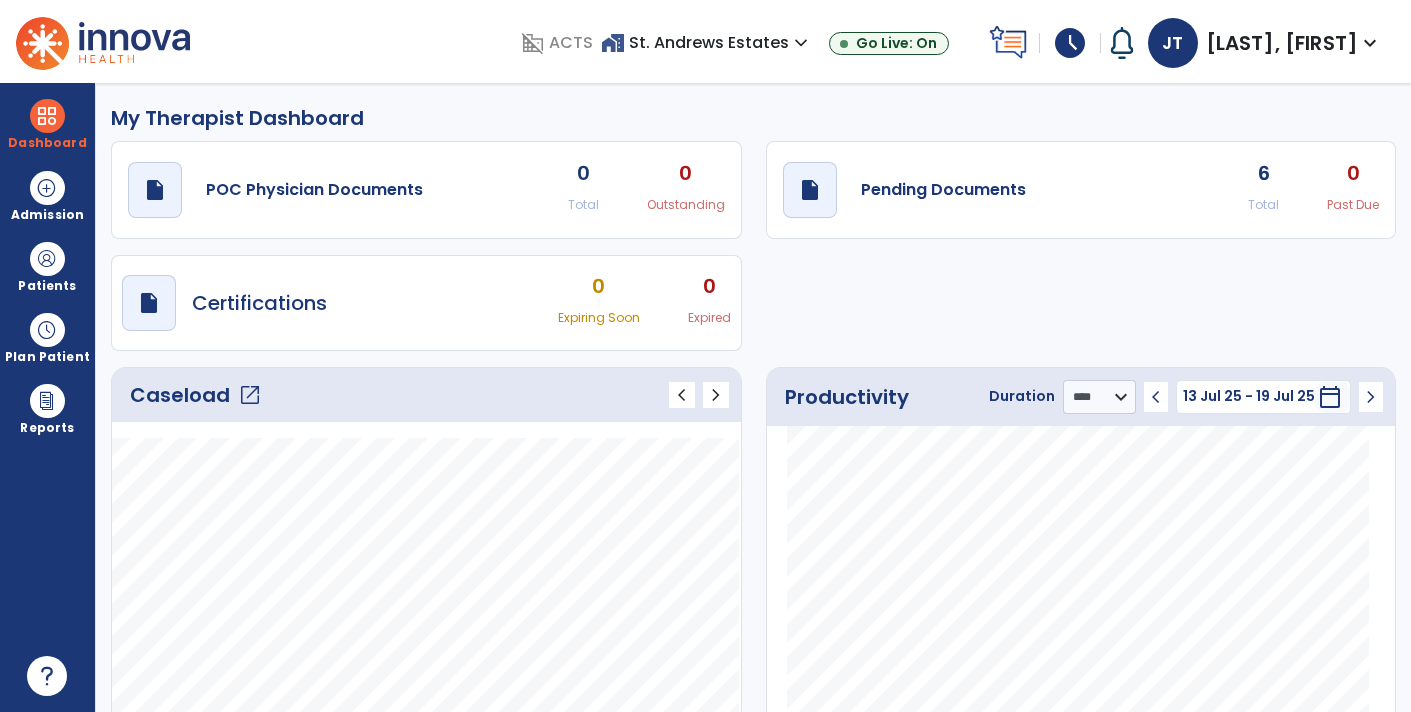 click on "schedule" at bounding box center [1070, 43] 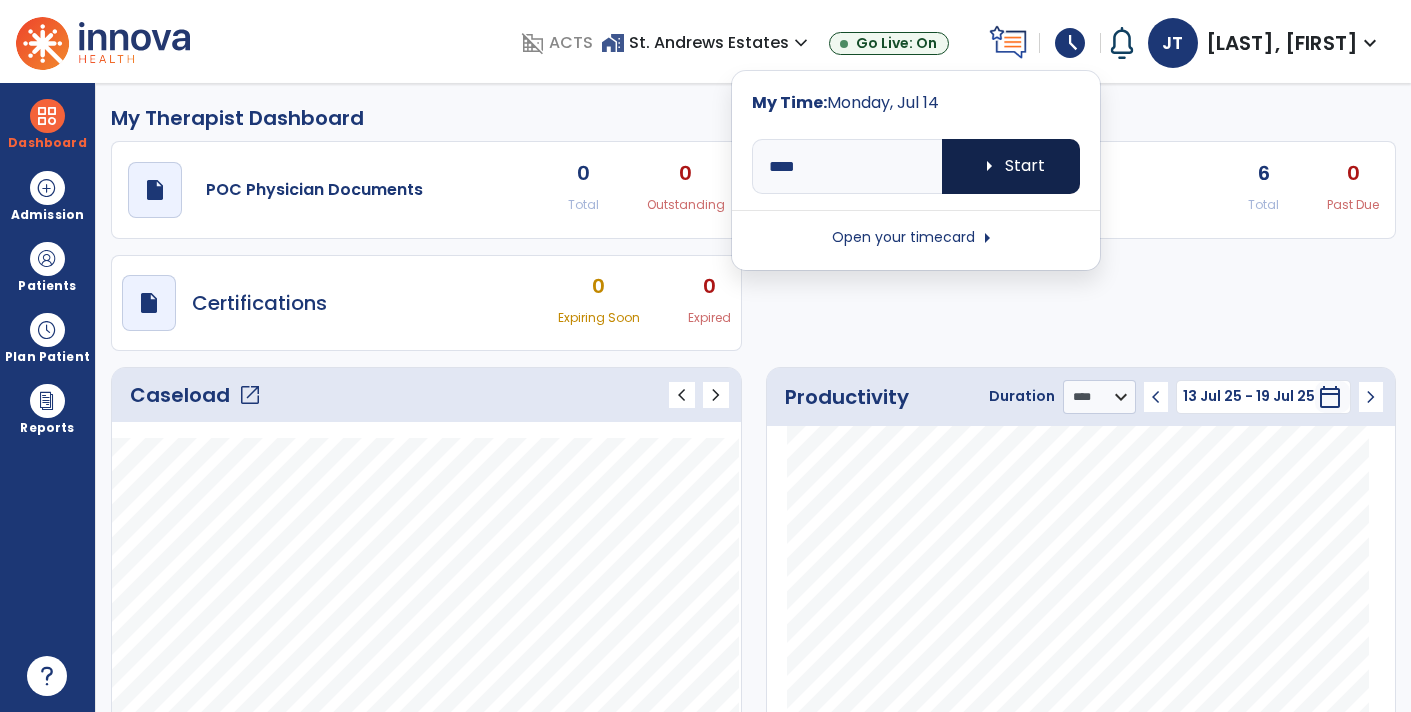 click on "arrow_right  Start" at bounding box center [1011, 166] 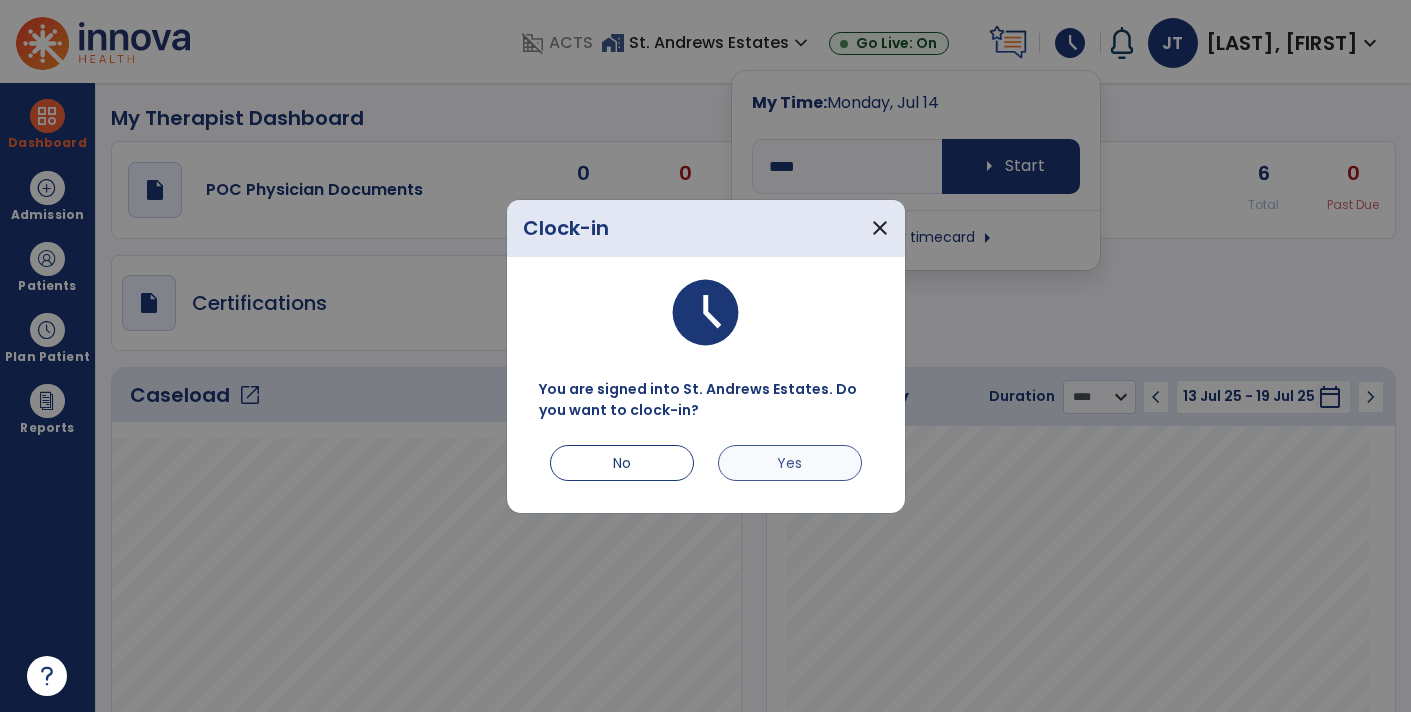 click on "Yes" at bounding box center [790, 463] 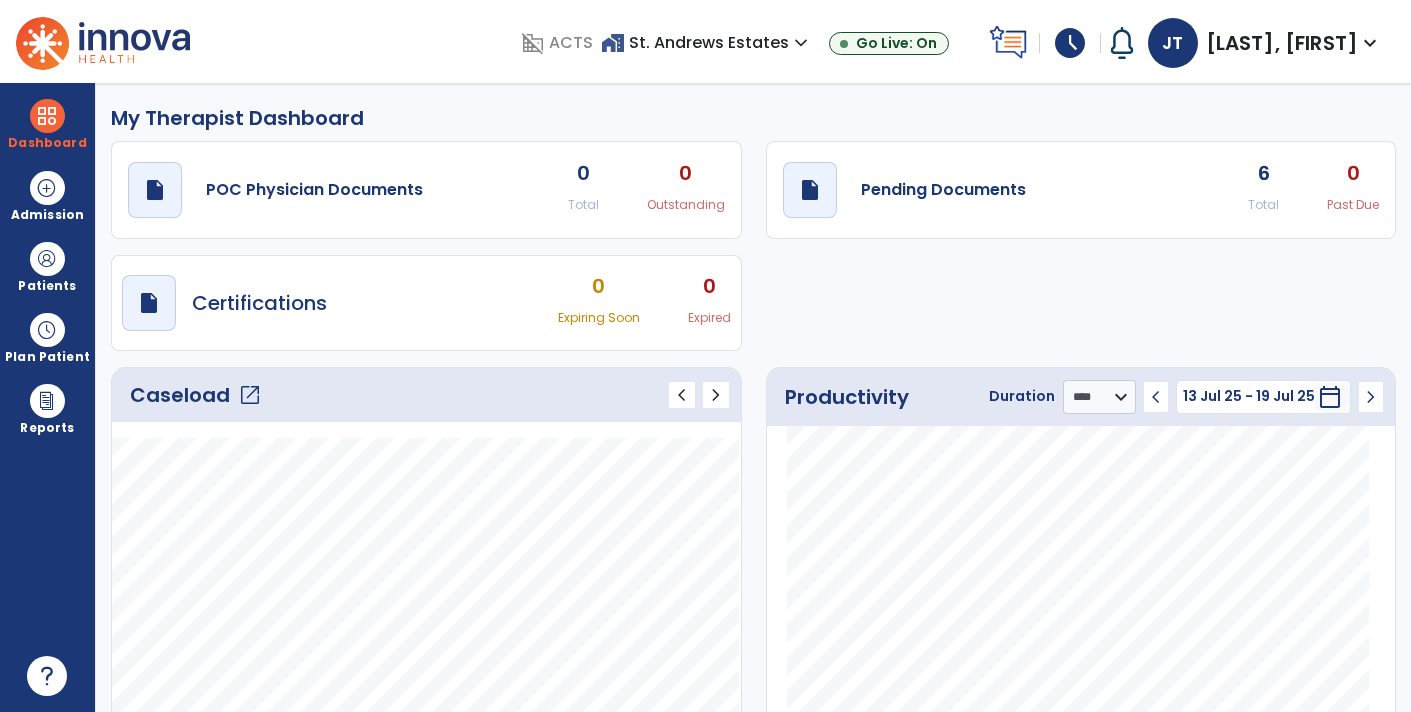 click on "6 Total" 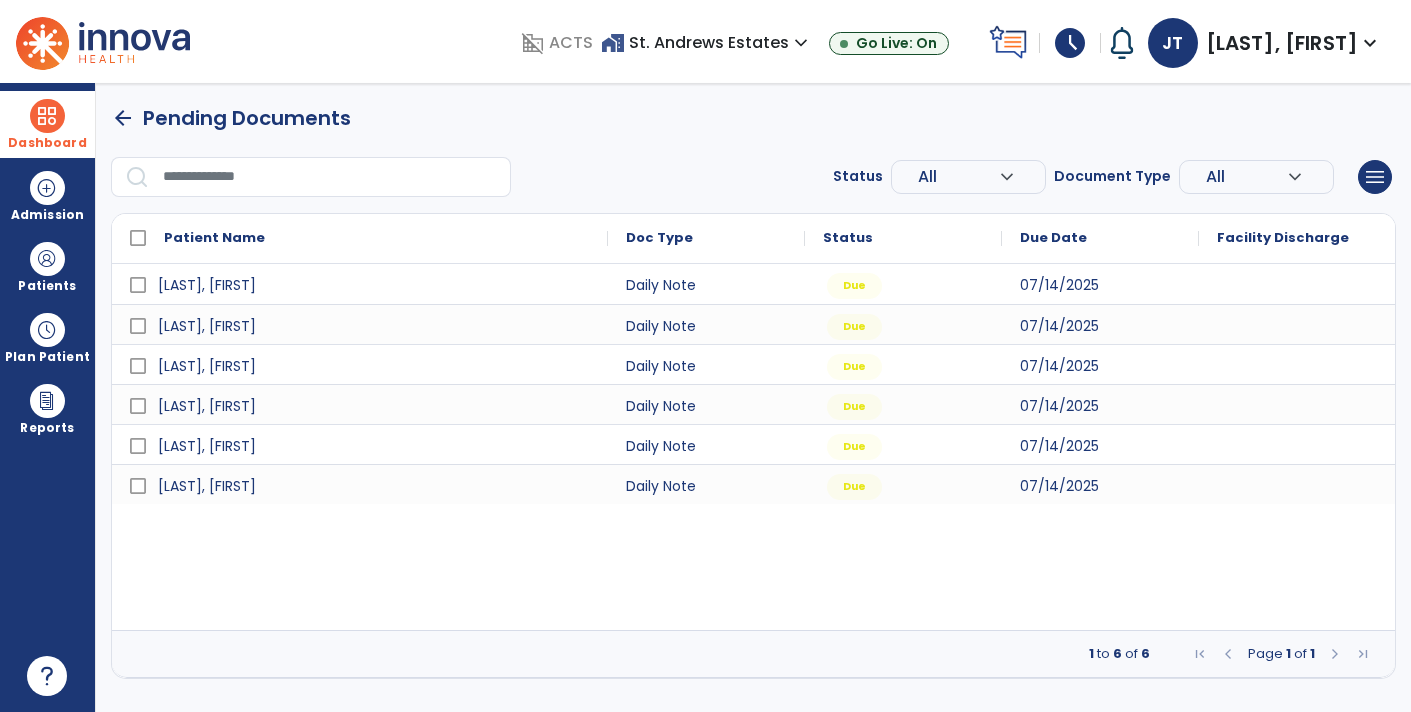 click on "Dashboard" at bounding box center [47, 143] 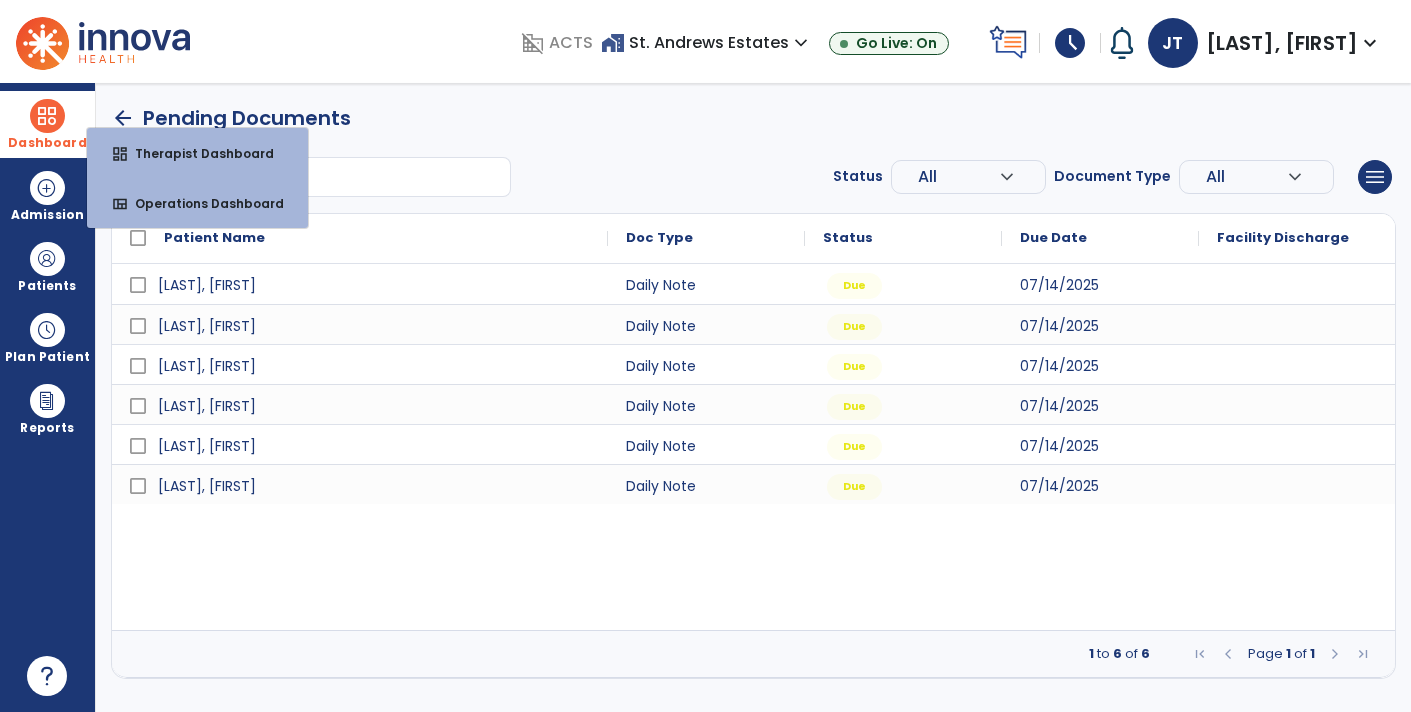 click at bounding box center [47, 116] 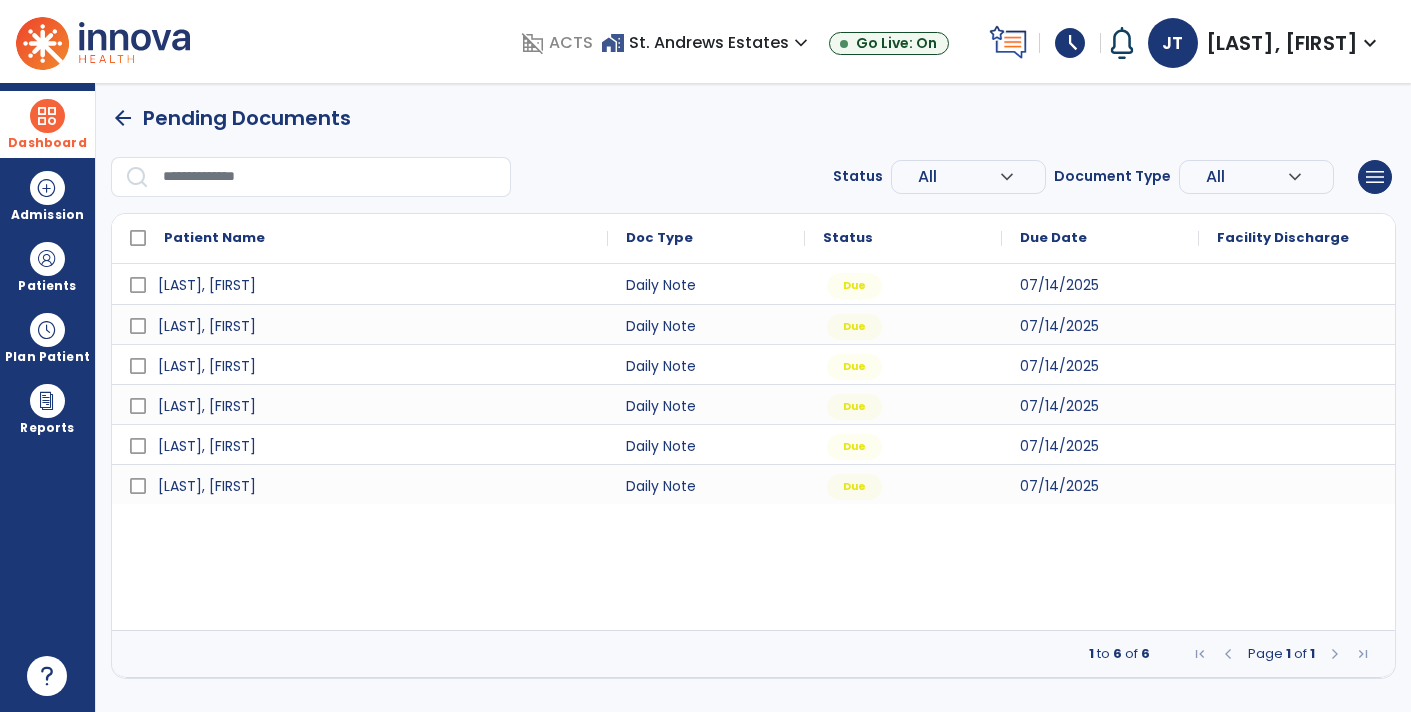 click on "Dashboard" at bounding box center (47, 143) 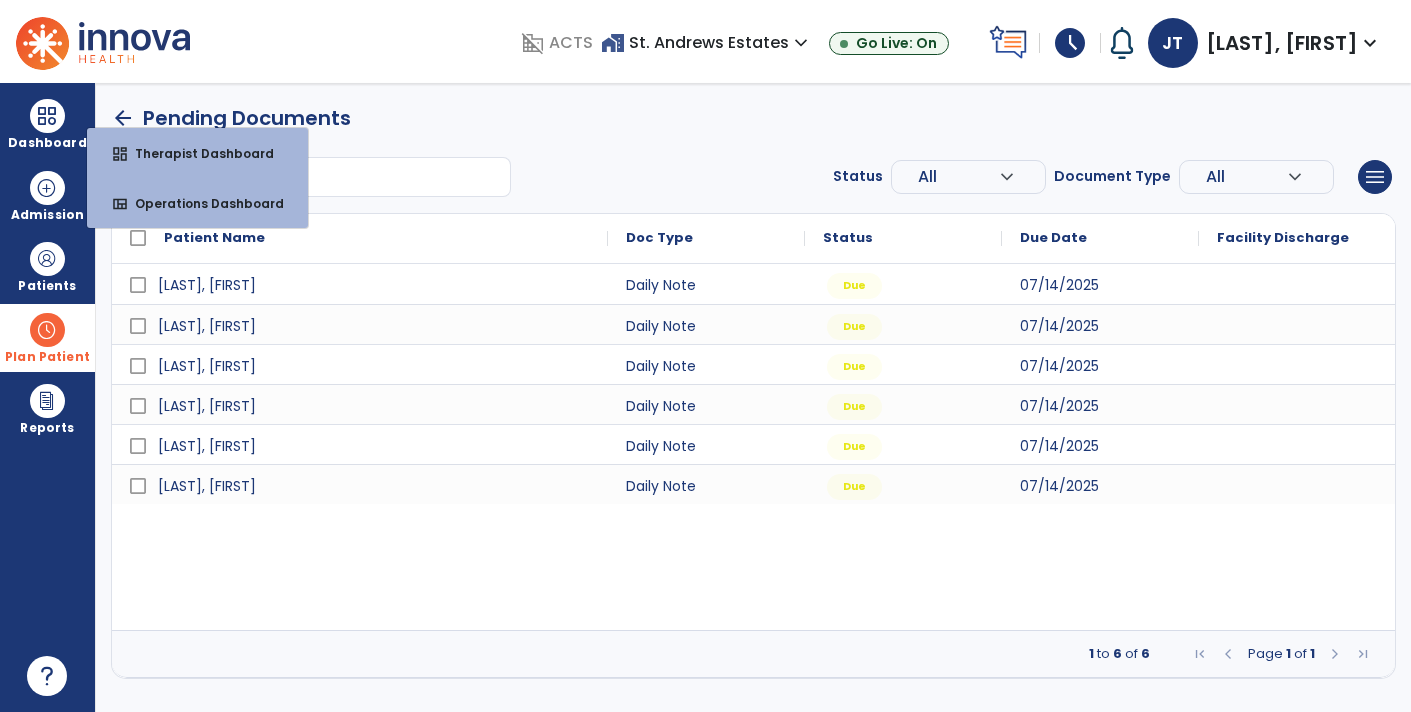 click at bounding box center (47, 330) 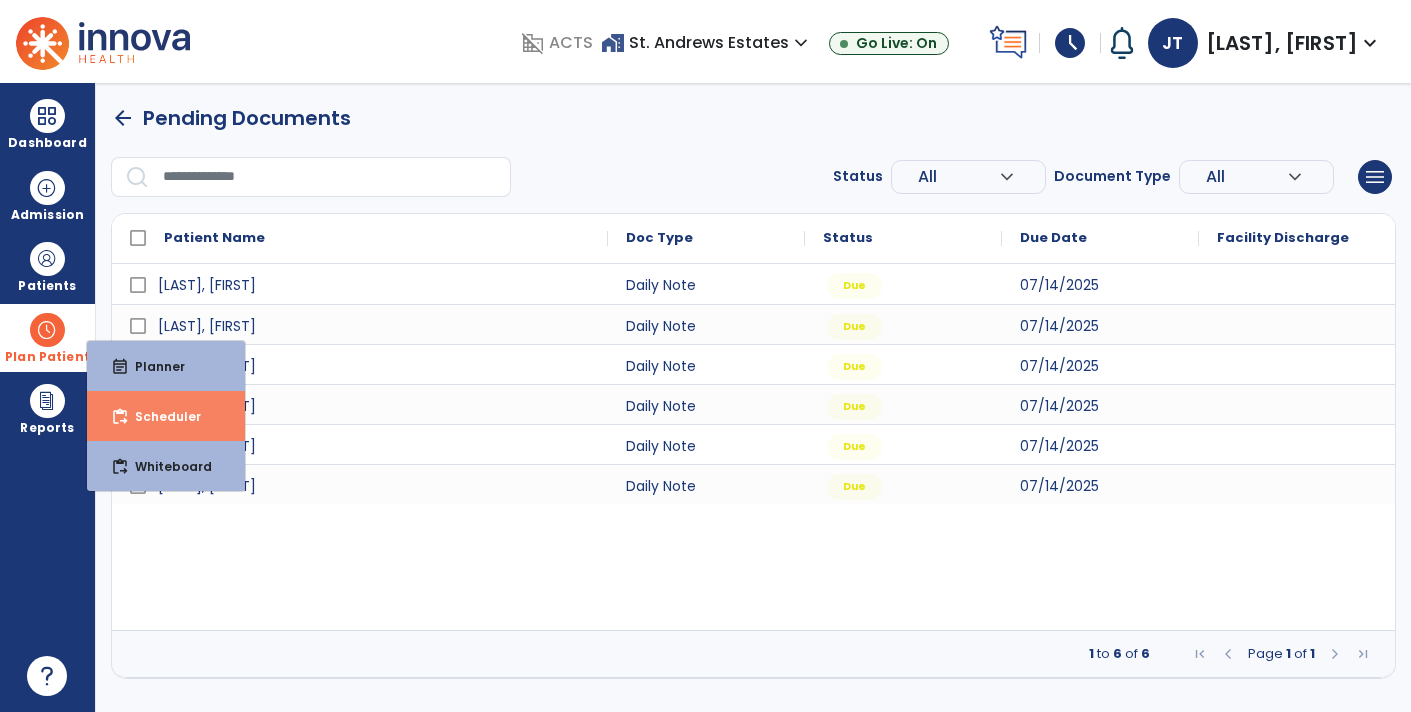 click on "content_paste_go  Scheduler" at bounding box center (166, 416) 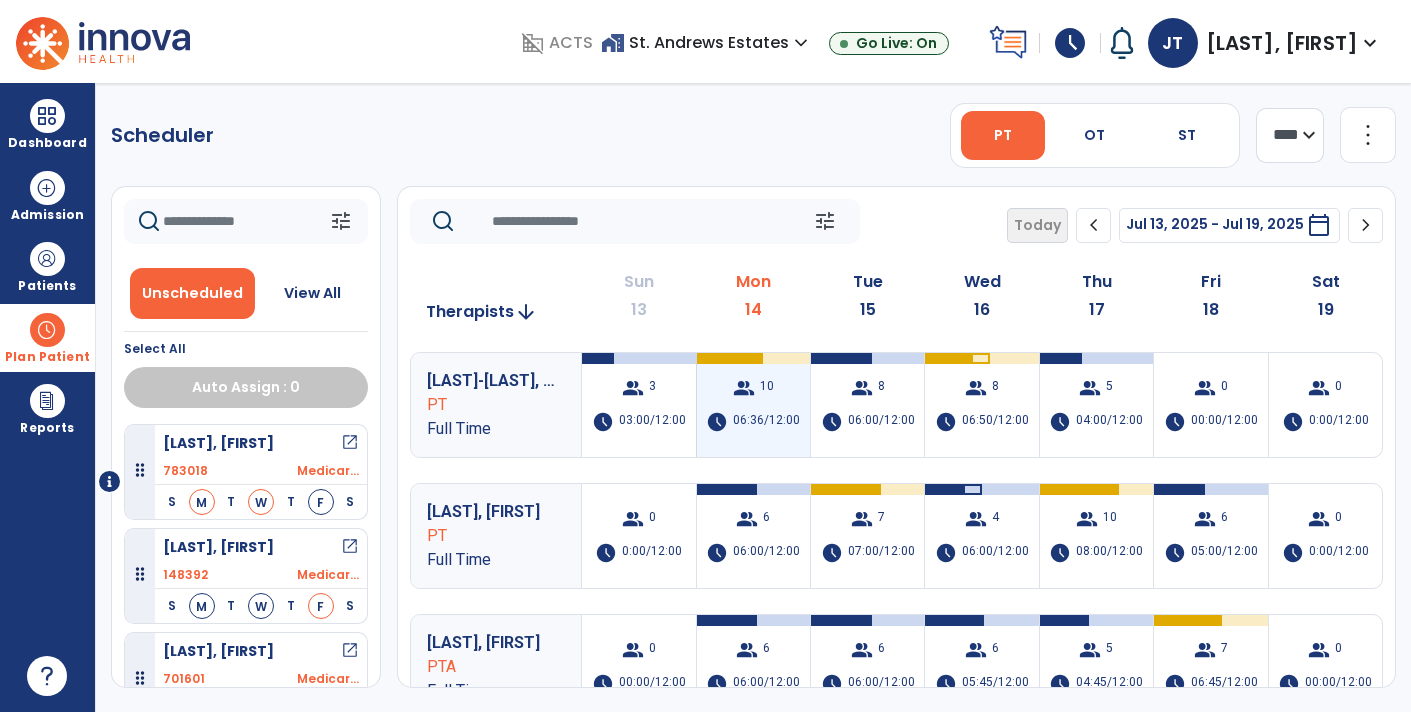 click on "group" at bounding box center (744, 388) 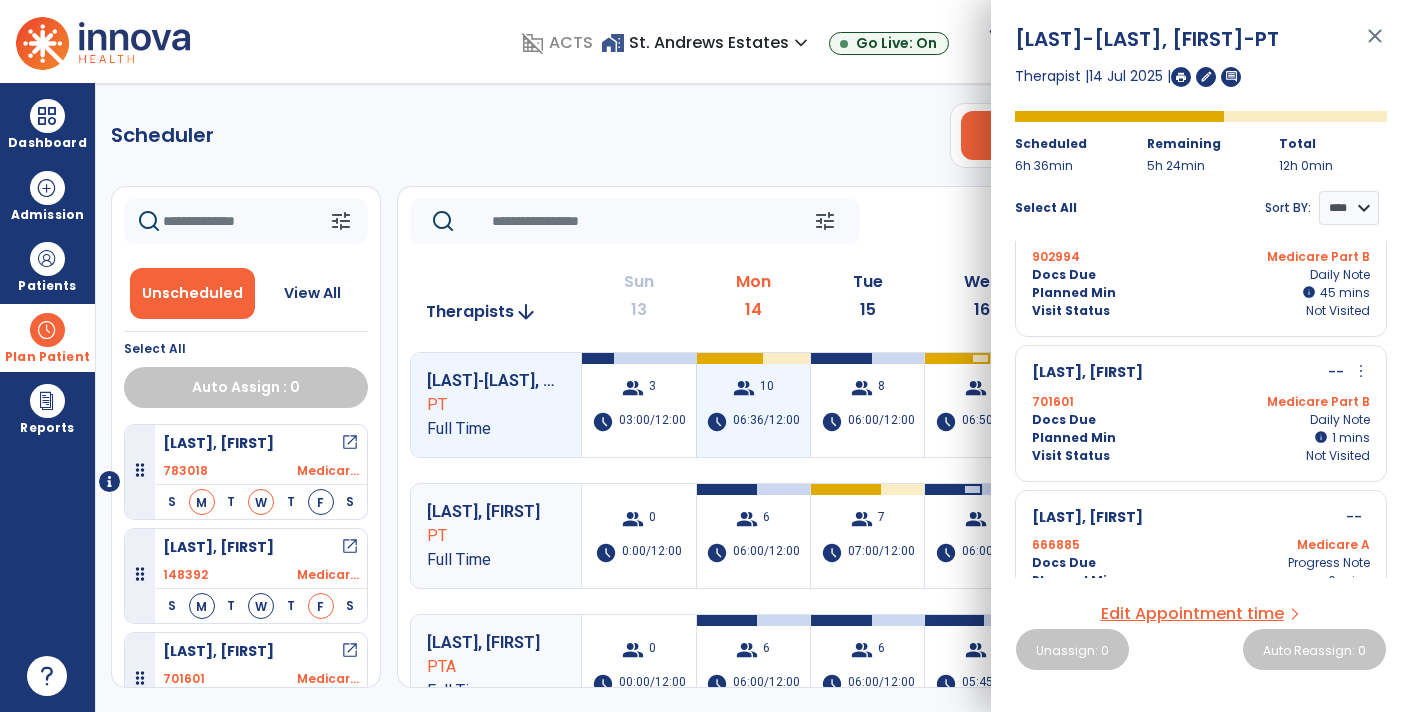 scroll, scrollTop: 926, scrollLeft: 0, axis: vertical 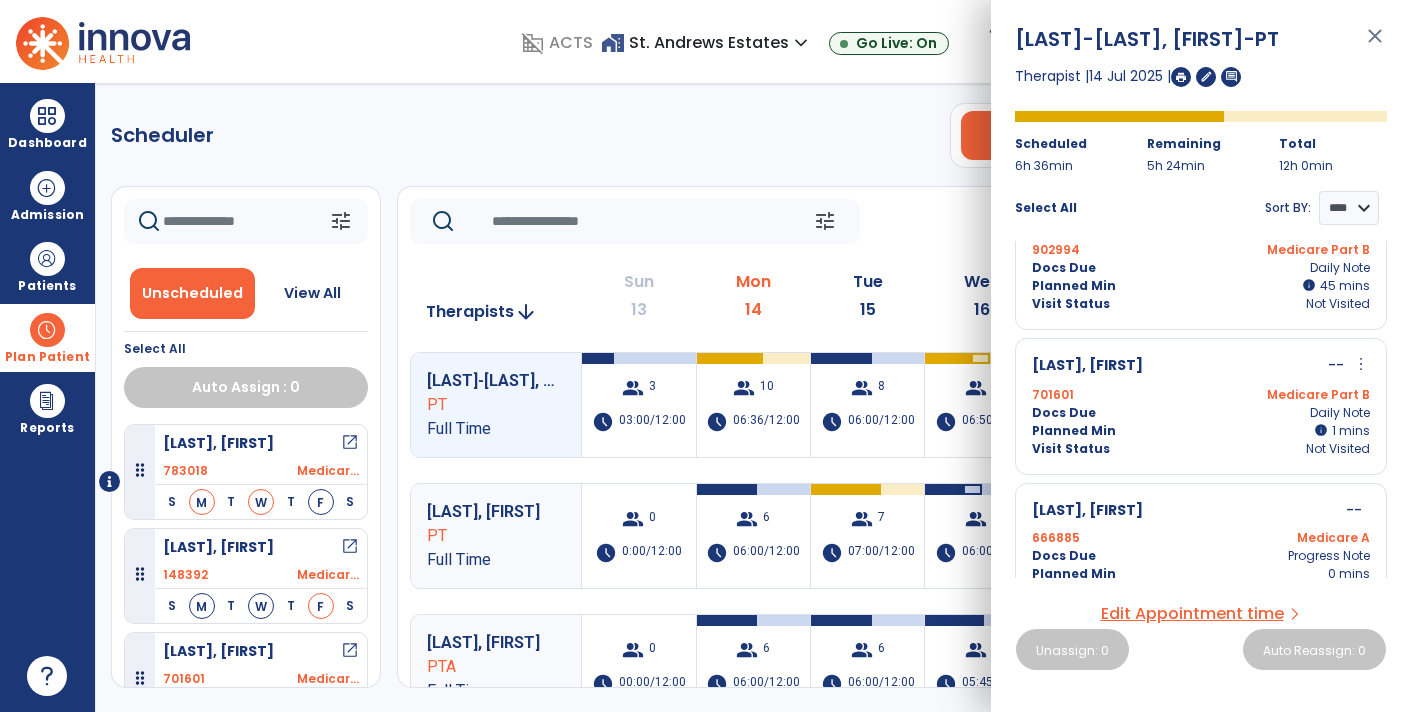 click on "close" at bounding box center (1375, 45) 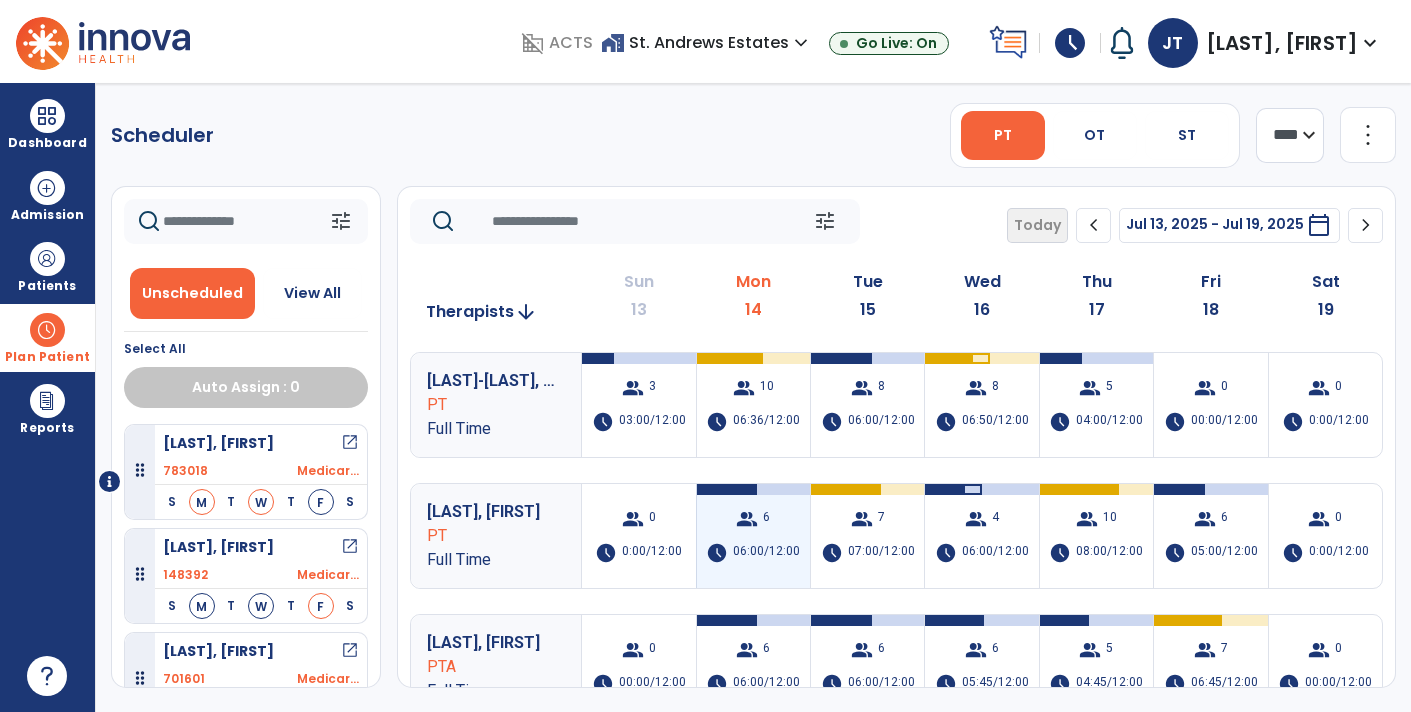 click on "group" at bounding box center [747, 519] 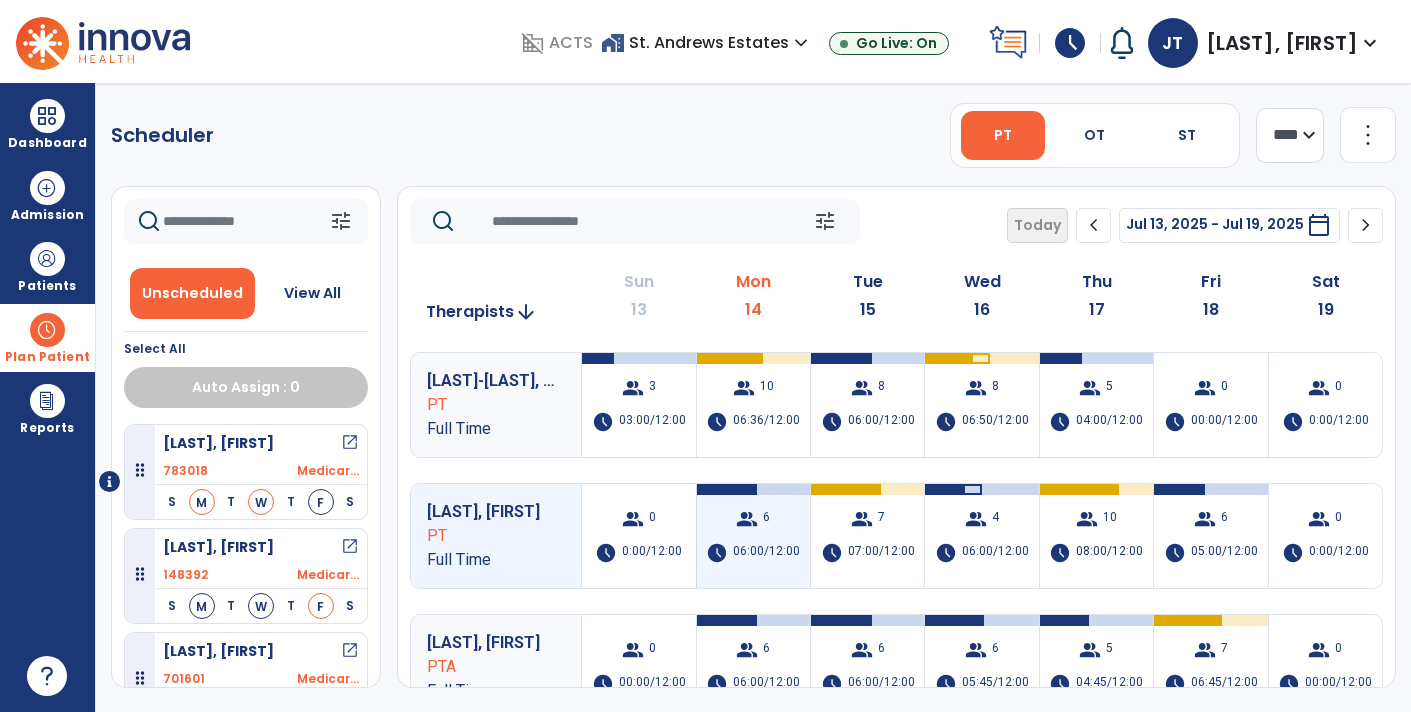 click on "group" at bounding box center (747, 519) 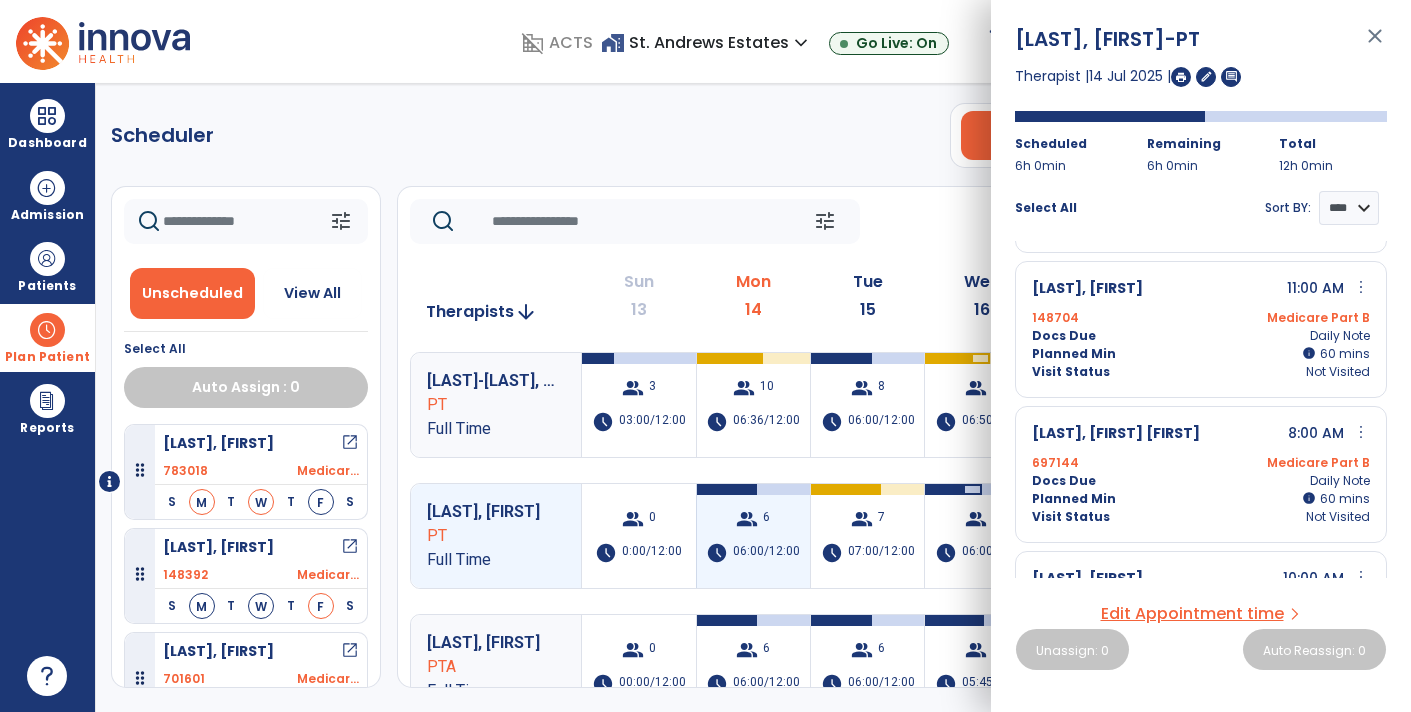 scroll, scrollTop: 0, scrollLeft: 0, axis: both 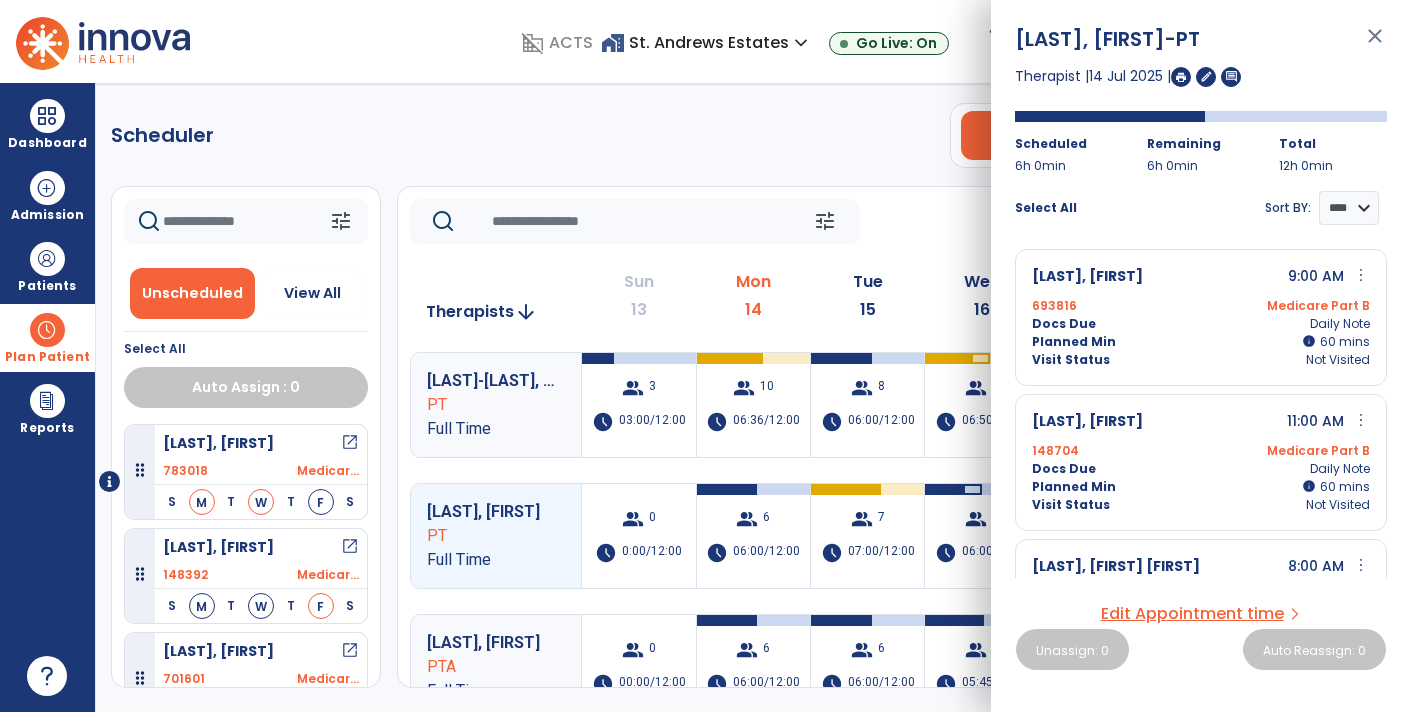click on "close" at bounding box center (1375, 45) 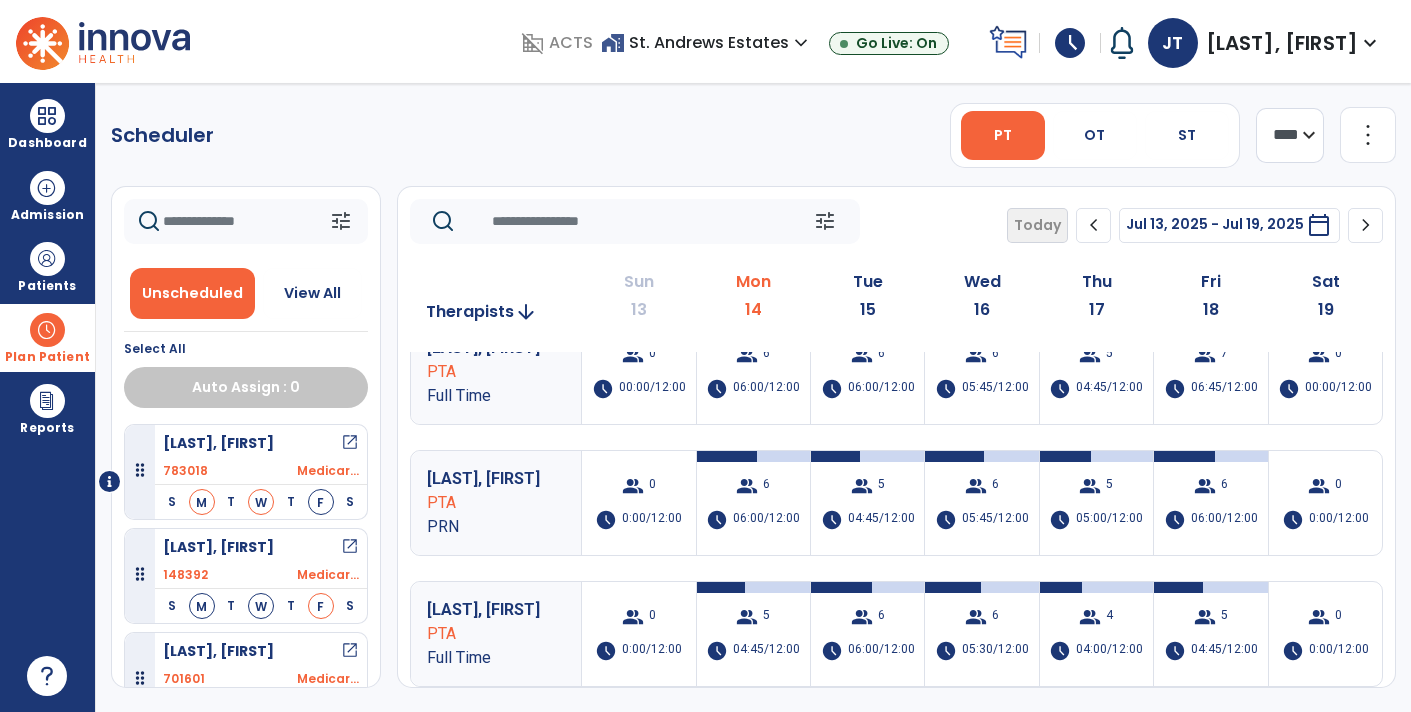 scroll, scrollTop: 294, scrollLeft: 0, axis: vertical 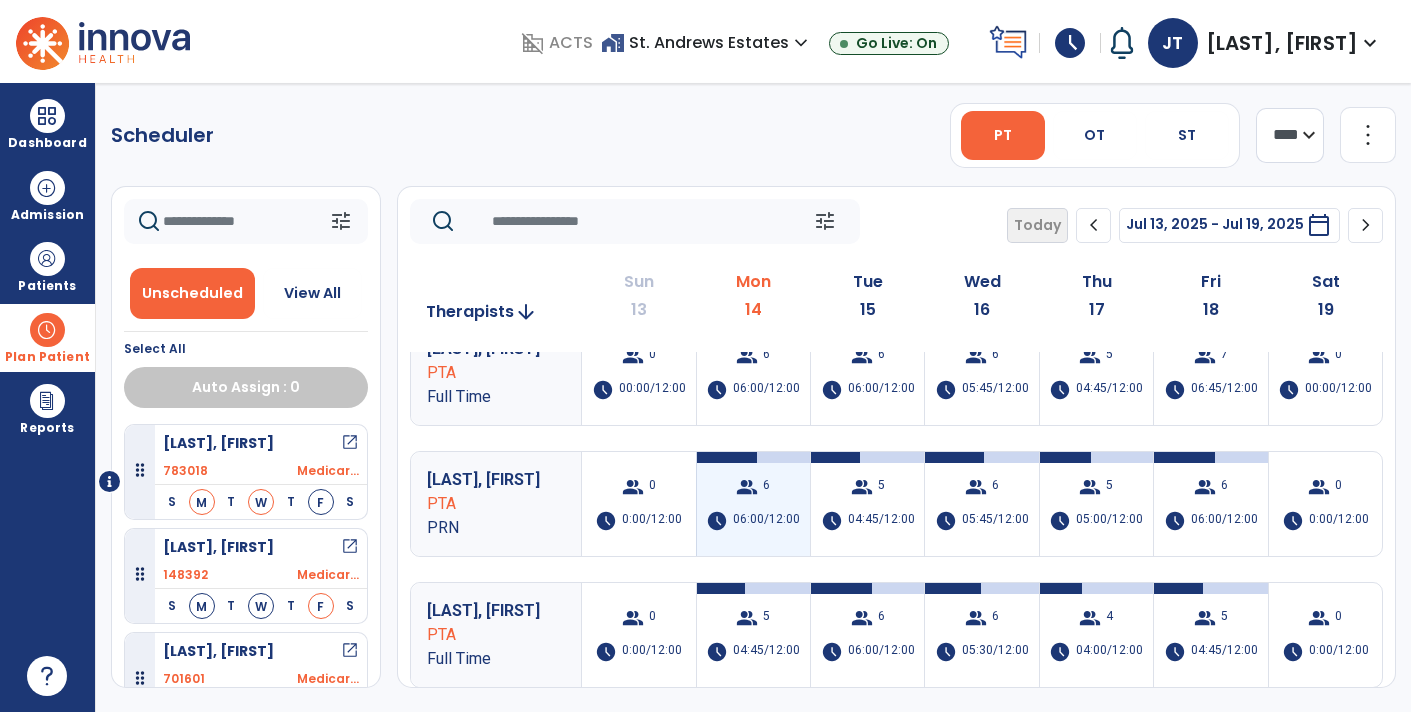 click on "group  6" at bounding box center (753, 487) 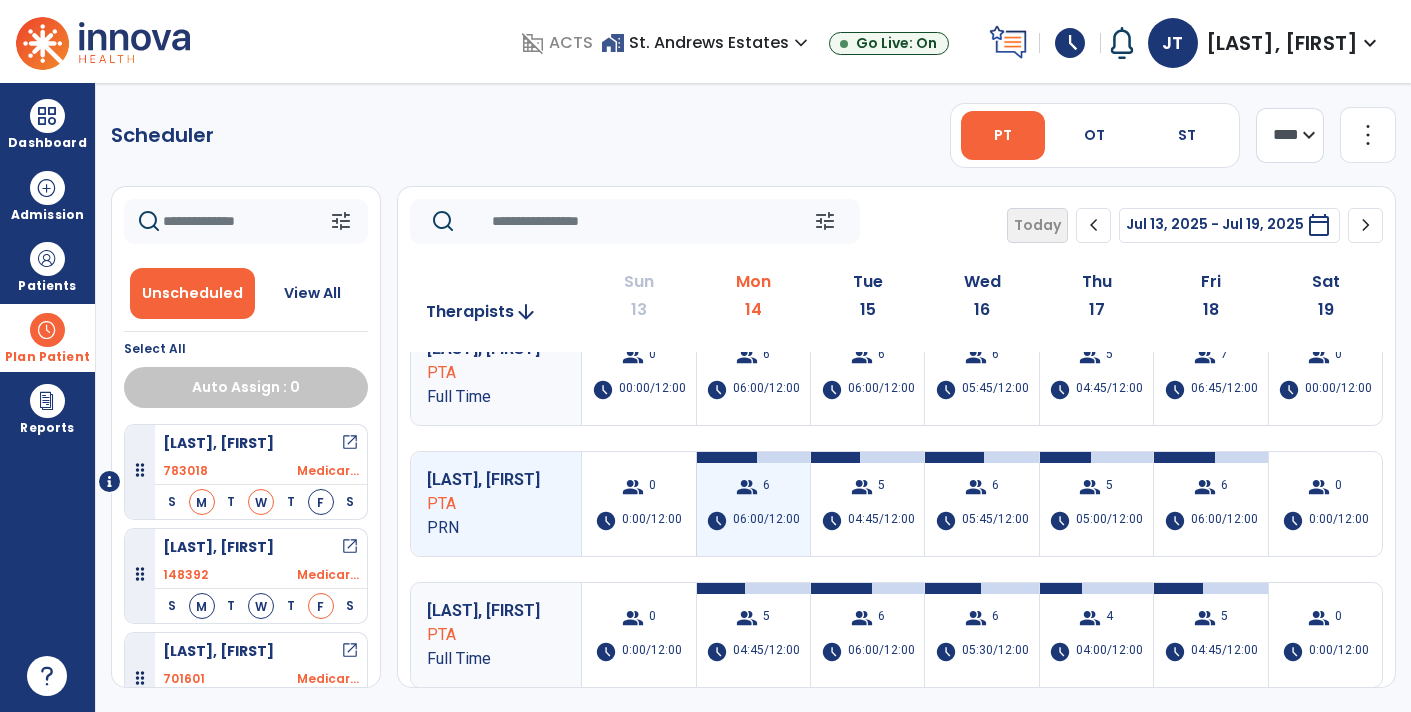 click on "group" at bounding box center [747, 487] 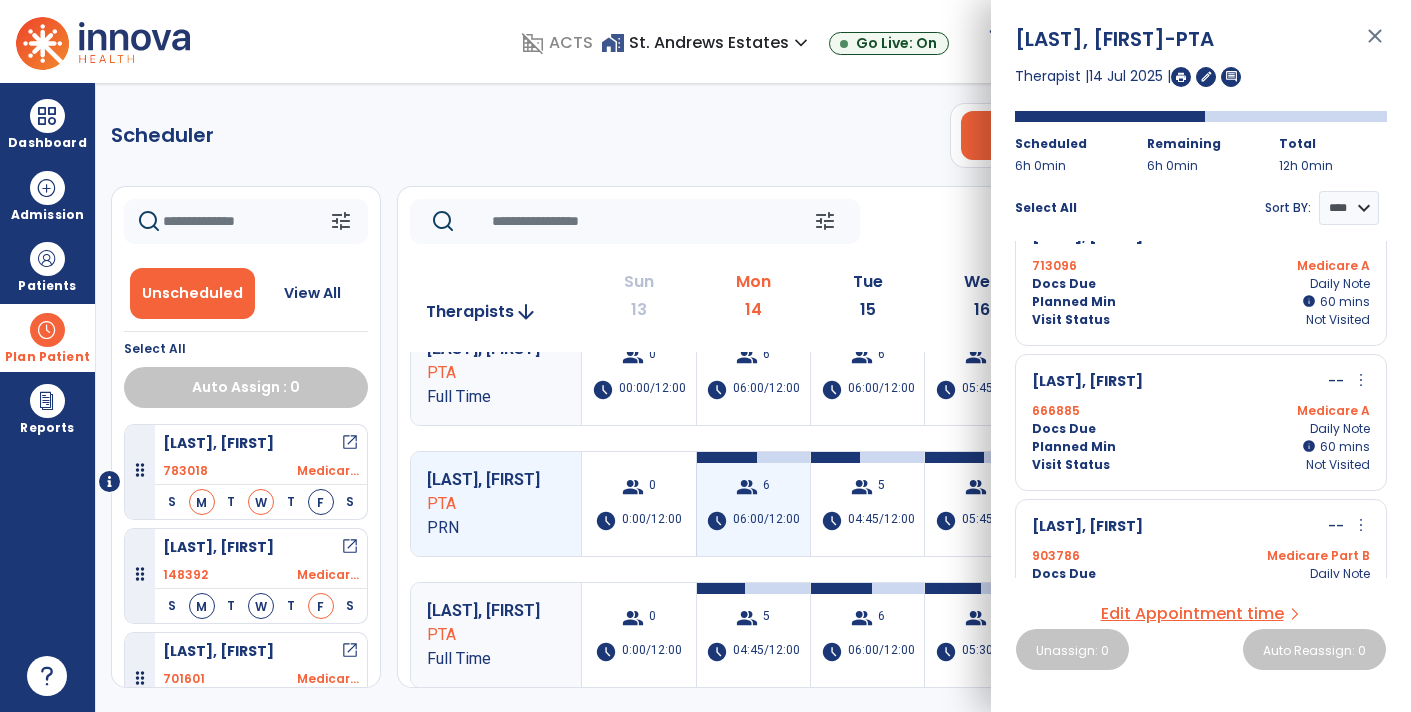 scroll, scrollTop: 38, scrollLeft: 0, axis: vertical 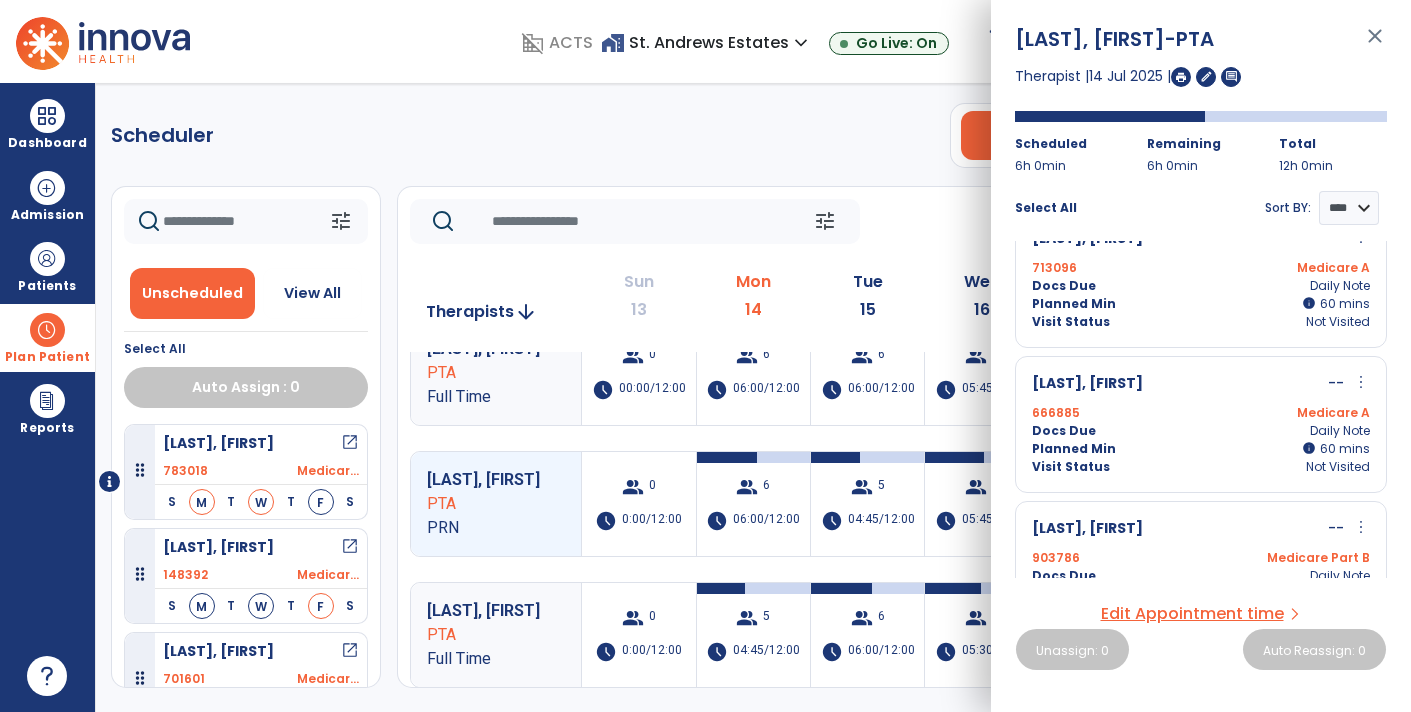 click on "close" at bounding box center [1375, 45] 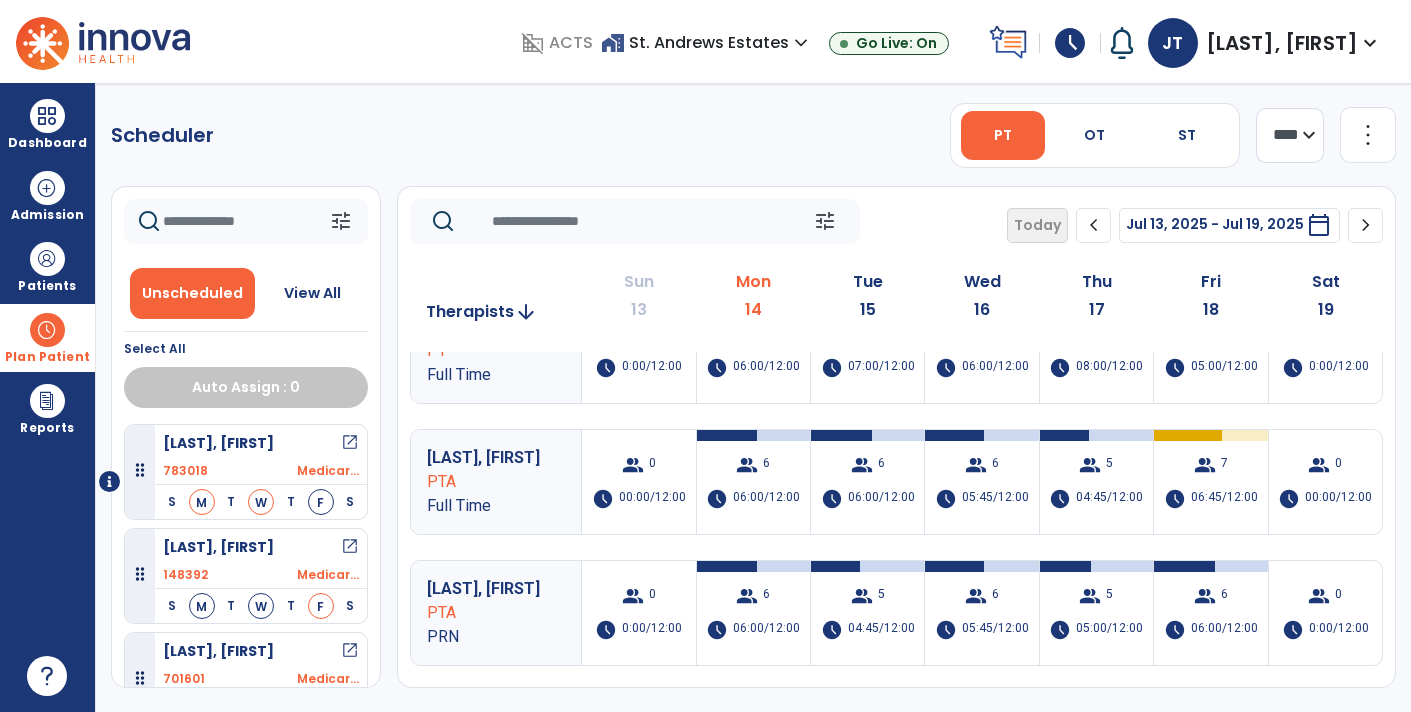 scroll, scrollTop: 185, scrollLeft: 0, axis: vertical 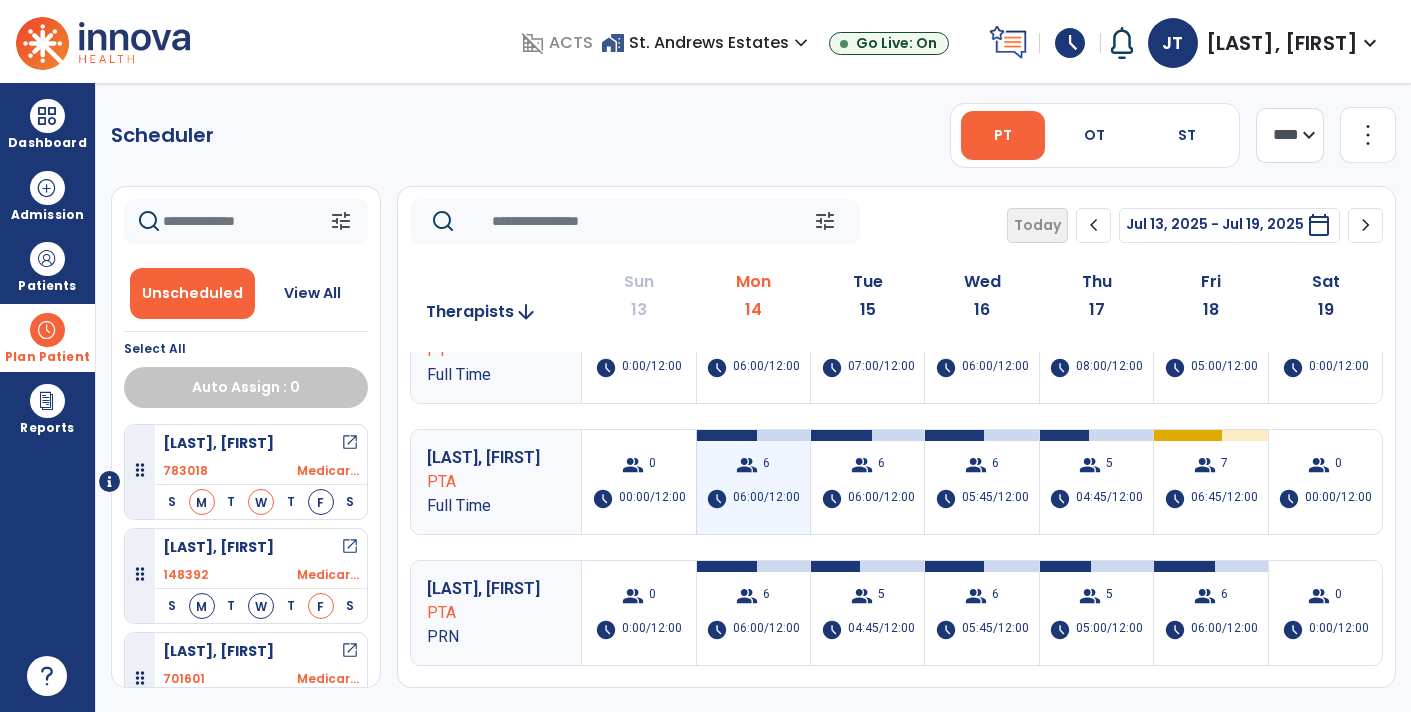 click on "6" at bounding box center (766, 465) 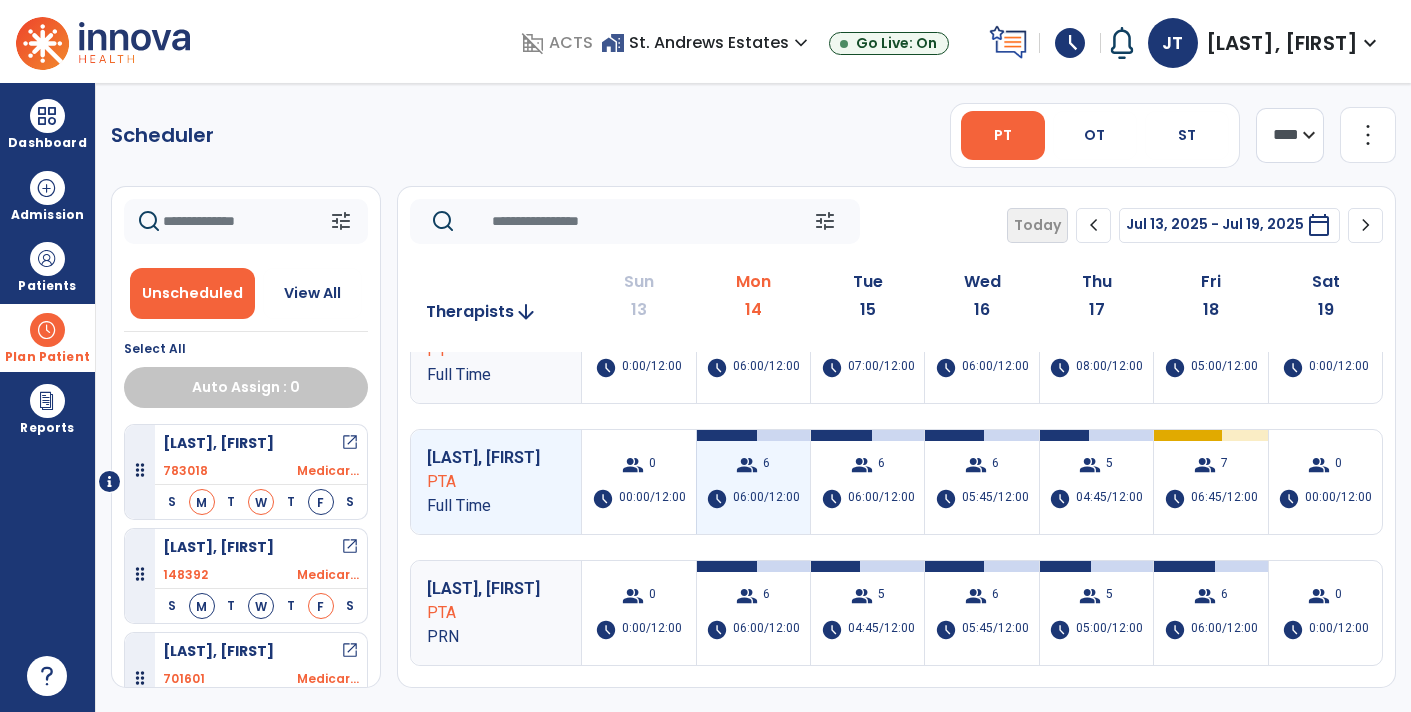 click on "group" at bounding box center [747, 465] 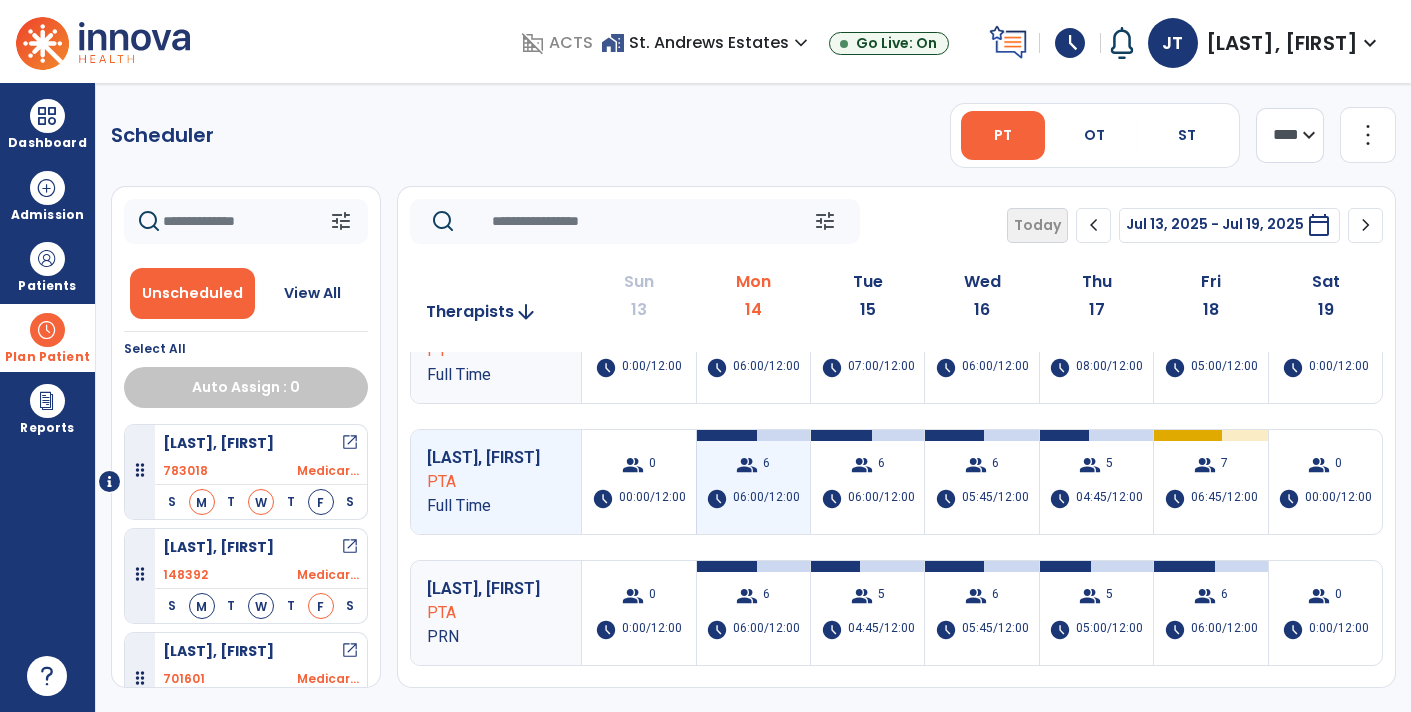 click on "6" at bounding box center (766, 465) 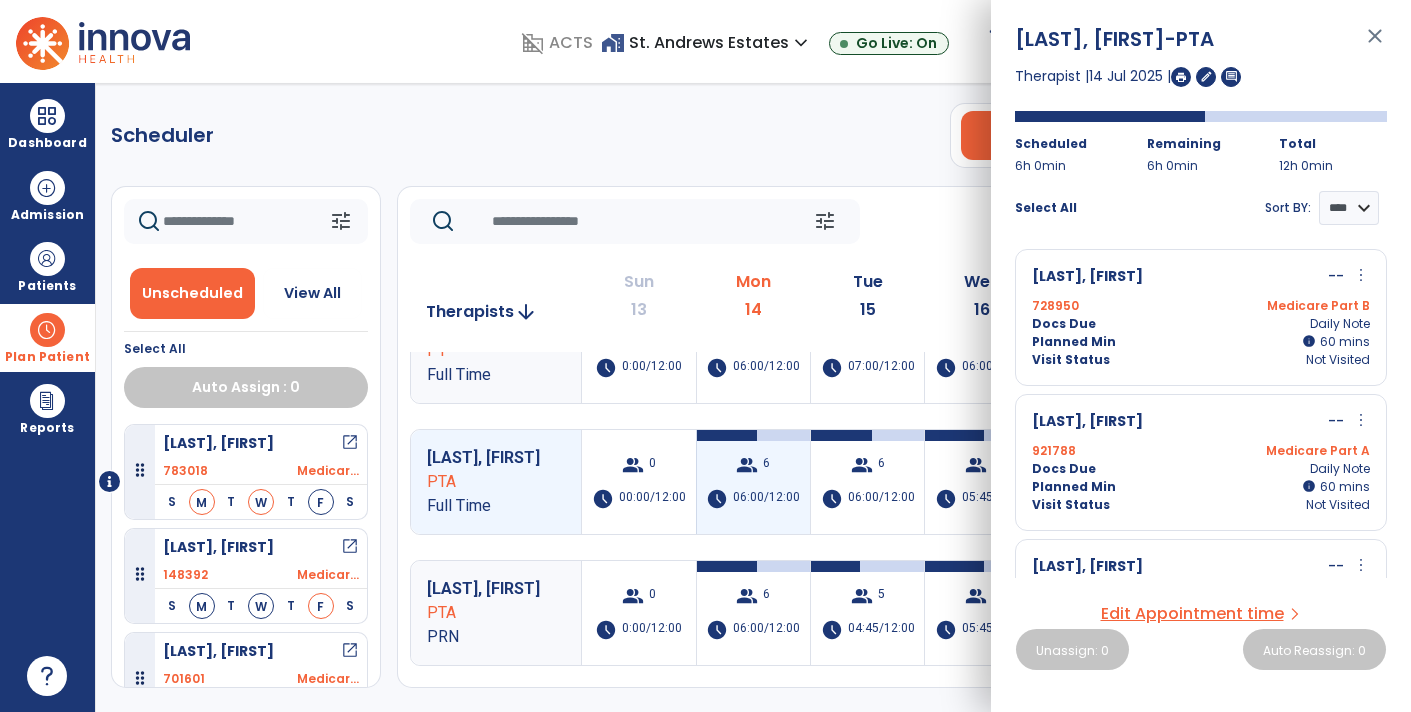 scroll, scrollTop: 440, scrollLeft: 0, axis: vertical 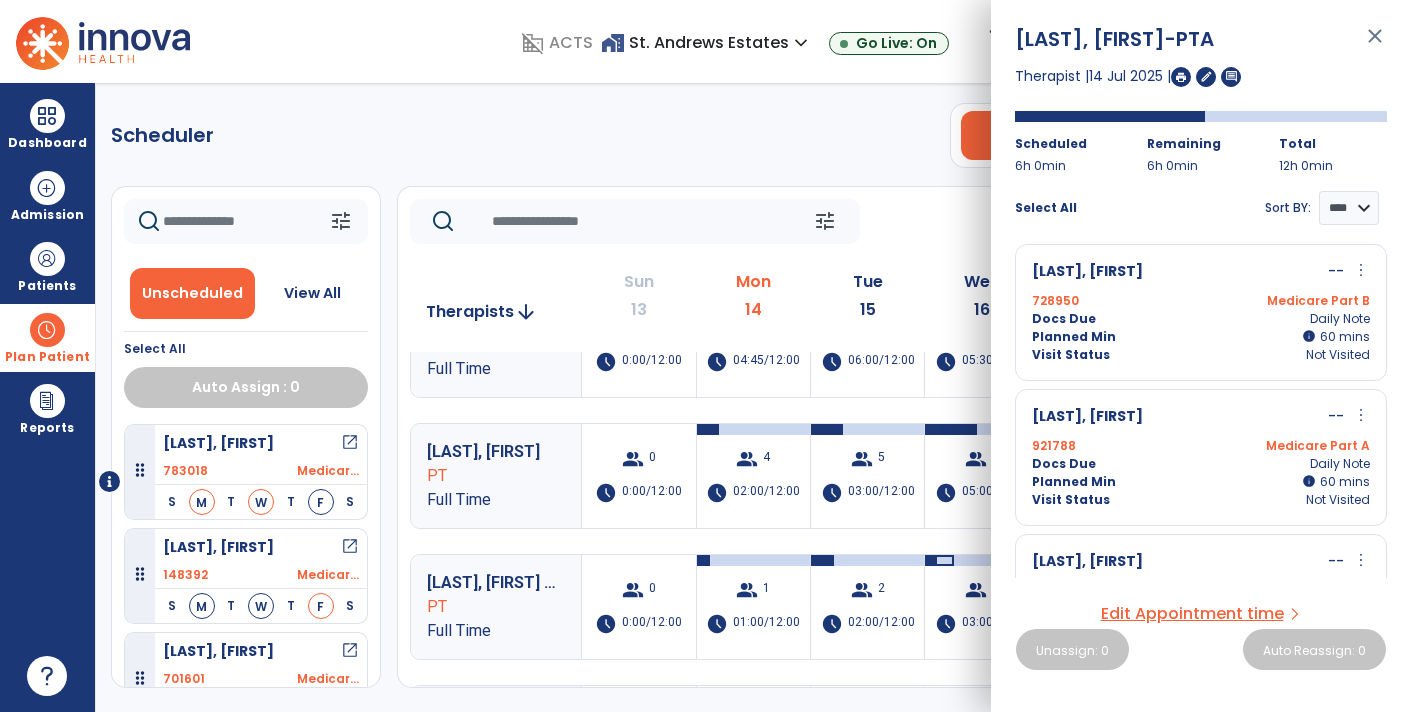click on "close" at bounding box center [1375, 45] 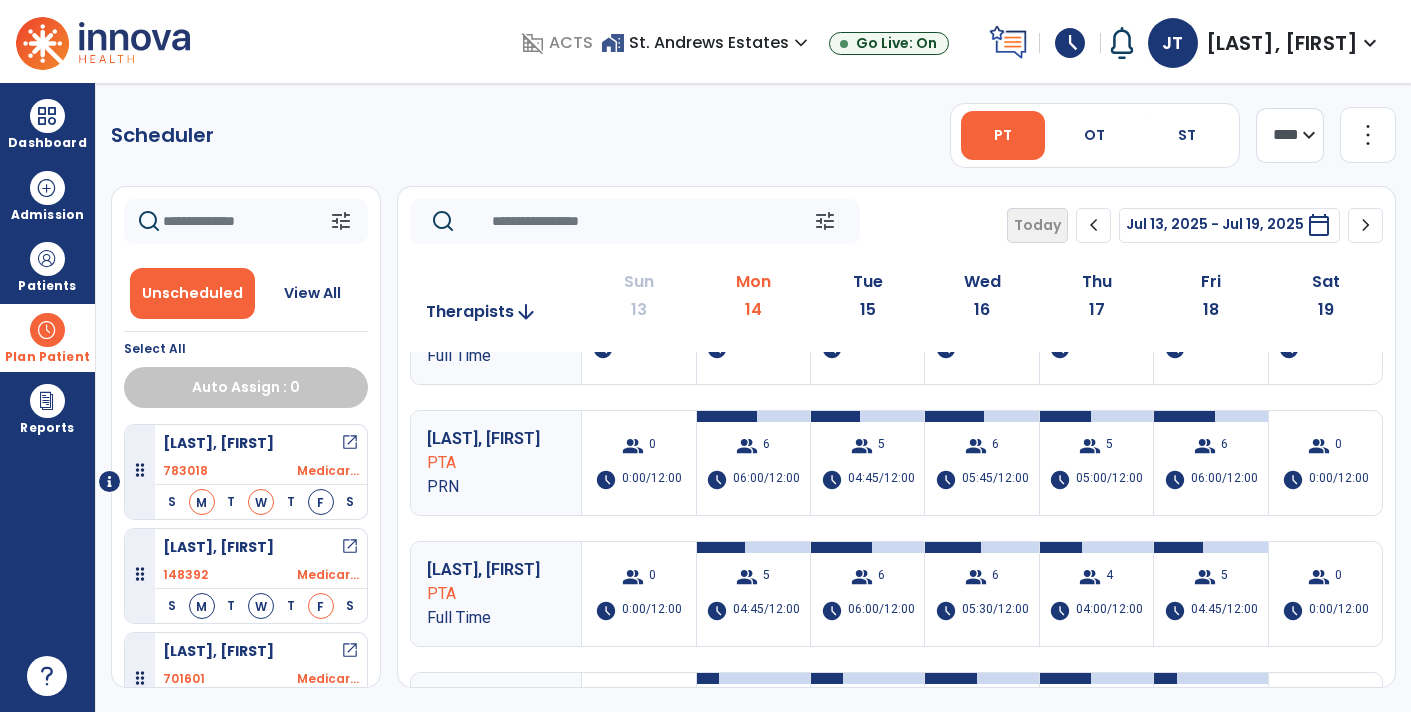 scroll, scrollTop: 359, scrollLeft: 0, axis: vertical 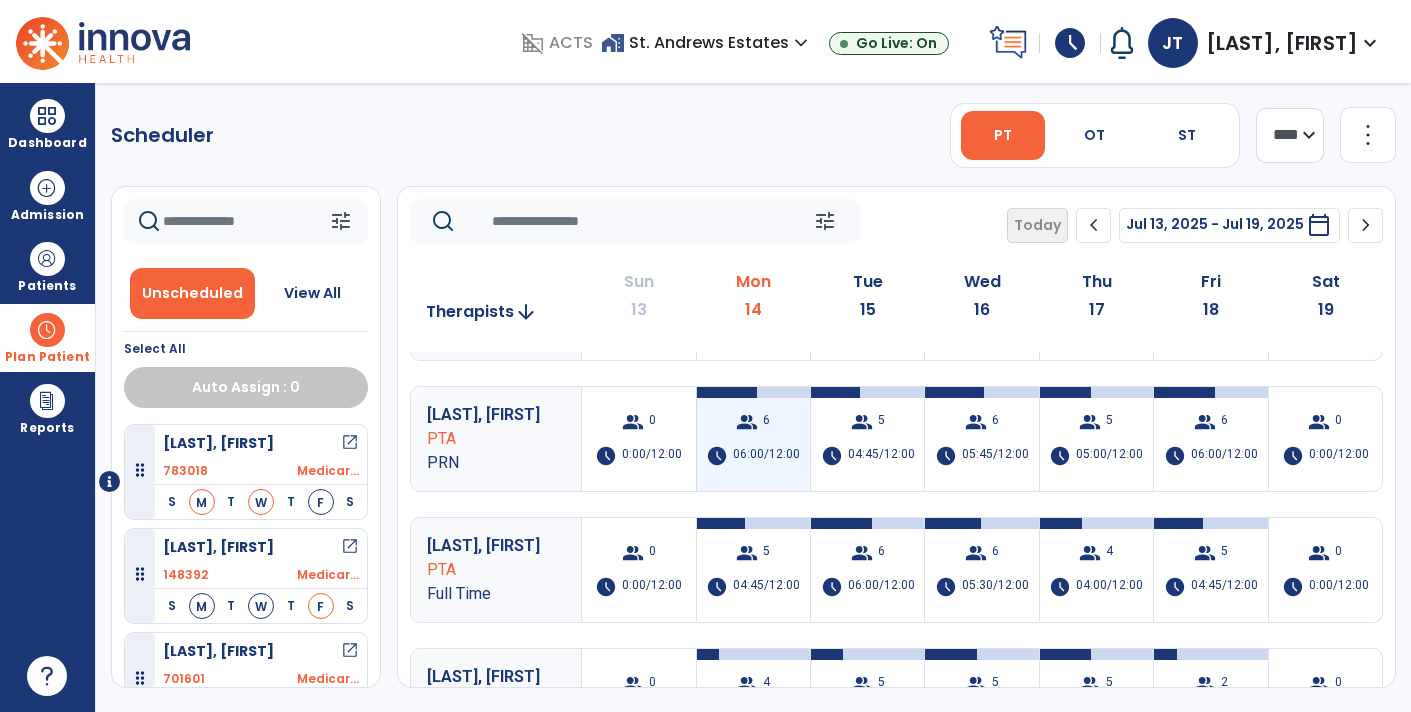 click on "06:00/12:00" at bounding box center [766, 456] 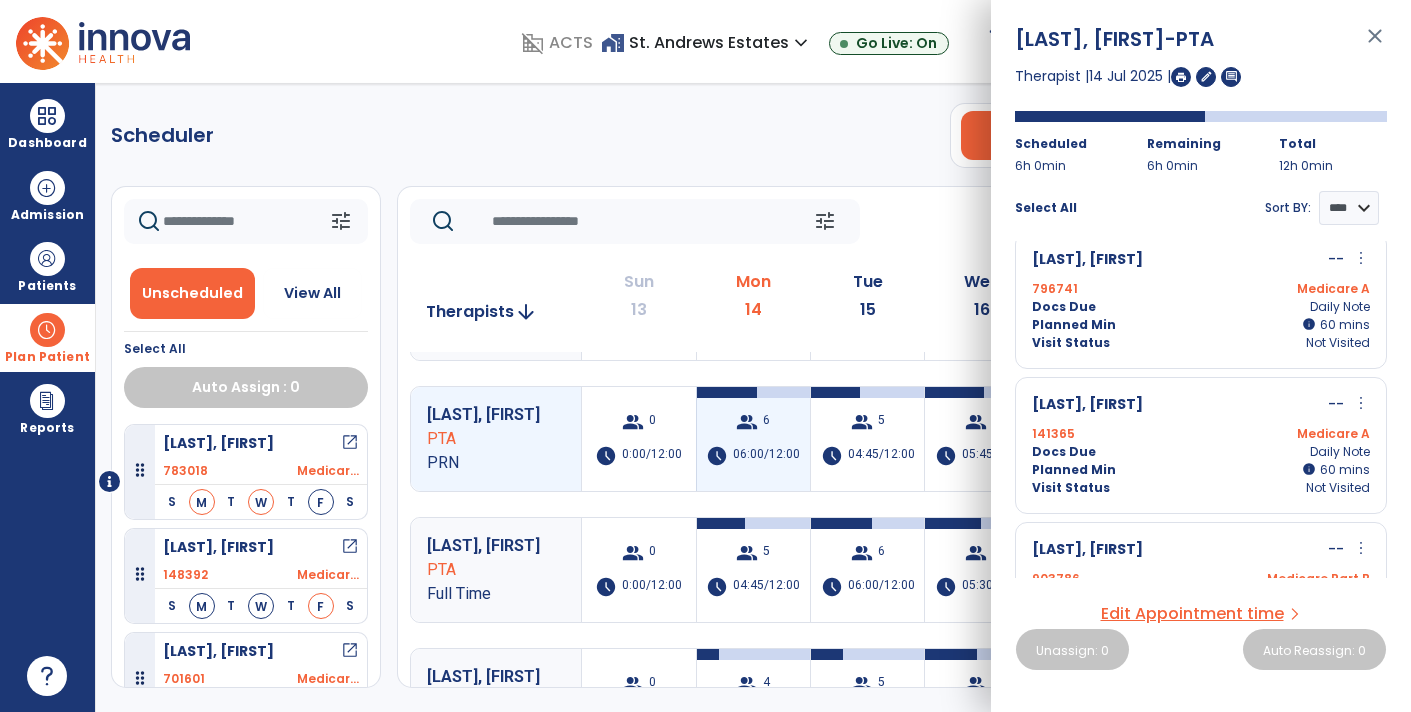 scroll, scrollTop: 36, scrollLeft: 0, axis: vertical 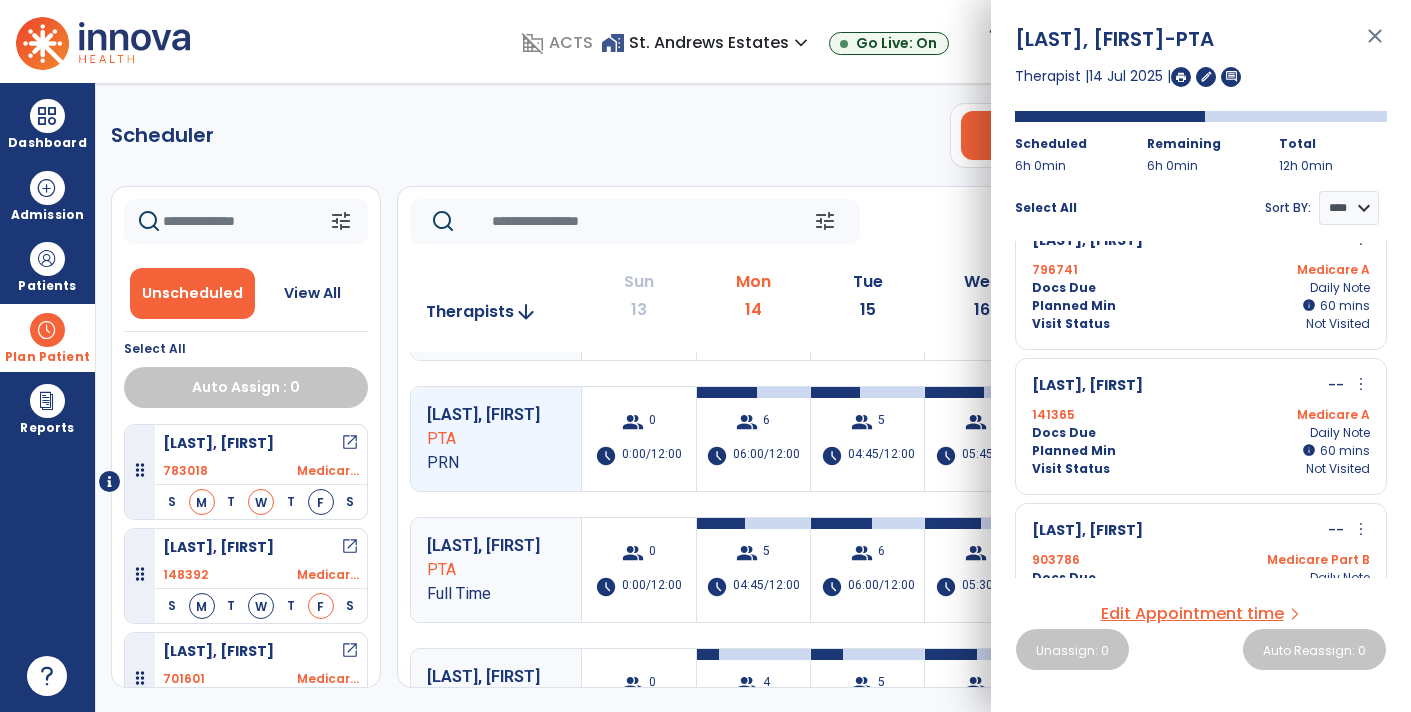 click on "Planned Min  info   60 I 60 mins" at bounding box center [1201, 306] 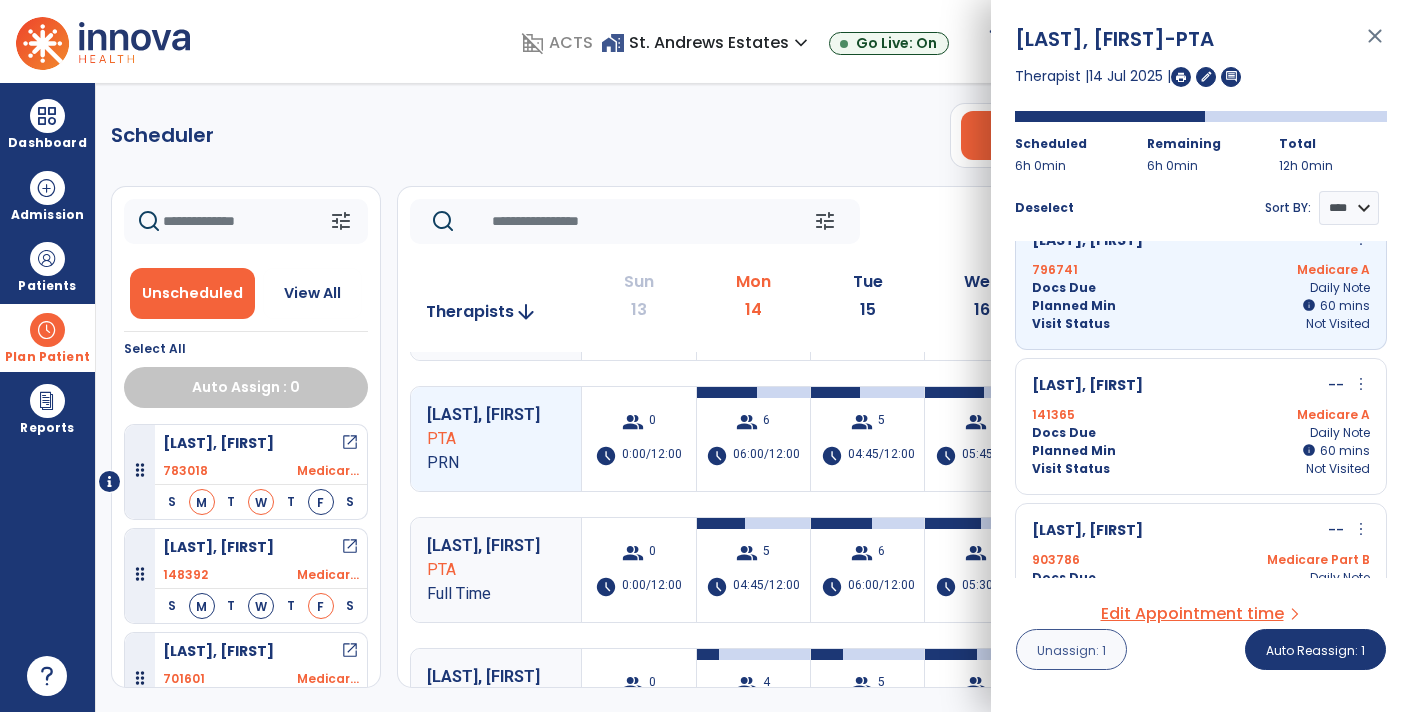 click on "Unassign: 1" at bounding box center [1071, 650] 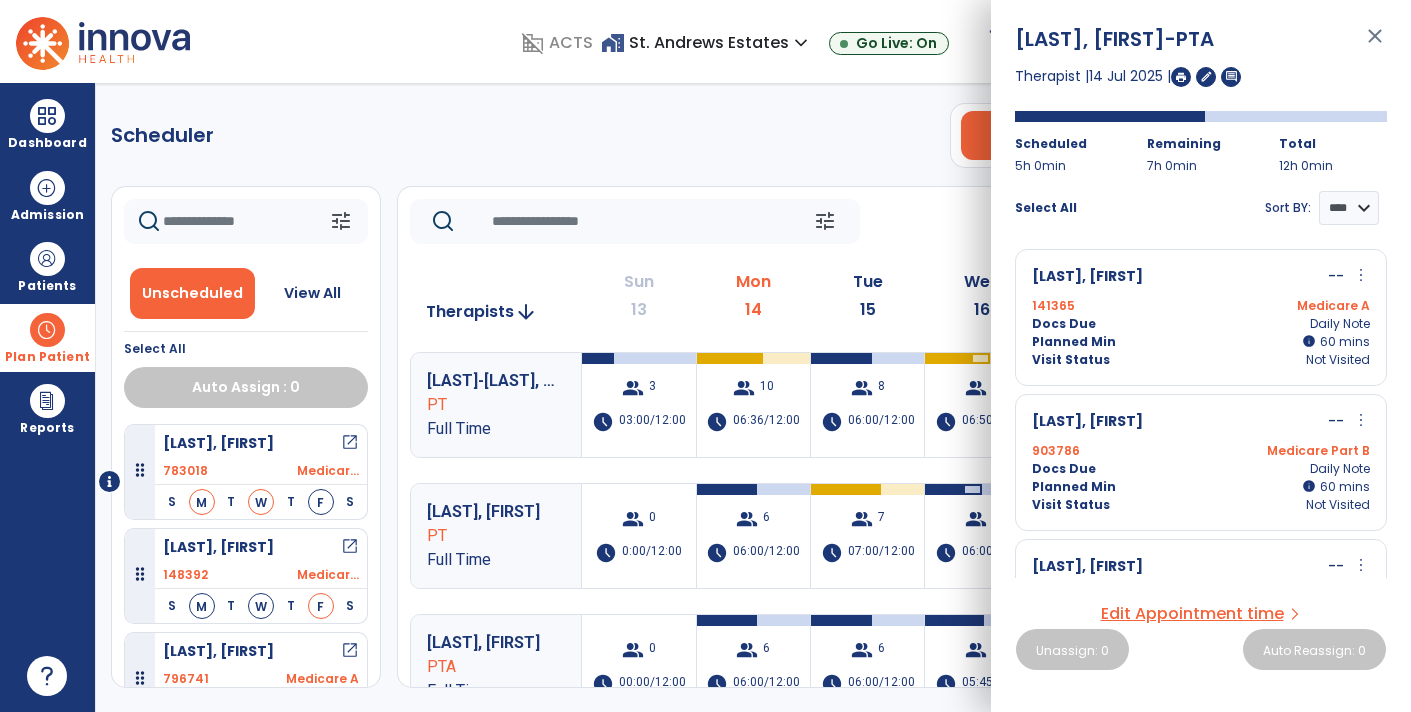 click on "close" at bounding box center [1375, 45] 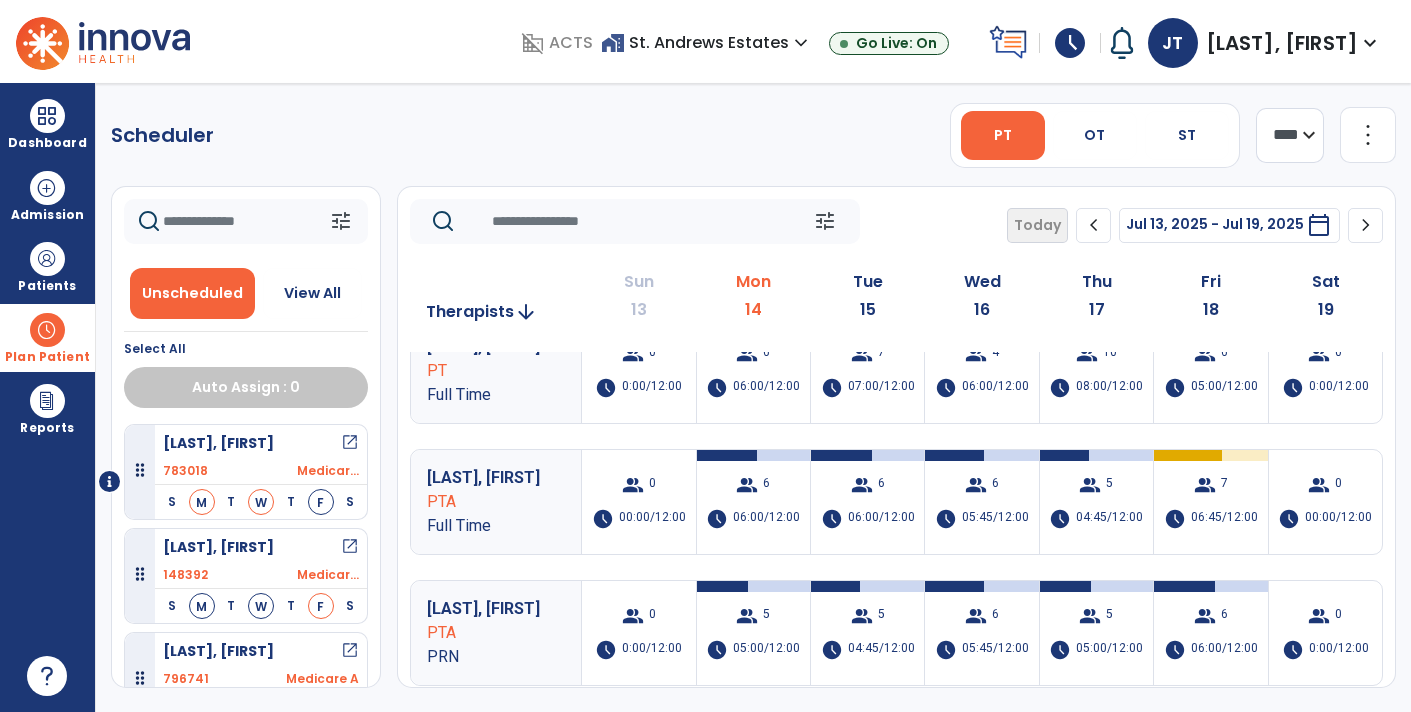 scroll, scrollTop: 166, scrollLeft: 0, axis: vertical 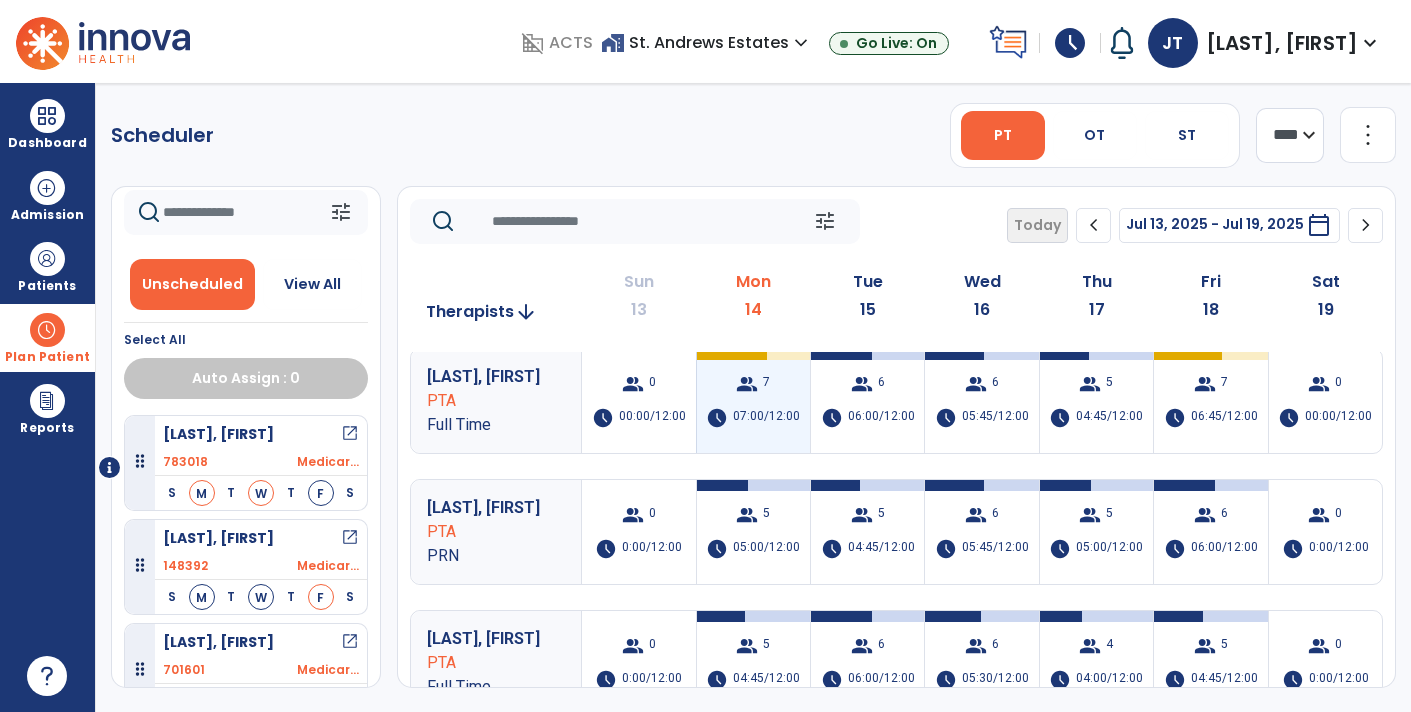 click on "group  7  schedule  07:00/12:00" at bounding box center (753, 401) 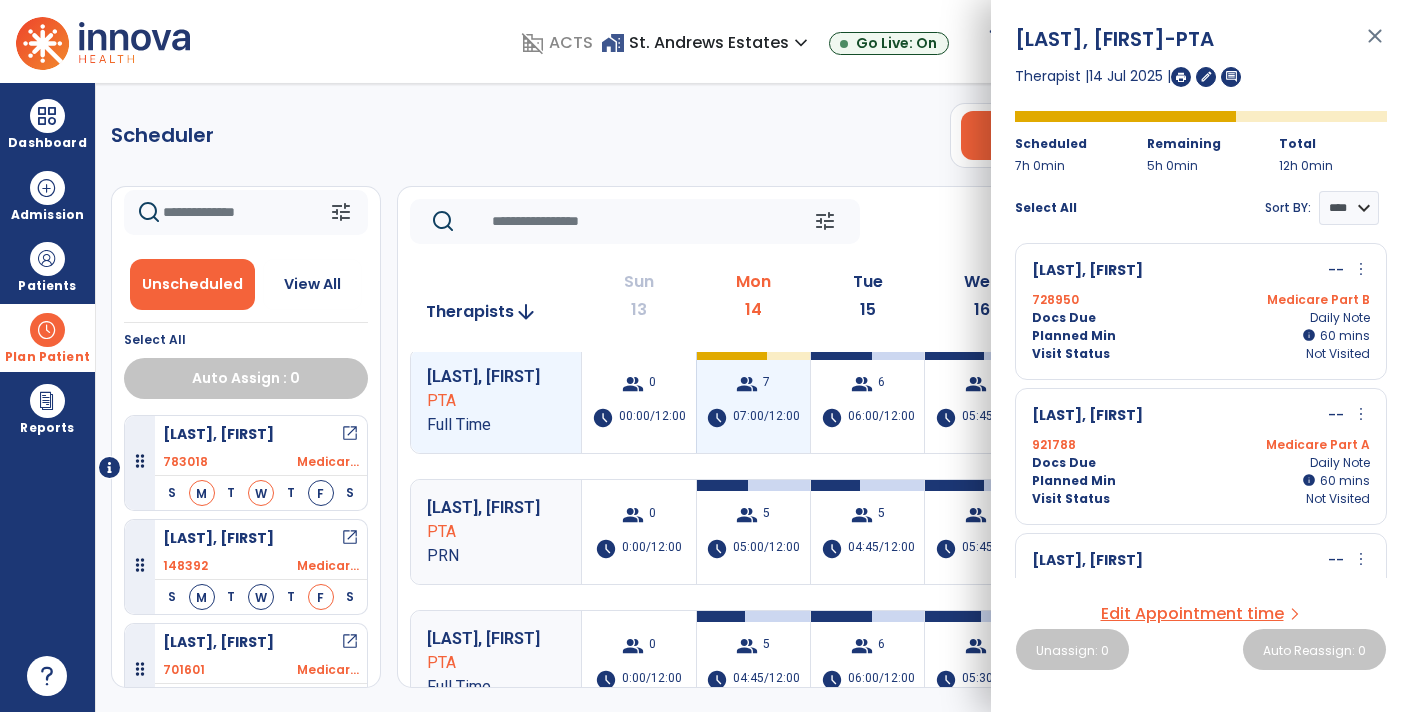 scroll, scrollTop: 436, scrollLeft: 0, axis: vertical 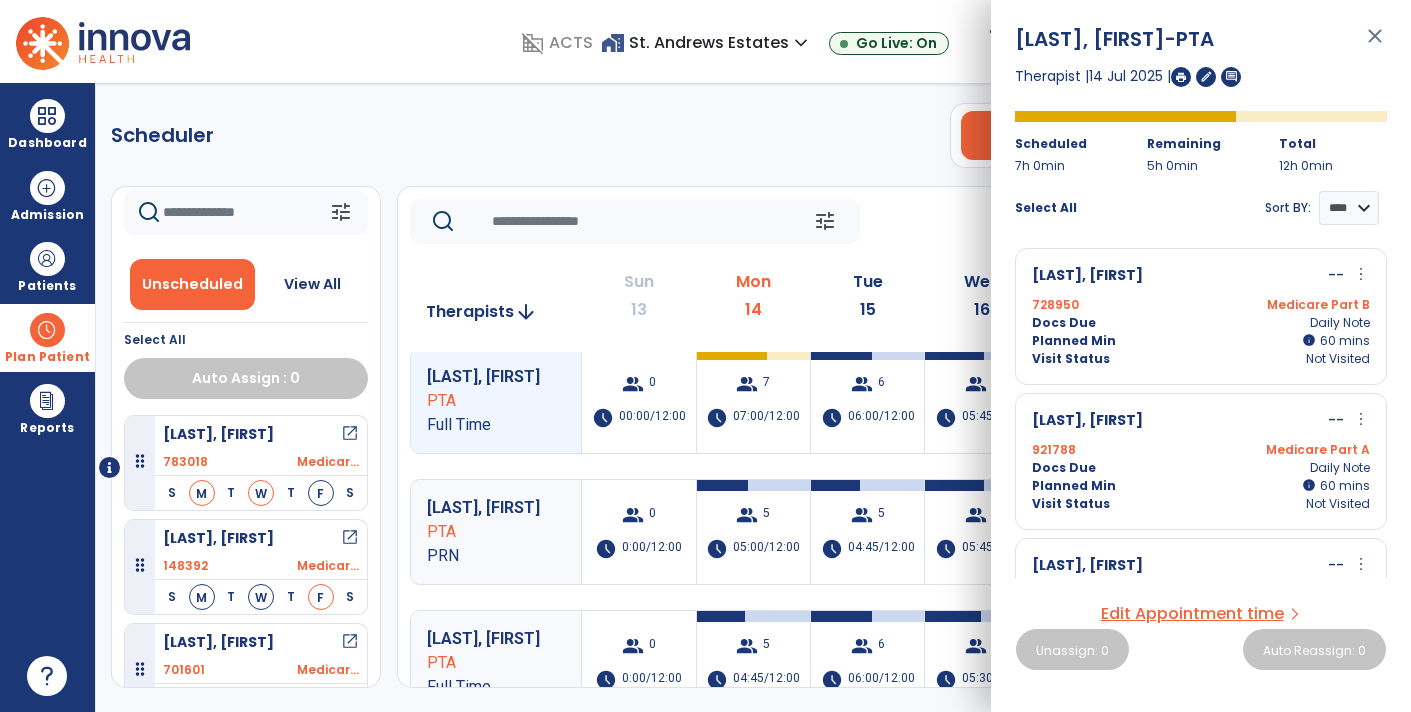 click on "Planned Min  info   60 I 60 mins" at bounding box center [1201, 341] 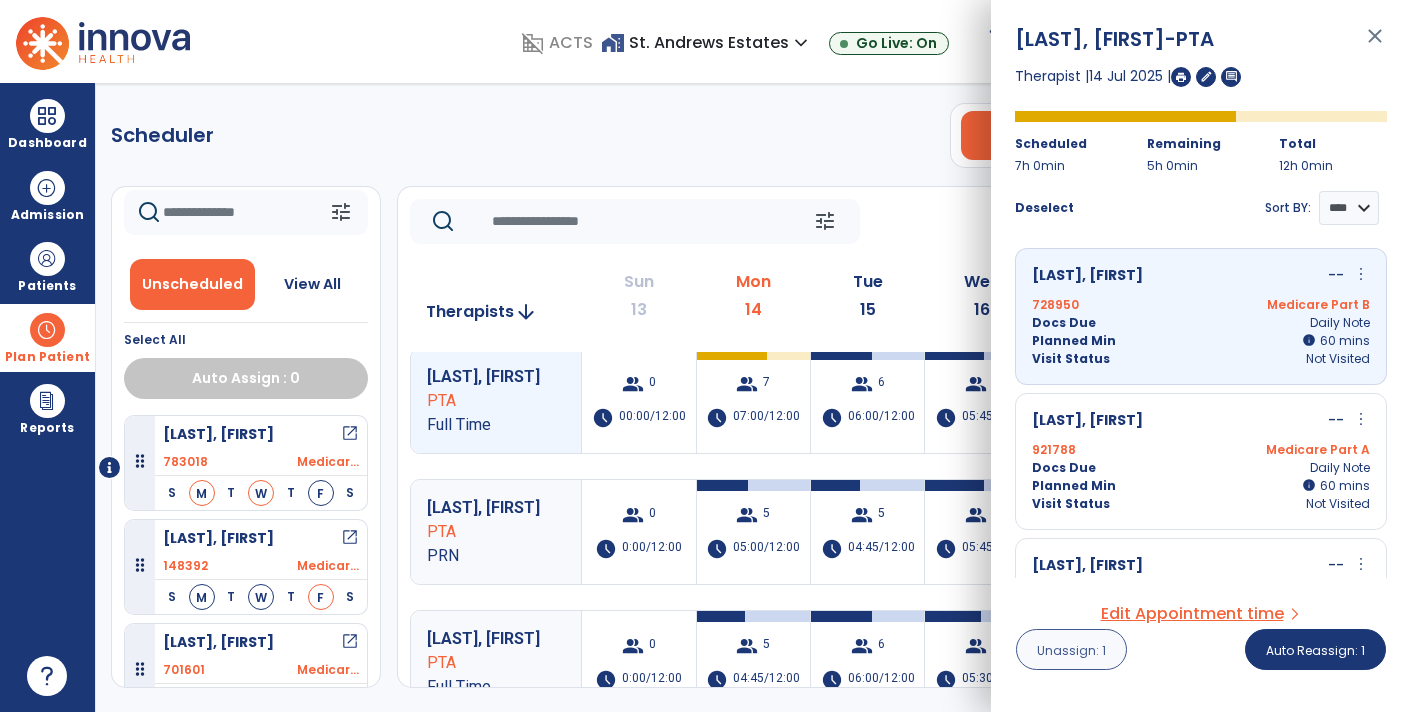 click on "Unassign: 1" at bounding box center (1071, 650) 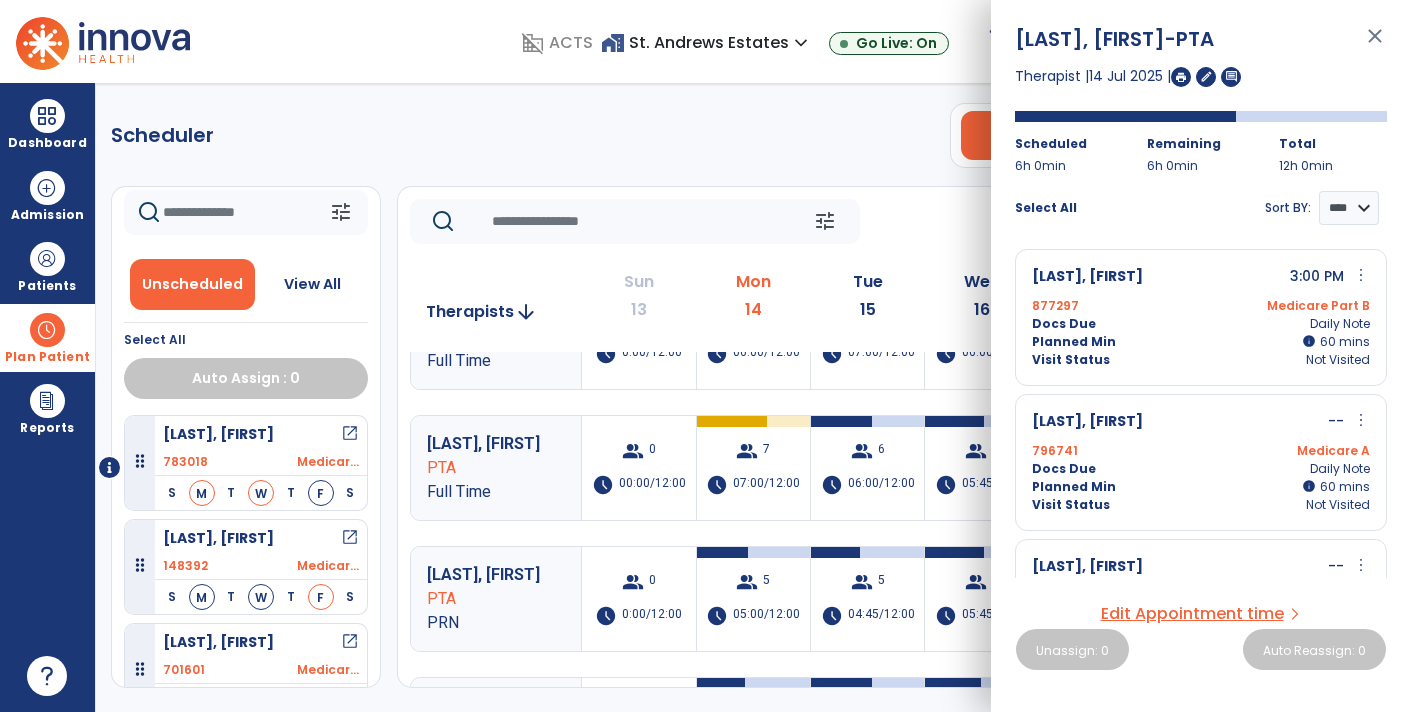scroll, scrollTop: 201, scrollLeft: 0, axis: vertical 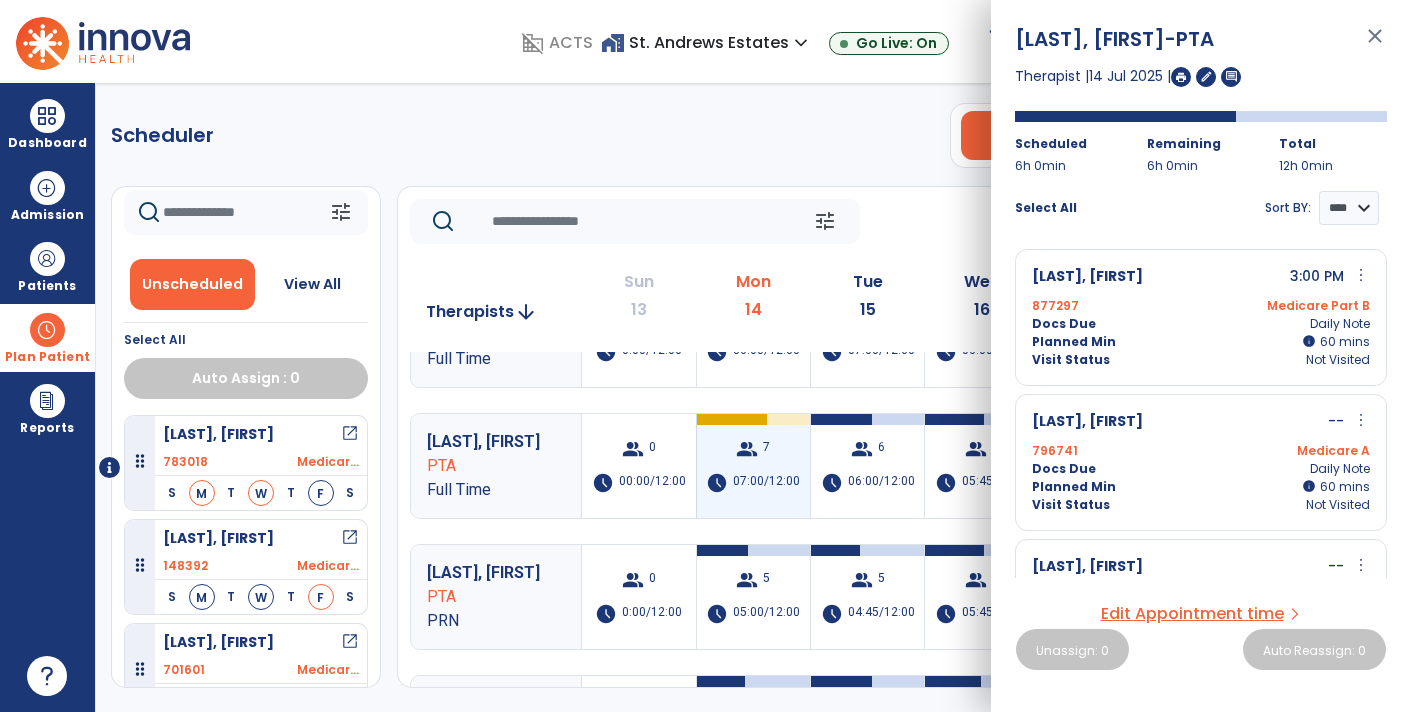 click on "7" at bounding box center (766, 449) 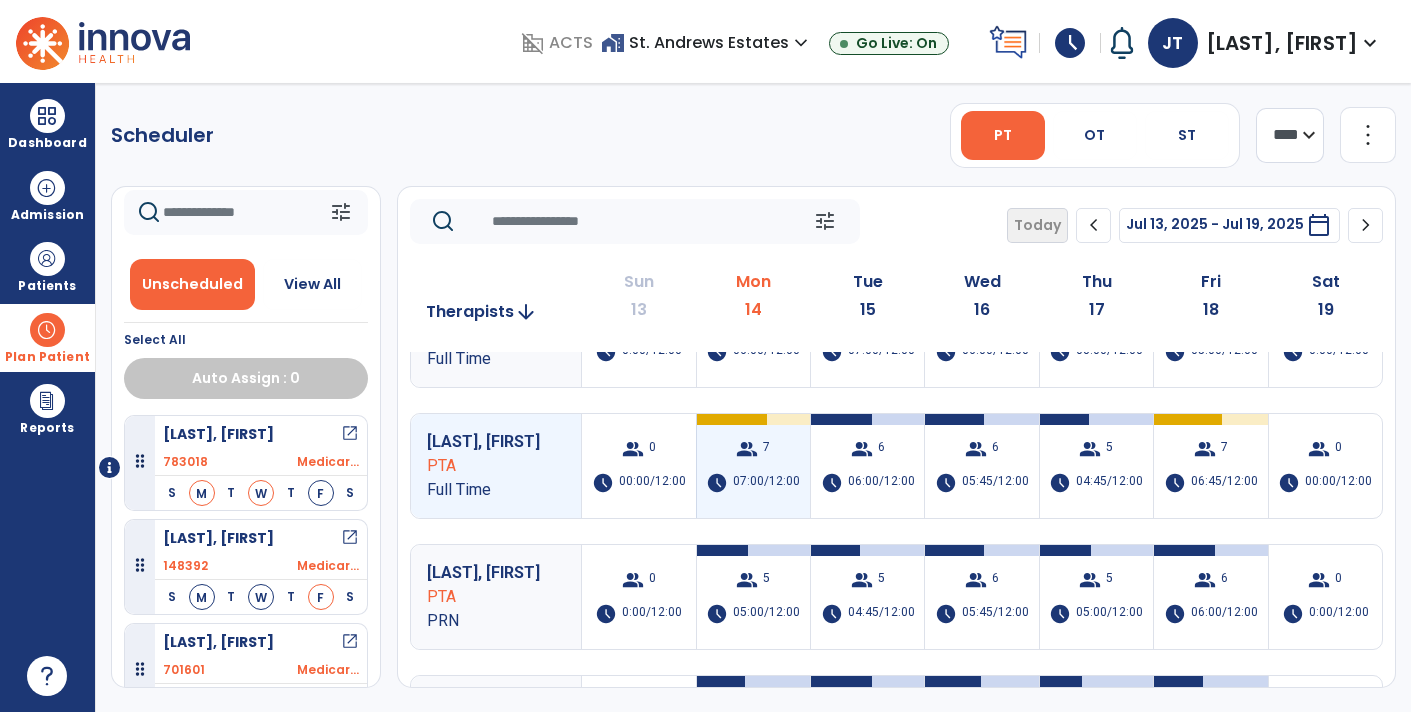 click on "group  7  schedule  07:00/12:00" at bounding box center (753, 466) 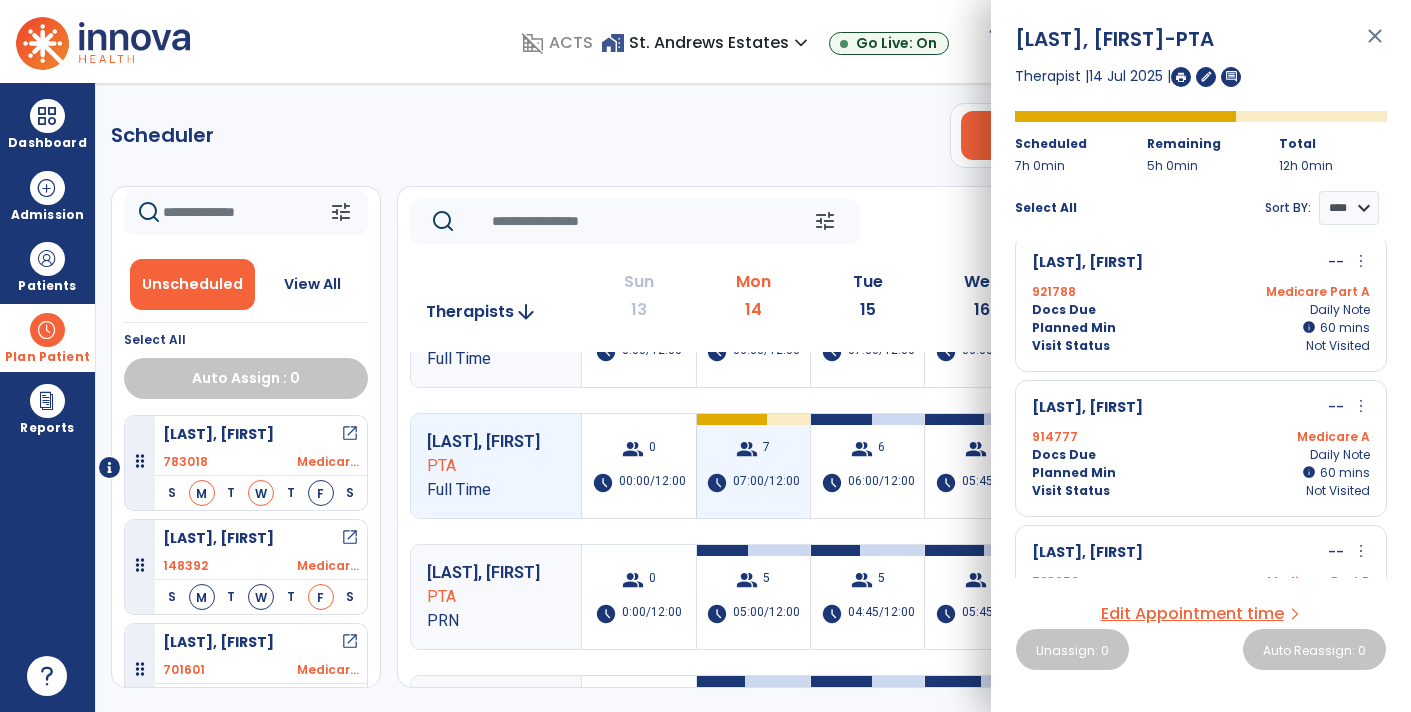 scroll, scrollTop: 0, scrollLeft: 0, axis: both 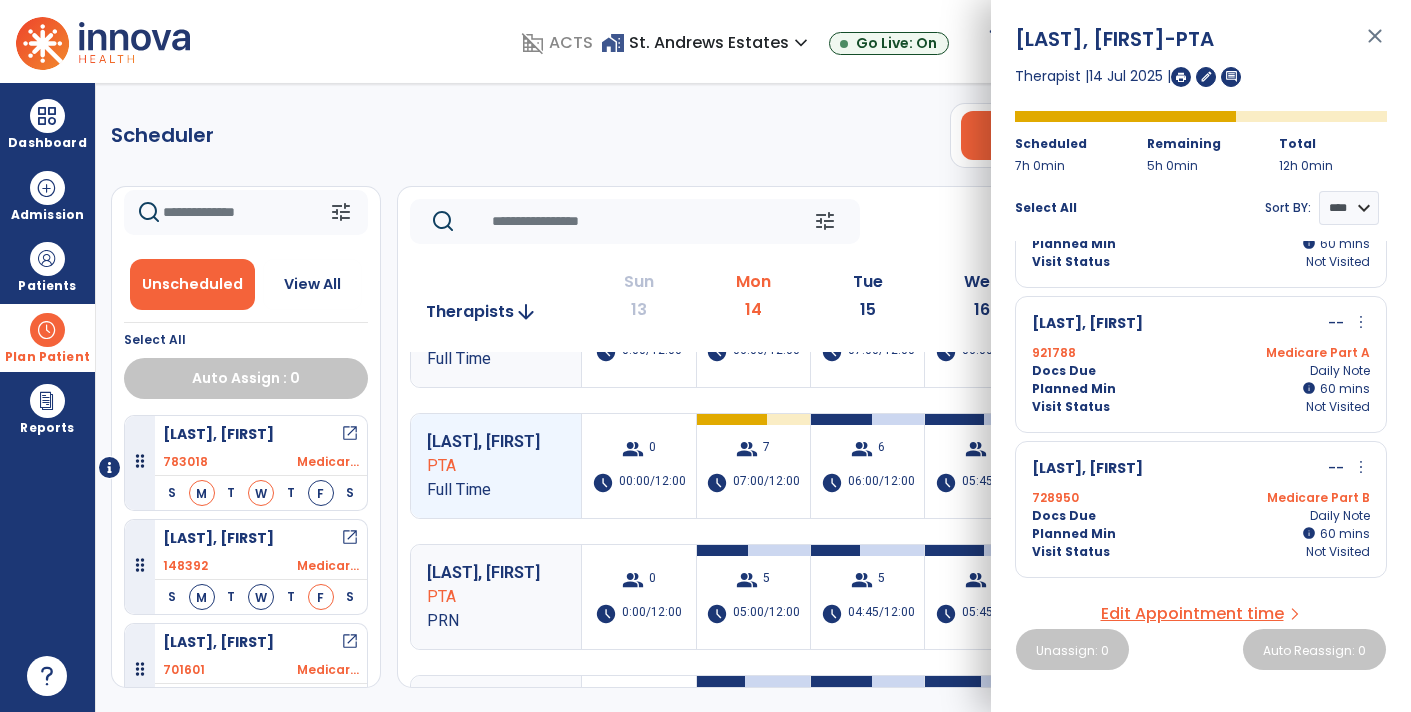 click on "Docs Due Daily Note" at bounding box center (1201, 516) 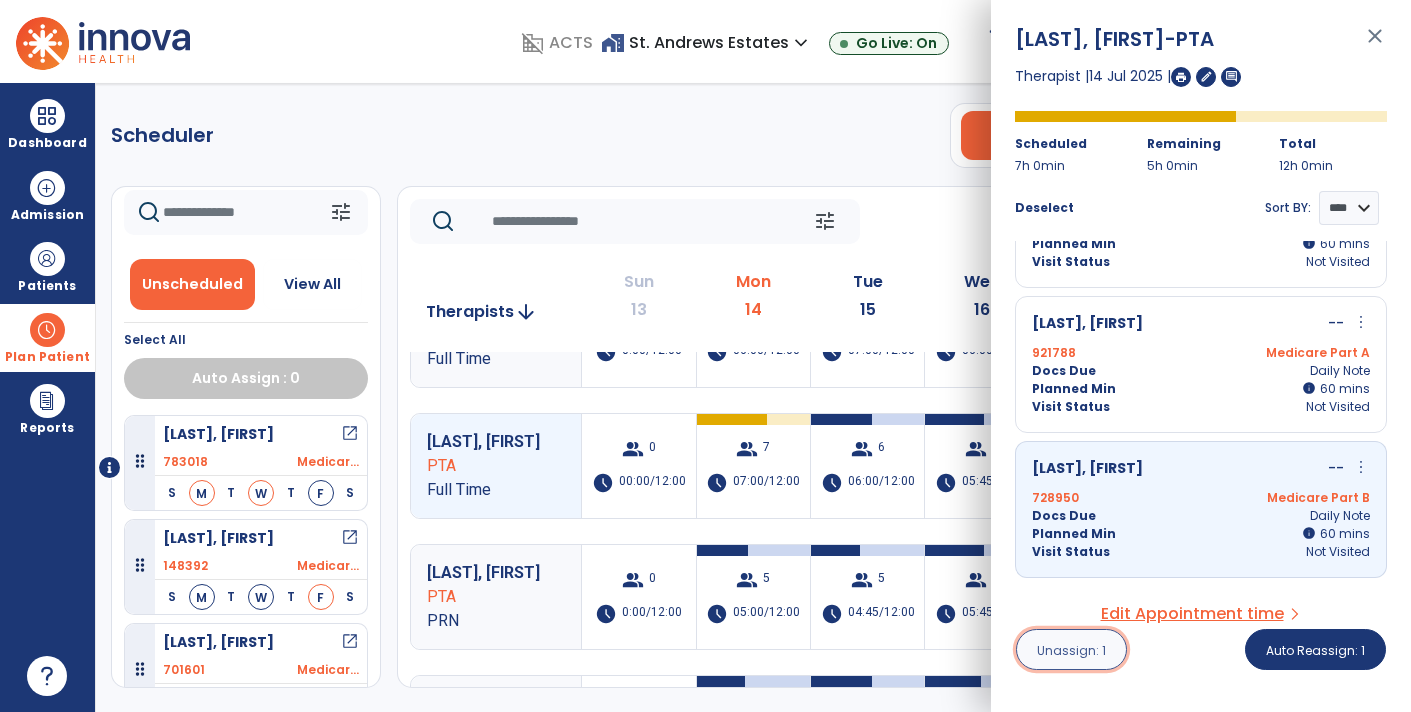 click on "Unassign: 1" at bounding box center [1071, 650] 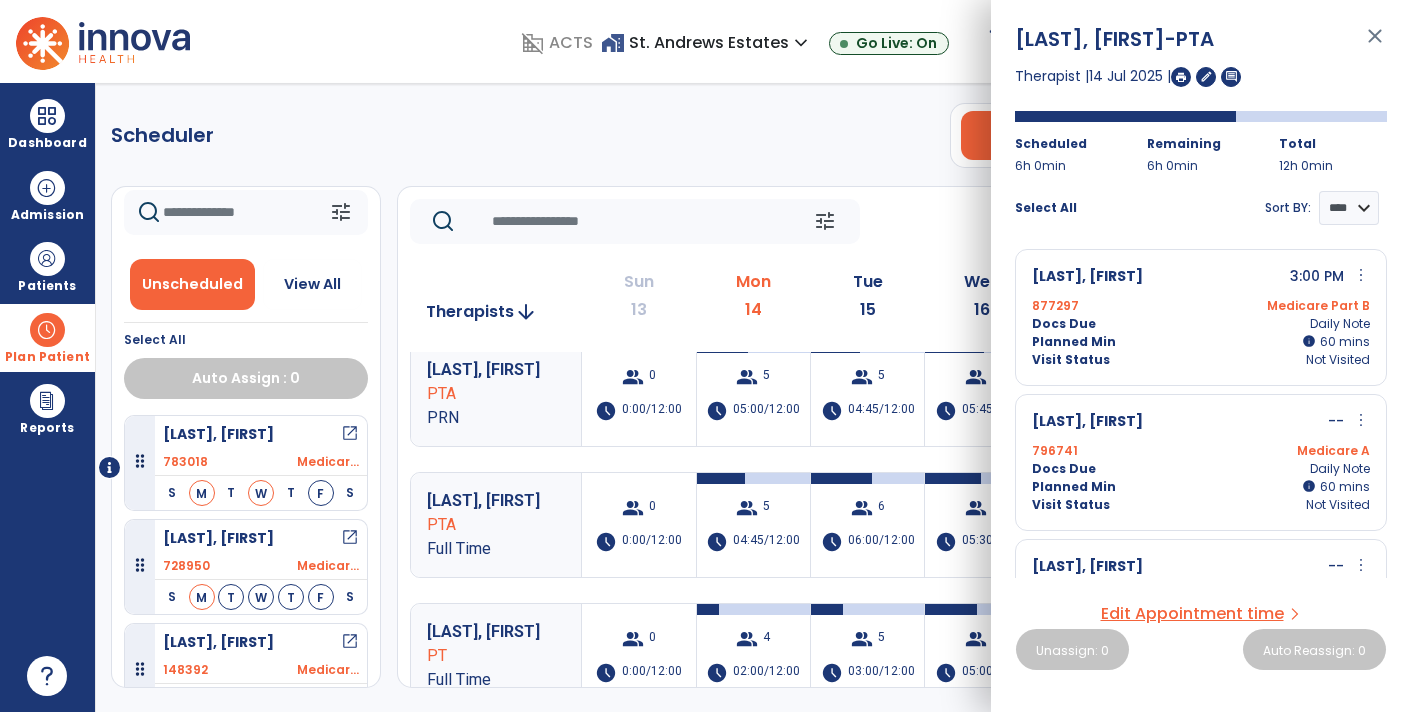 scroll, scrollTop: 406, scrollLeft: 0, axis: vertical 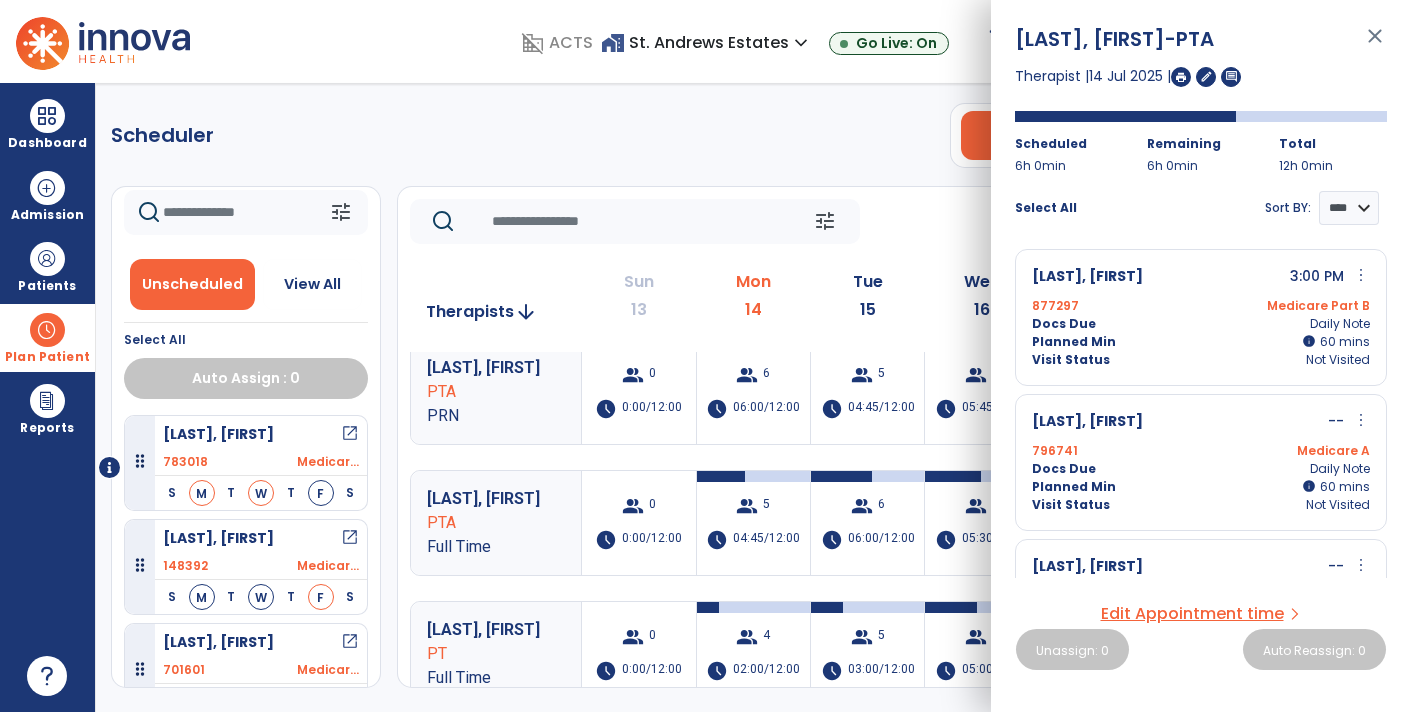 click at bounding box center (1181, 77) 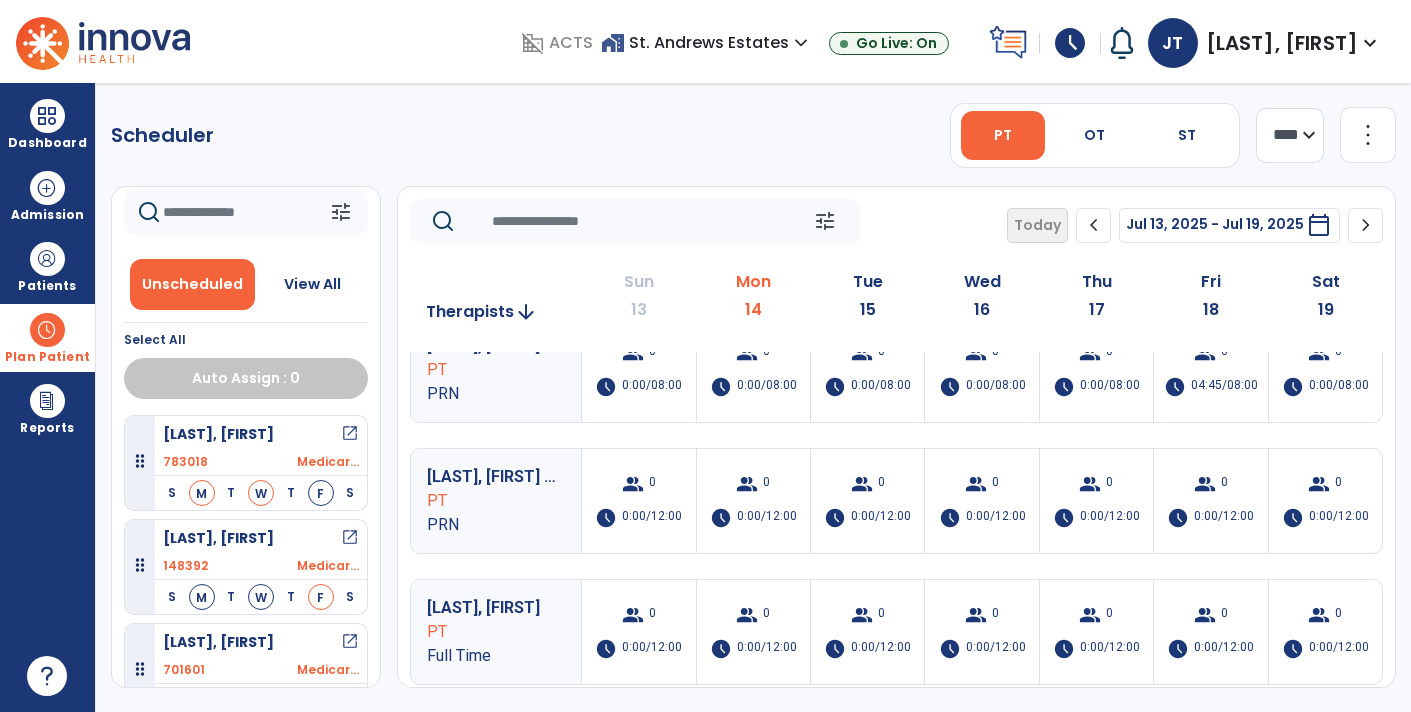 scroll, scrollTop: 953, scrollLeft: 0, axis: vertical 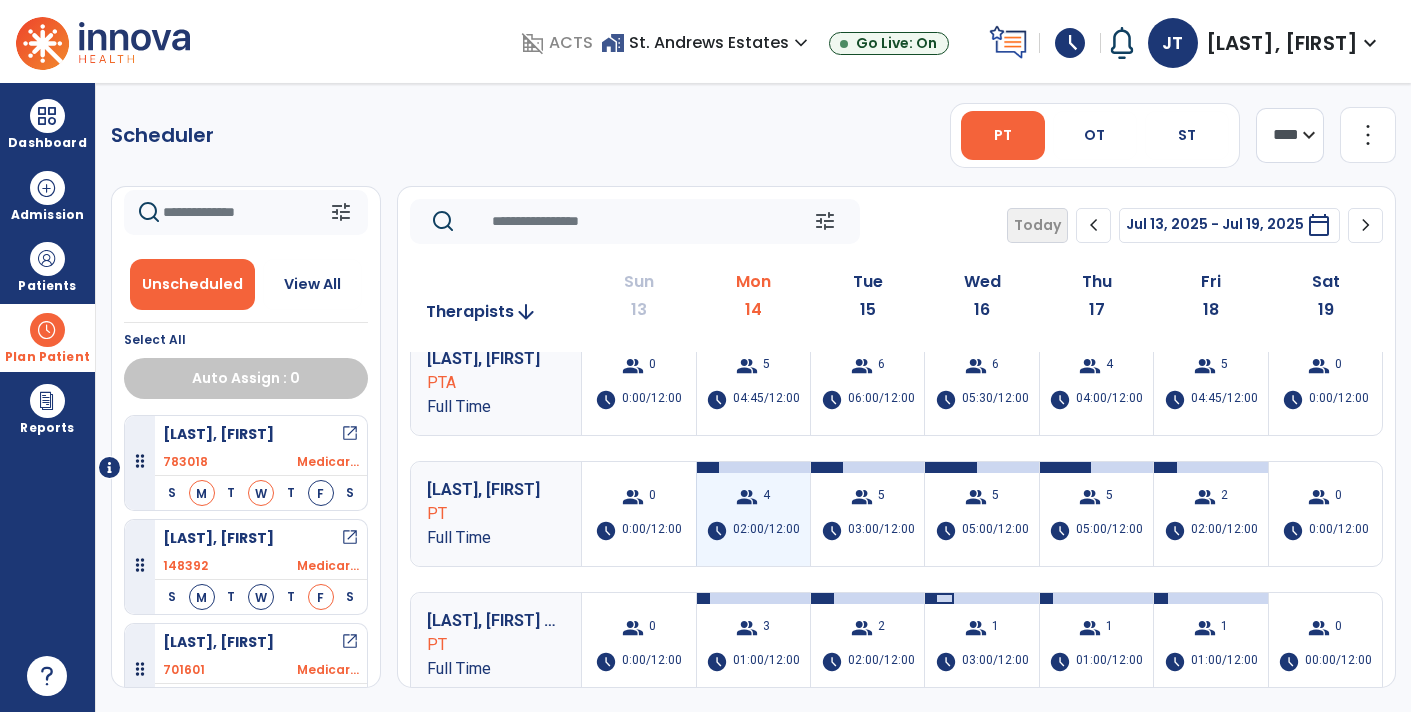 click on "group  4  schedule  02:00/12:00" at bounding box center (753, 514) 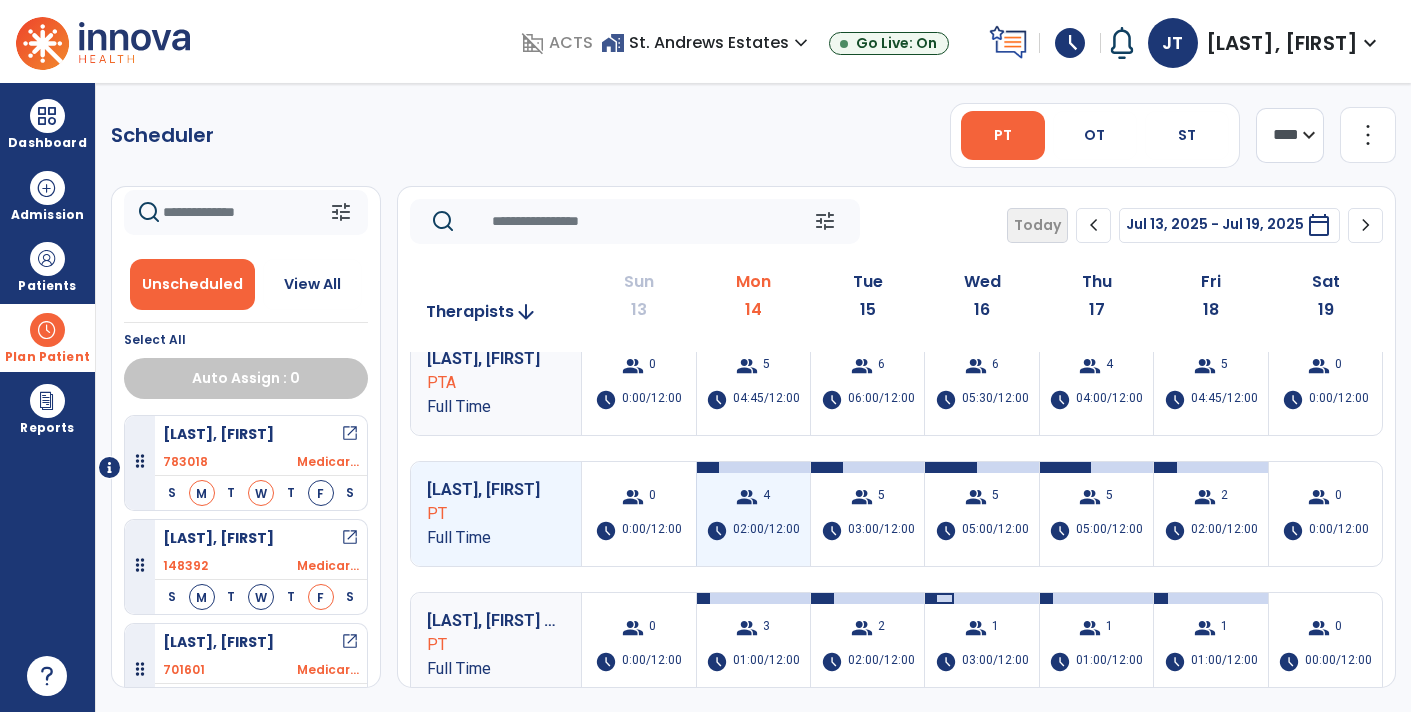 click on "4" at bounding box center [766, 497] 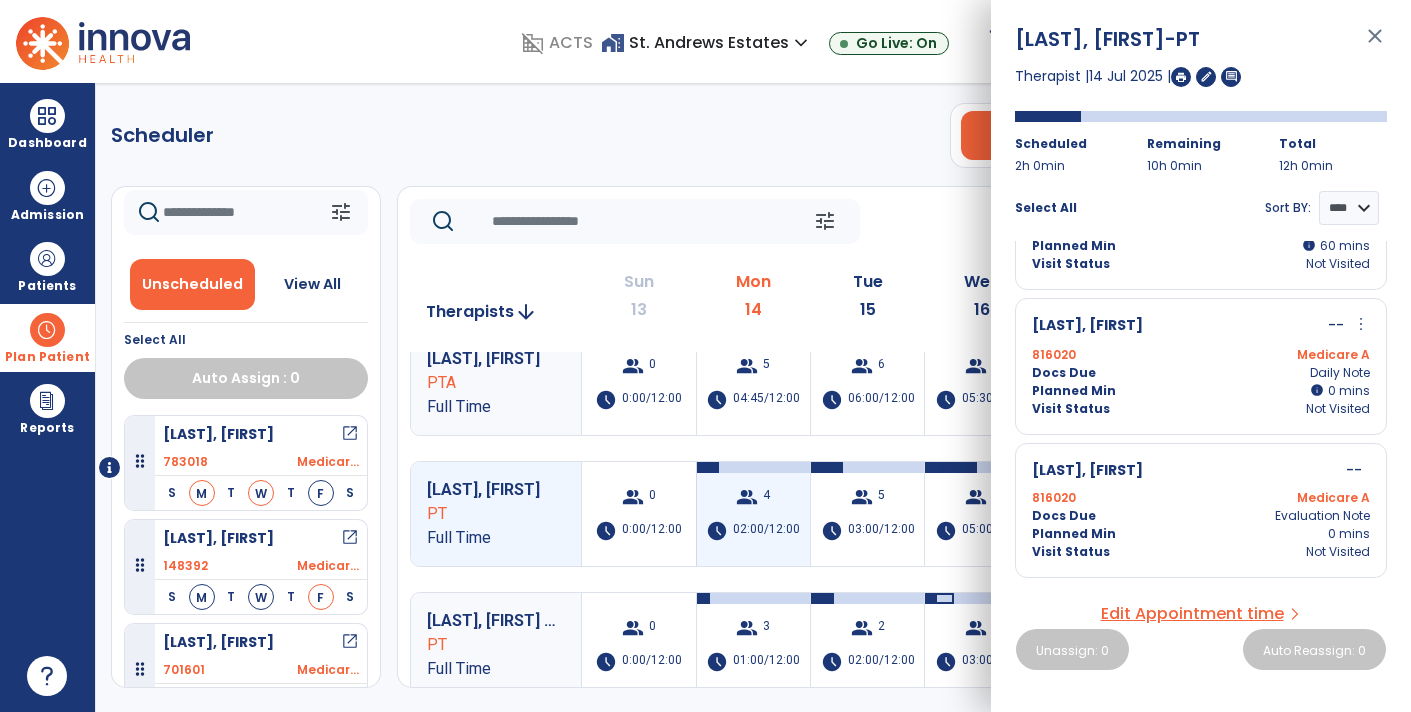 scroll, scrollTop: 0, scrollLeft: 0, axis: both 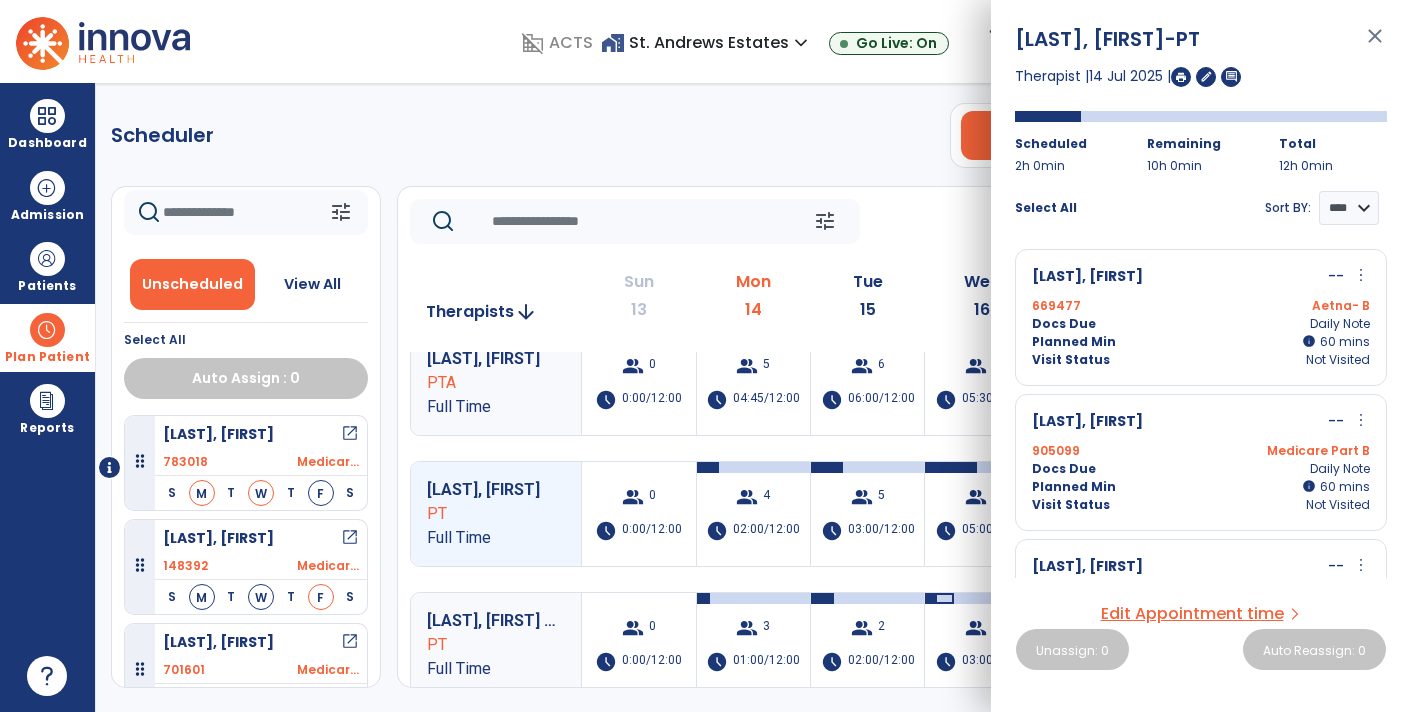 click on "close" at bounding box center [1375, 45] 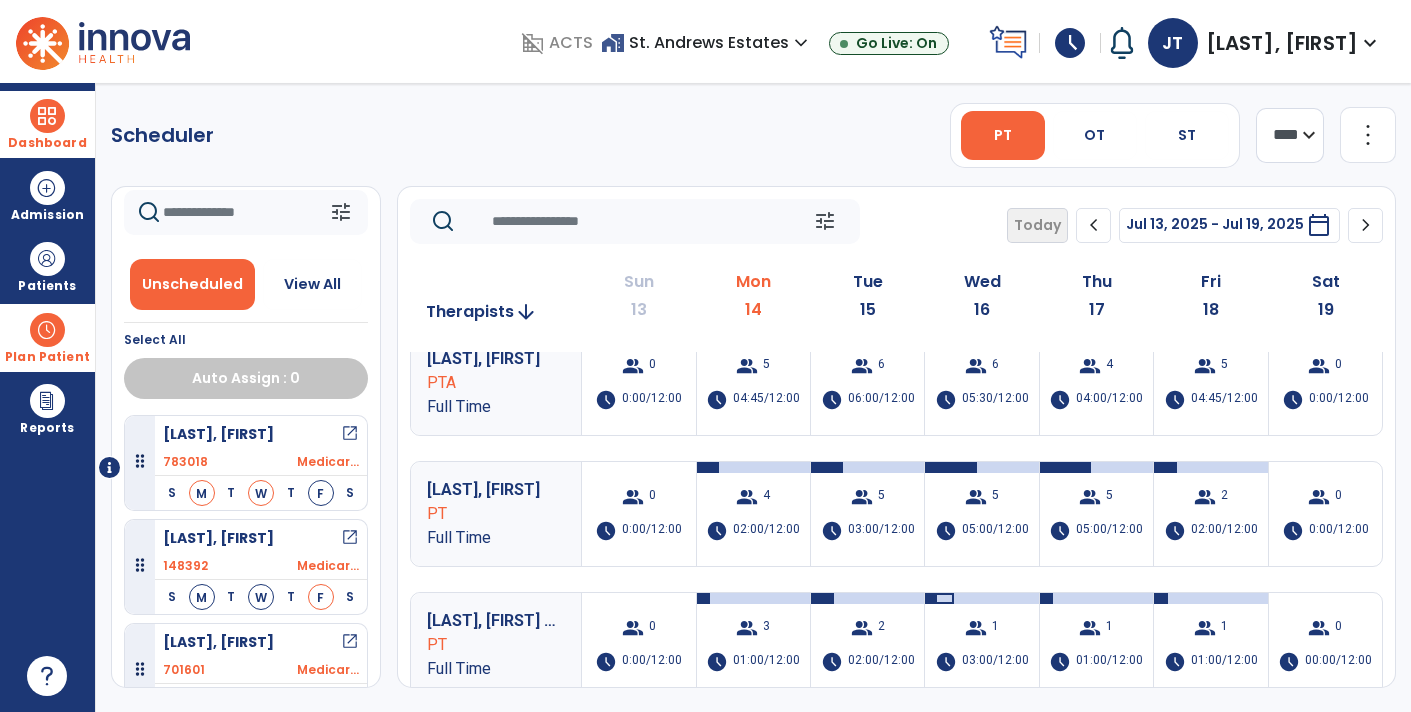 click at bounding box center [47, 116] 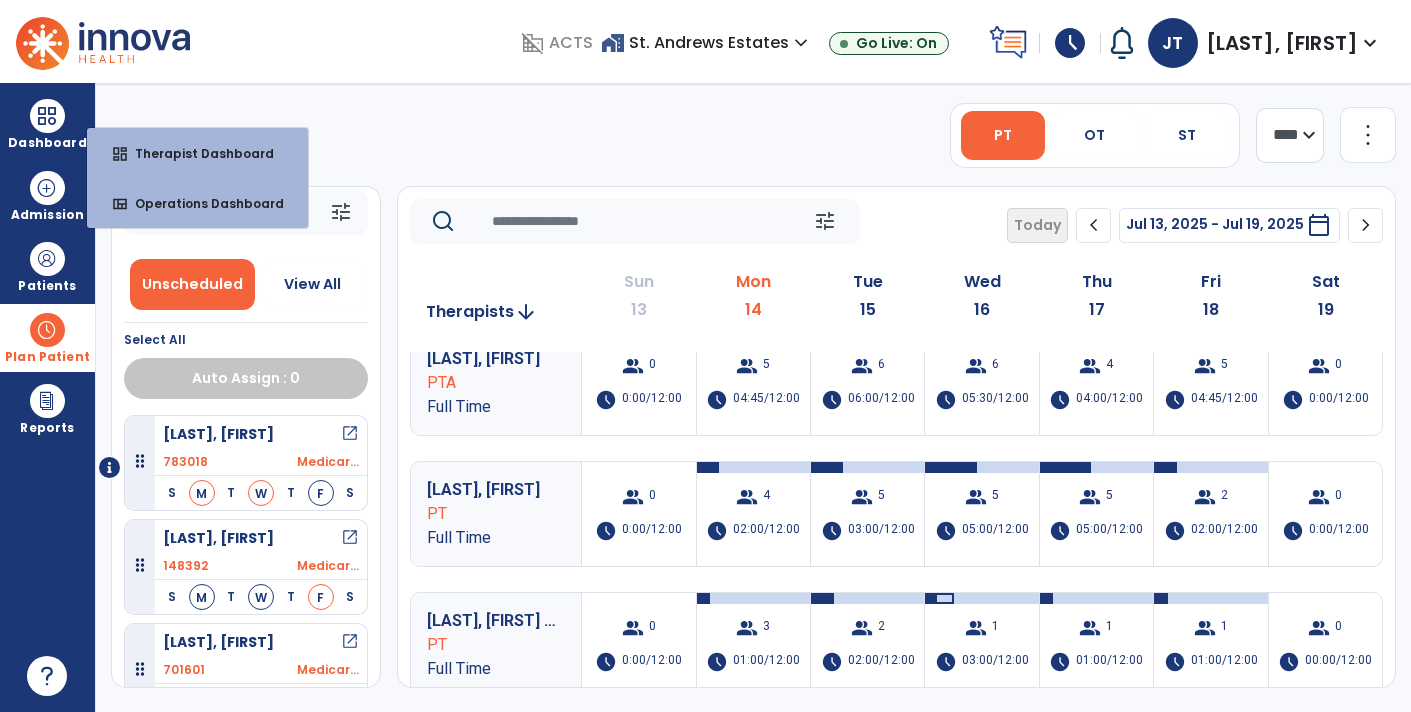 click on "Plan Patient" at bounding box center (47, 357) 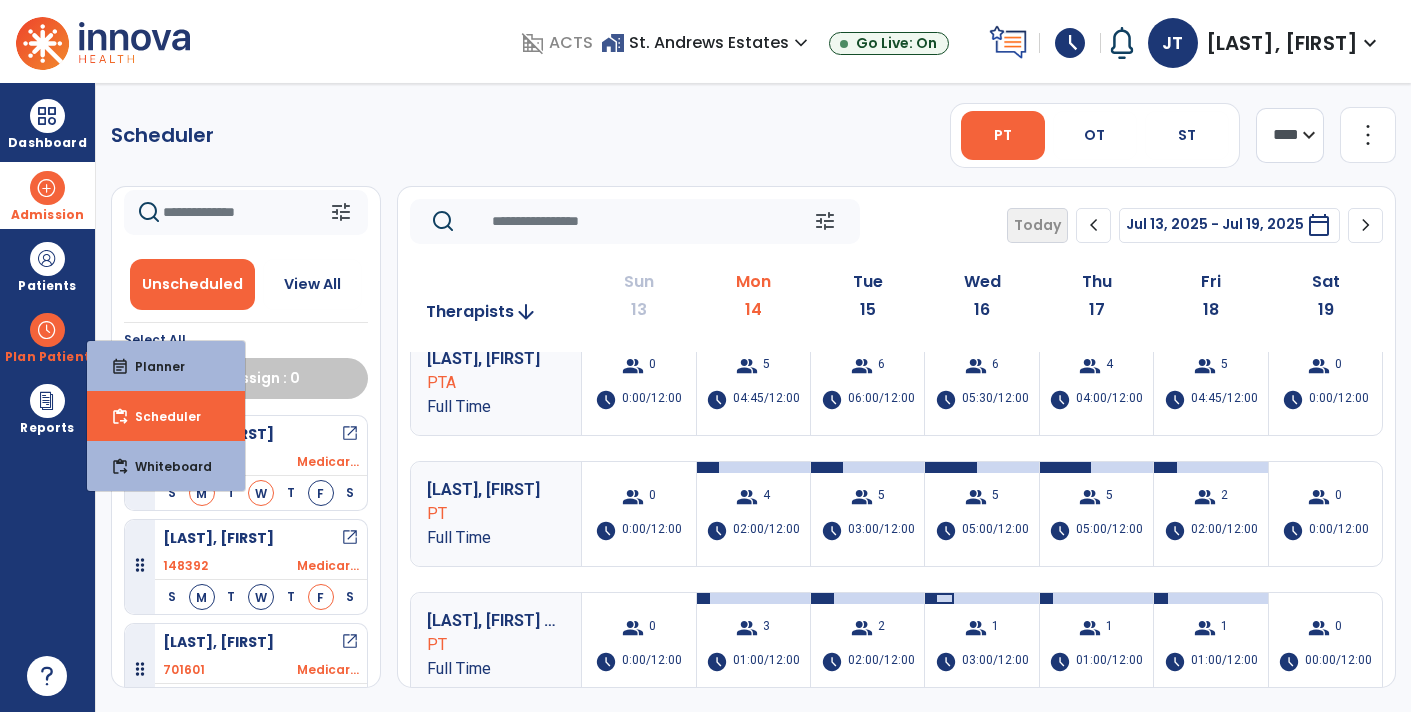 click at bounding box center [47, 188] 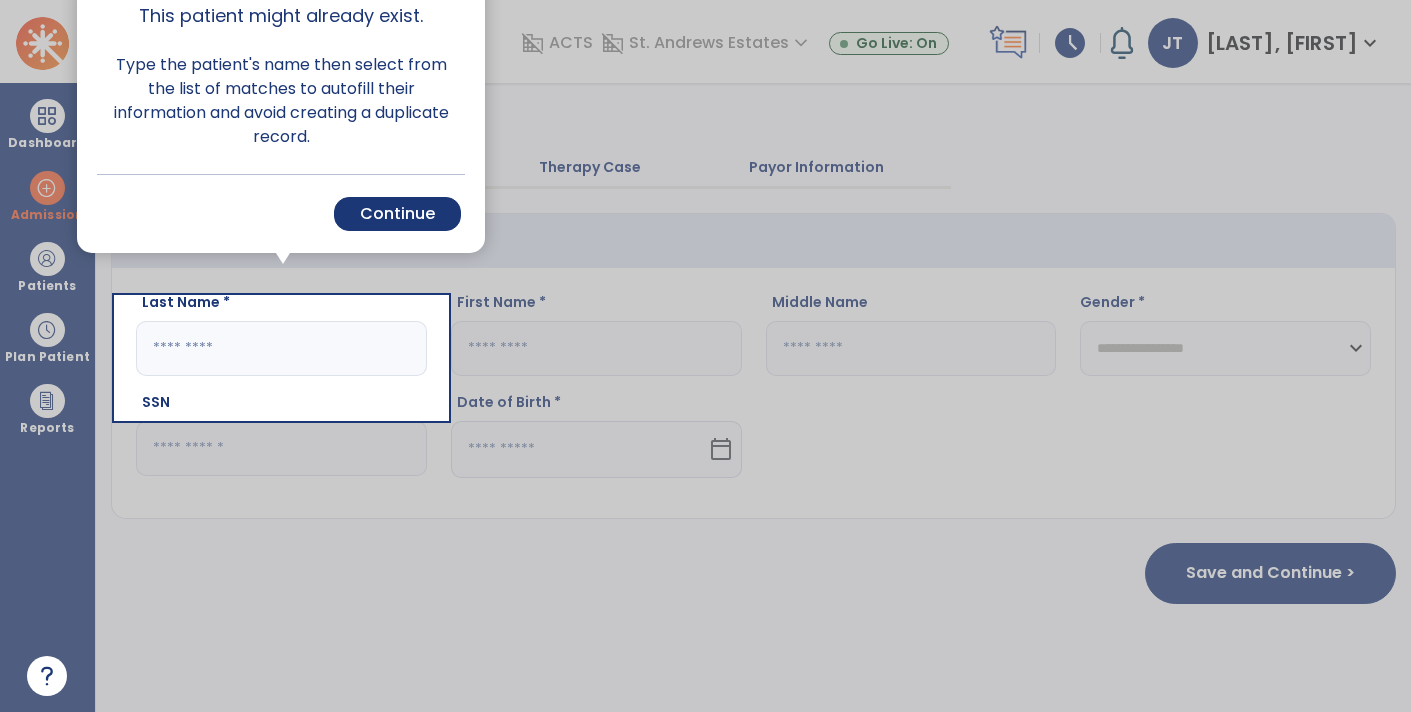 click at bounding box center (281, 565) 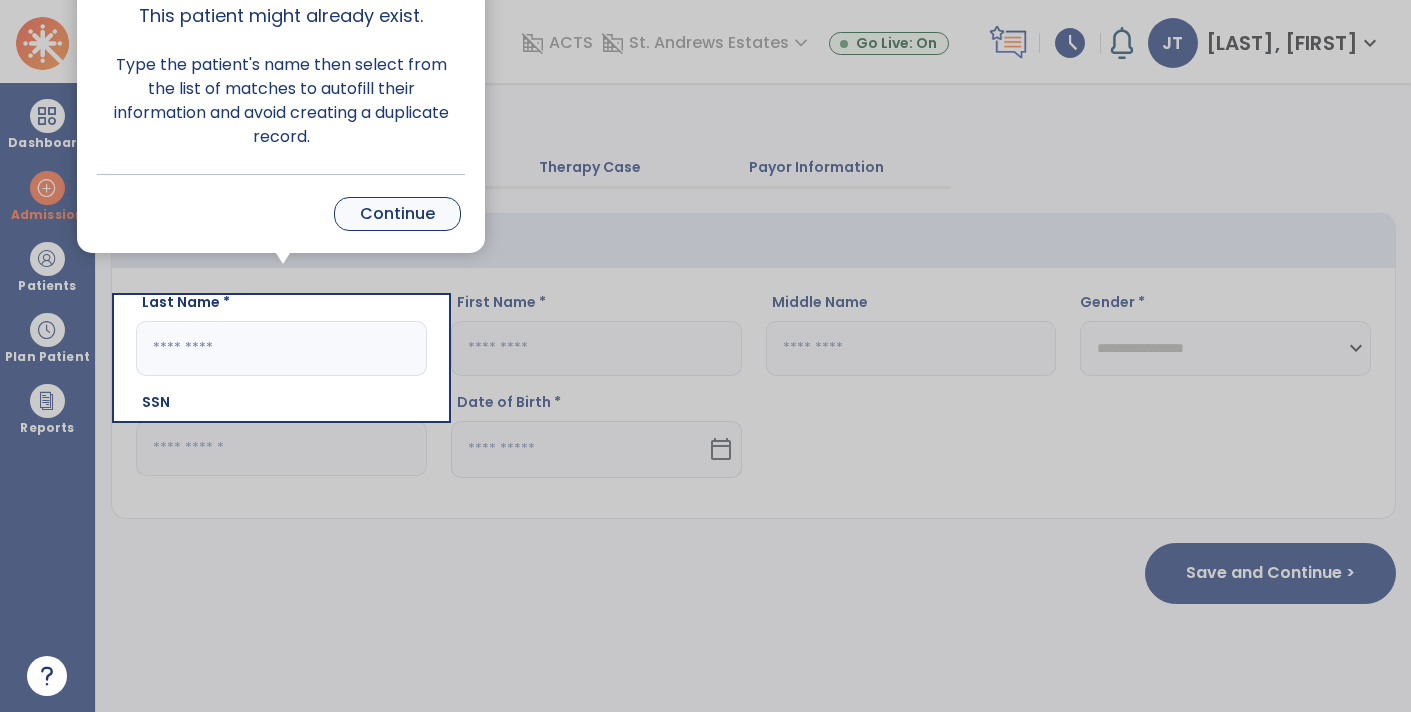 click on "Continue" at bounding box center [397, 214] 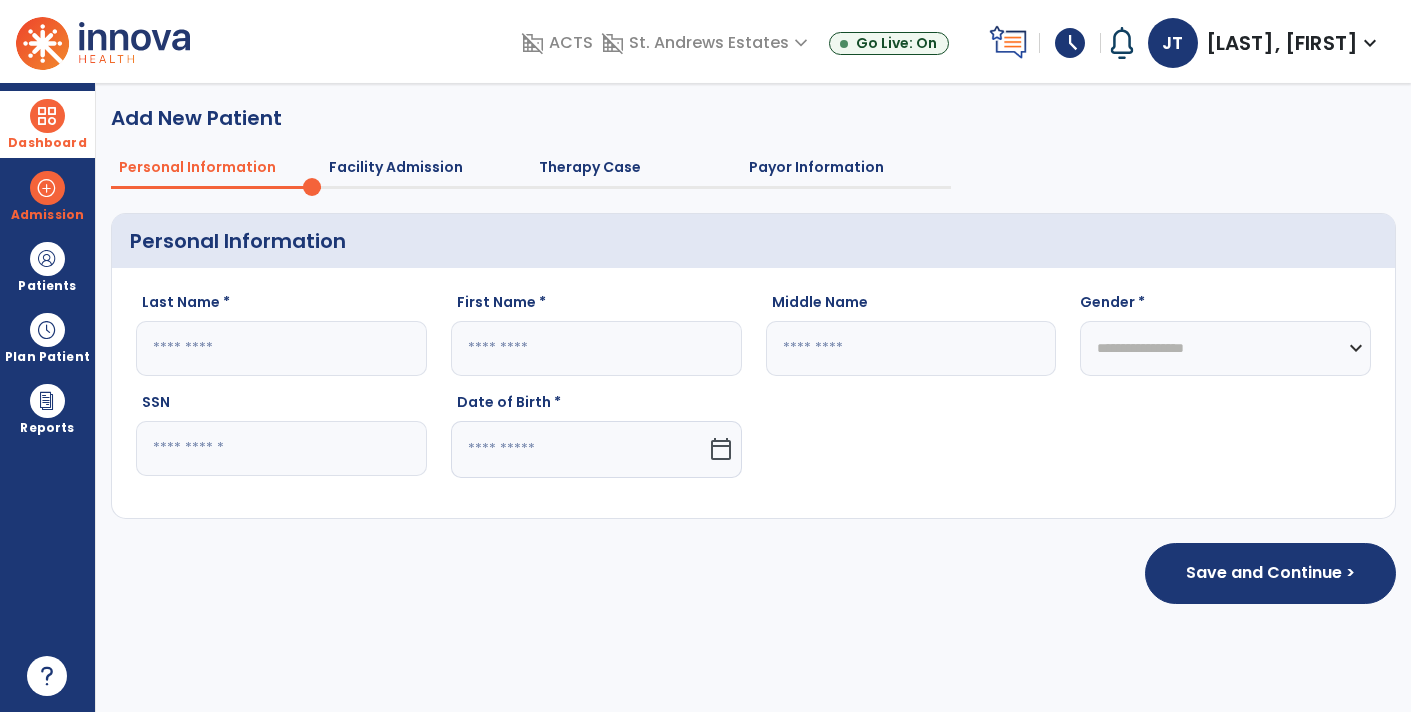click at bounding box center [47, 116] 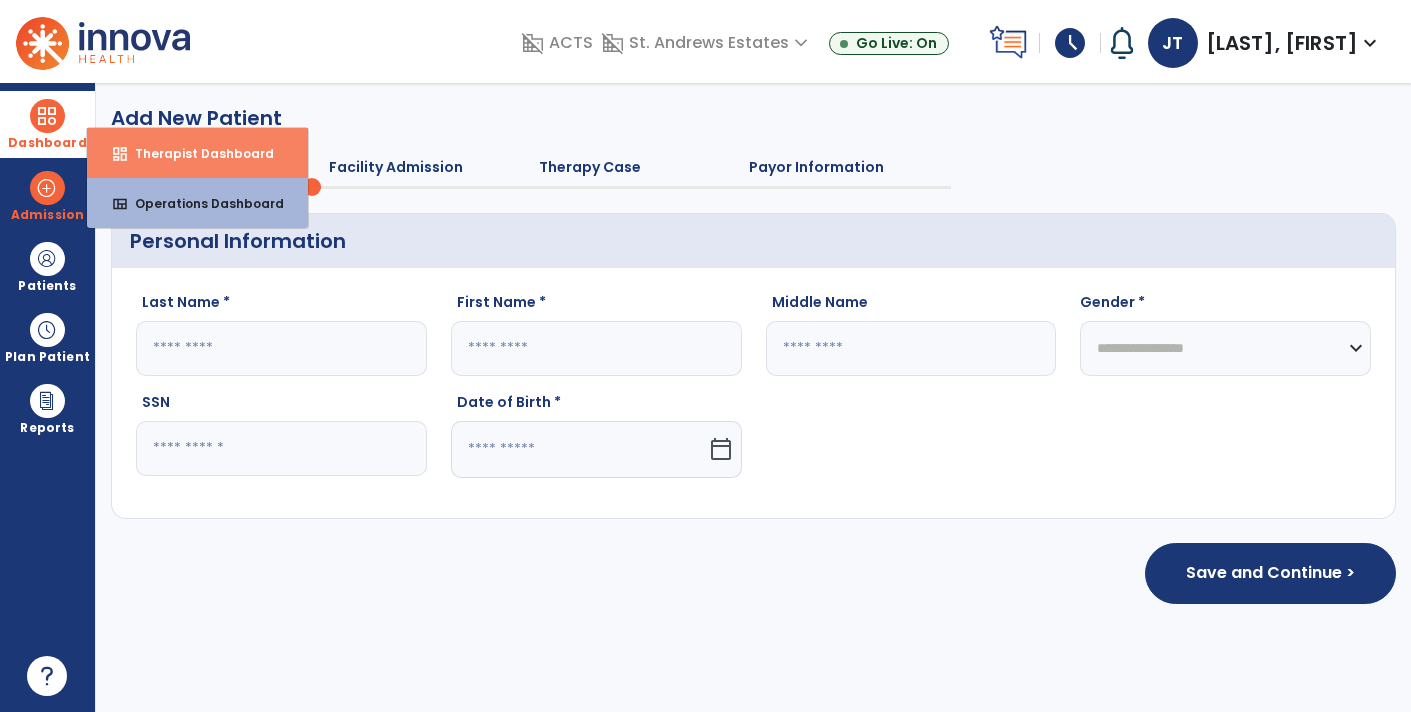 click on "Therapist Dashboard" at bounding box center [196, 153] 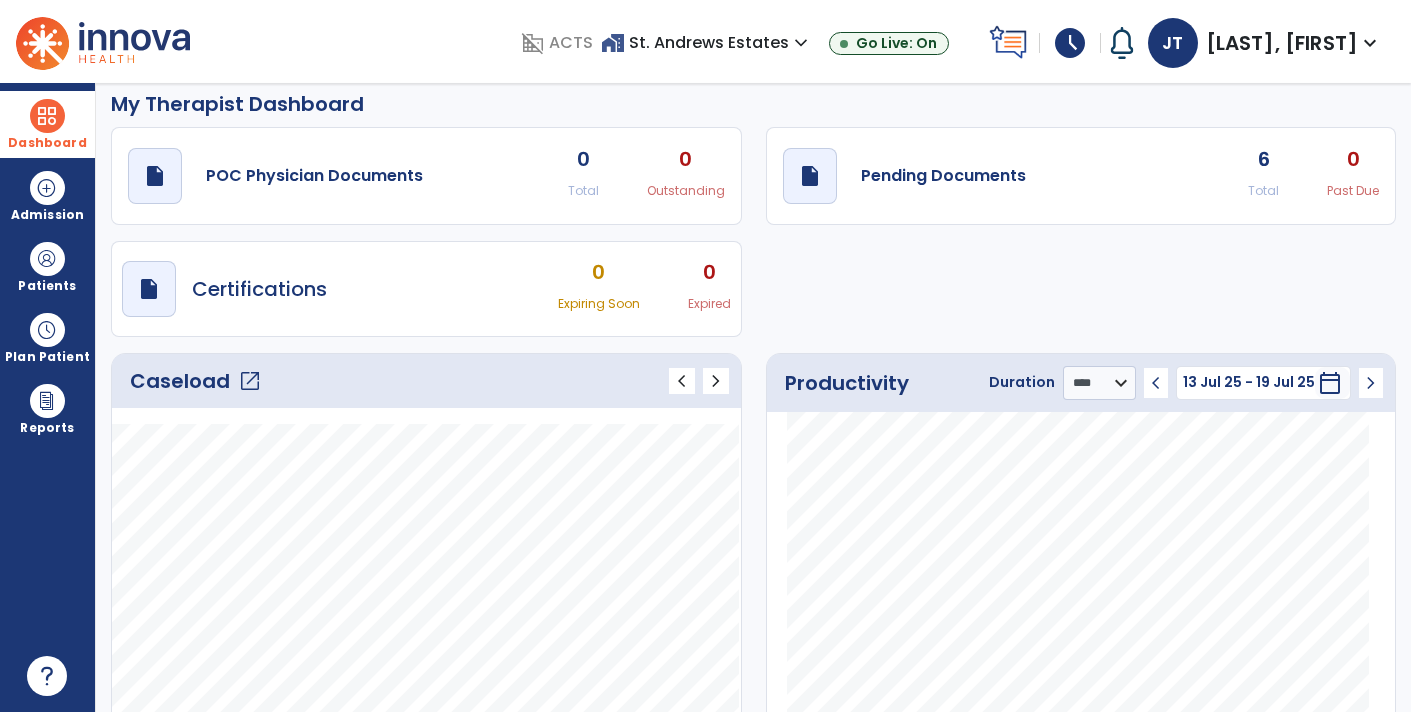 scroll, scrollTop: 0, scrollLeft: 0, axis: both 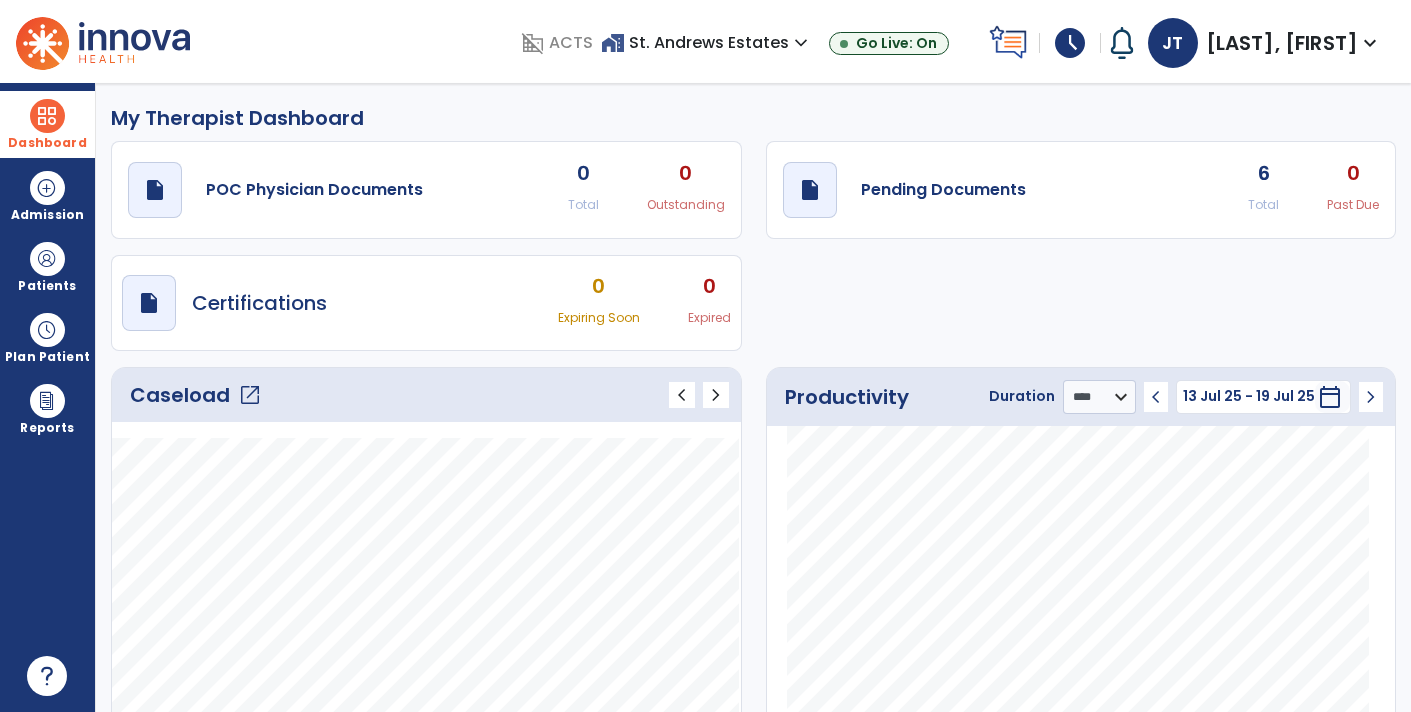 click on "13 Jul 25 - 19 Jul 25" at bounding box center [1249, 396] 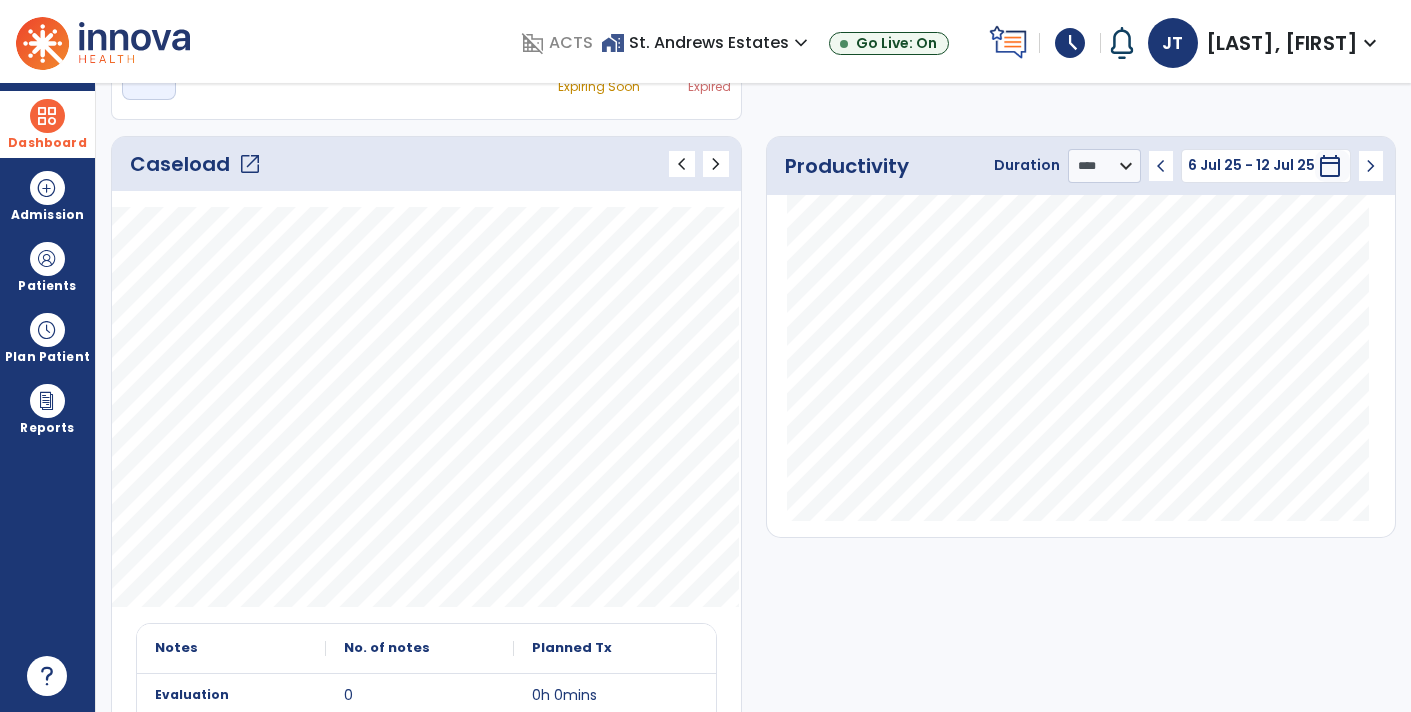 scroll, scrollTop: 227, scrollLeft: 0, axis: vertical 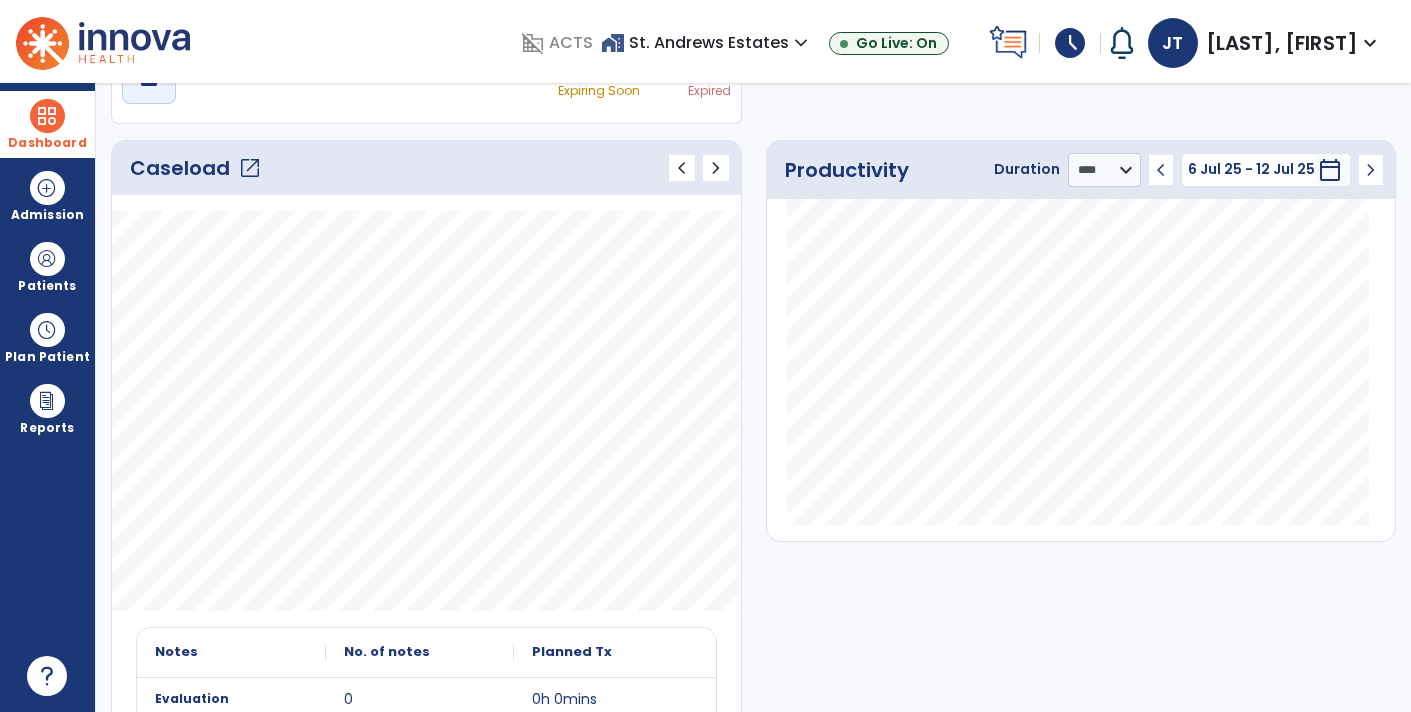 click on "chevron_left" 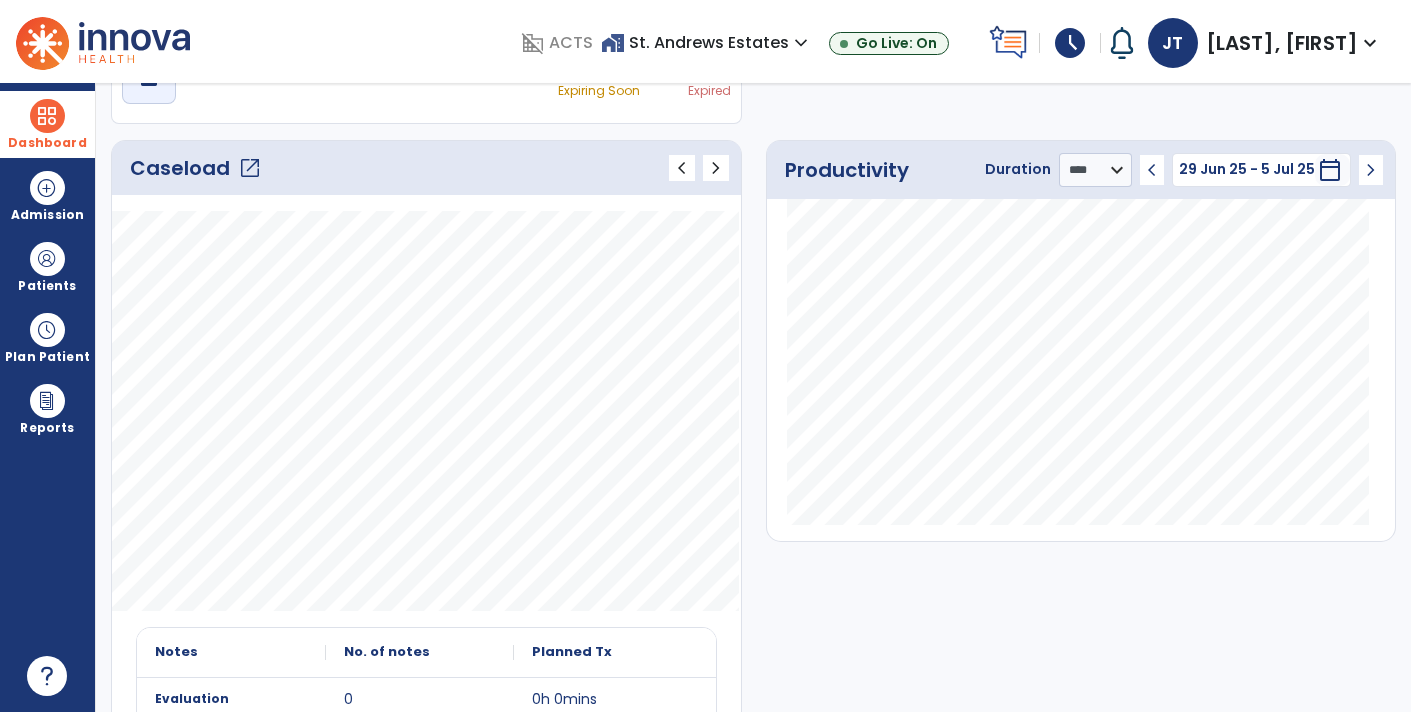 click on "chevron_left" 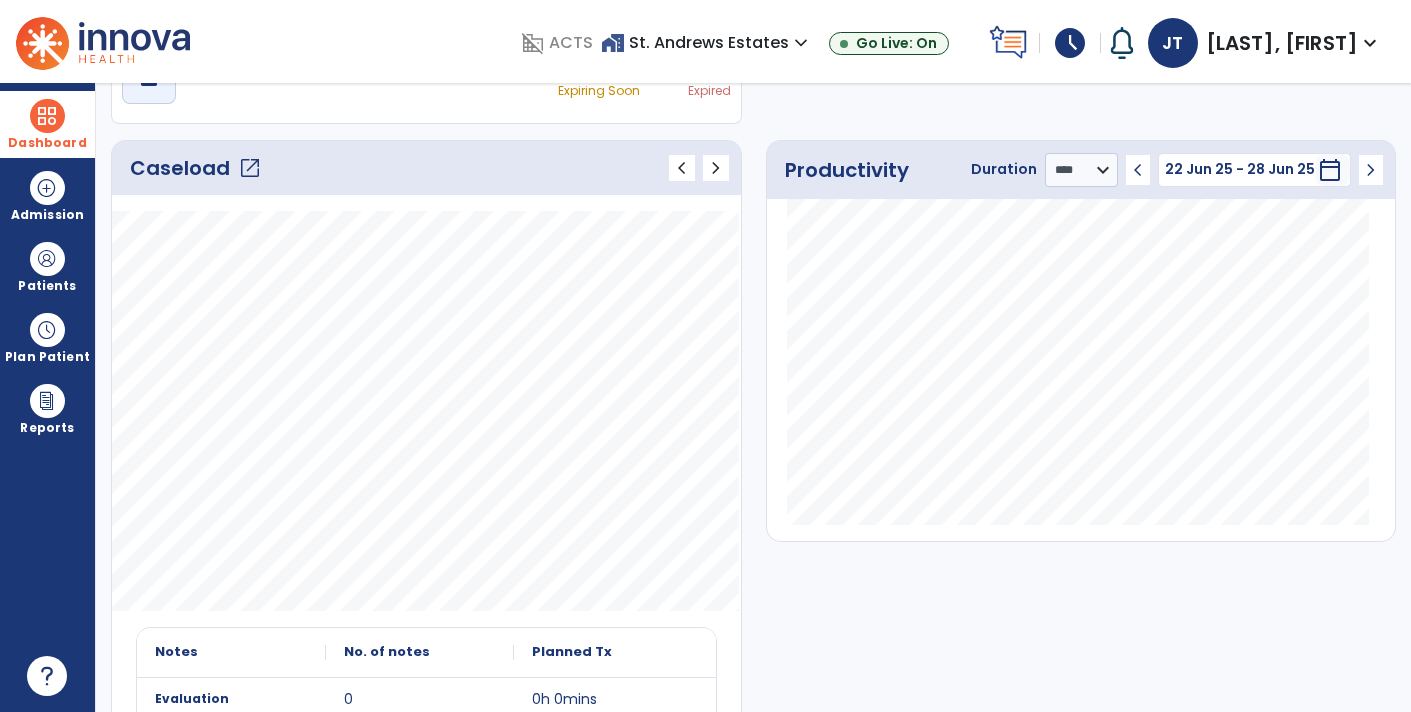 click on "chevron_left" 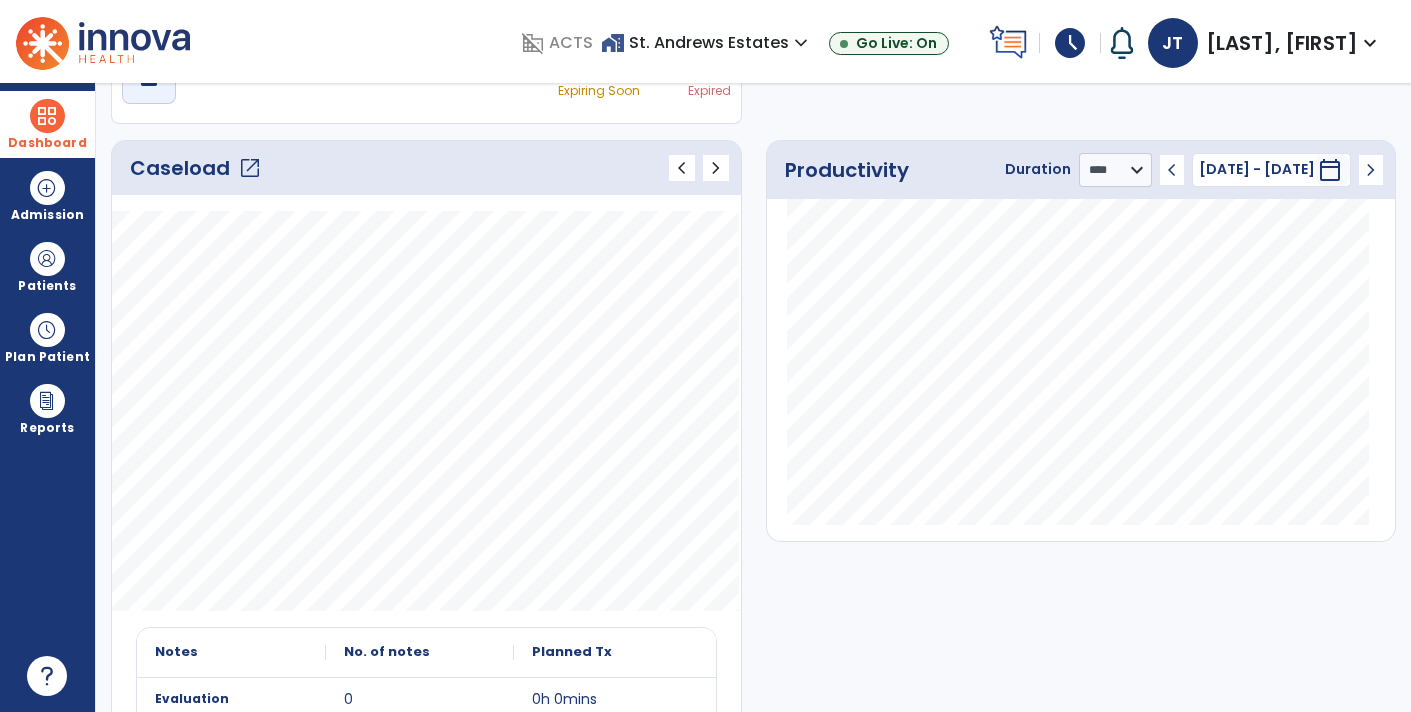 click on "chevron_left" 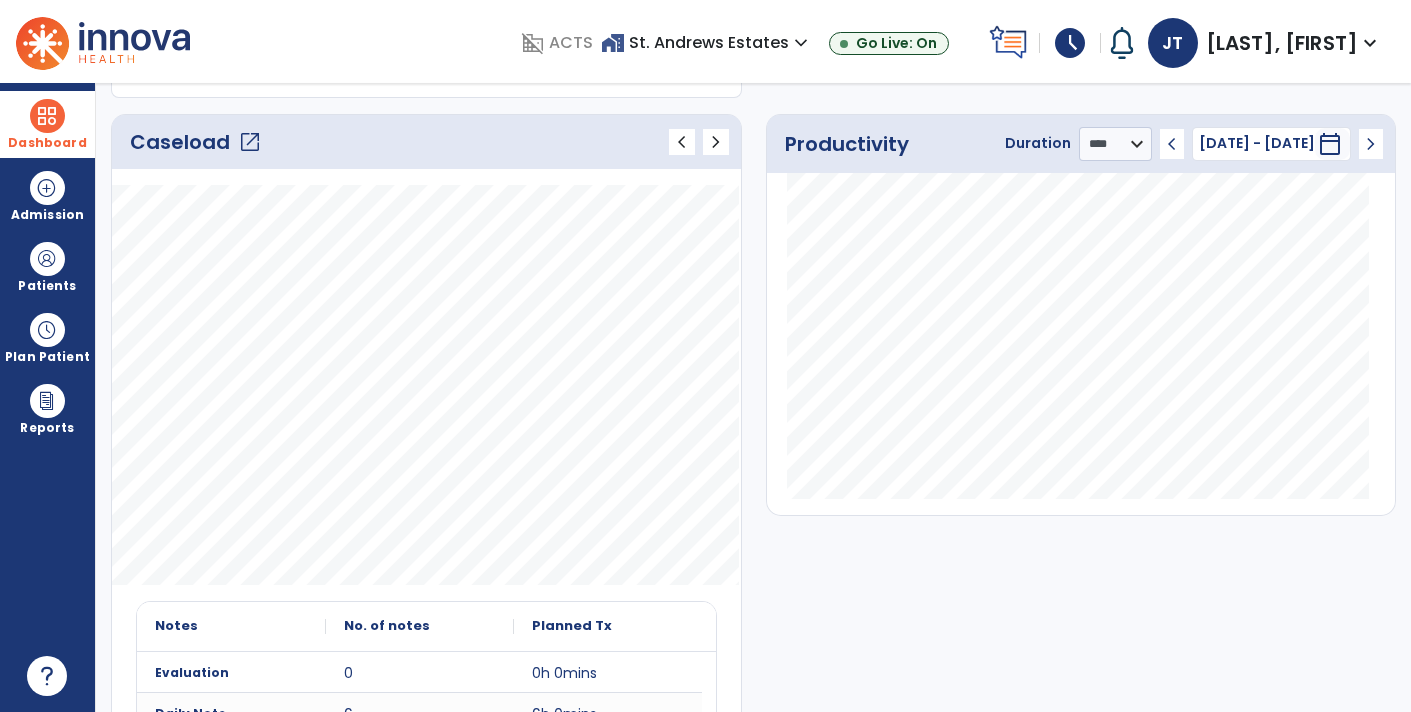 scroll, scrollTop: 0, scrollLeft: 0, axis: both 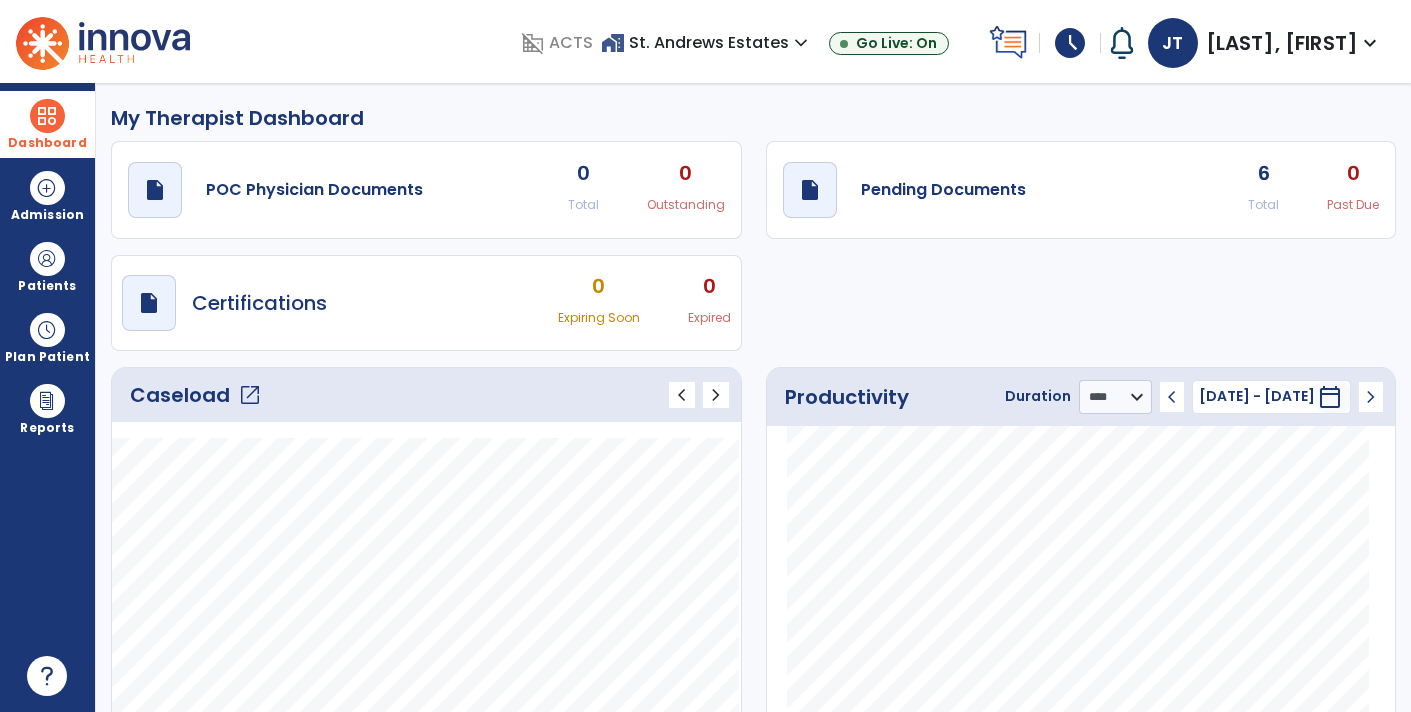 click on "Dashboard" at bounding box center [47, 124] 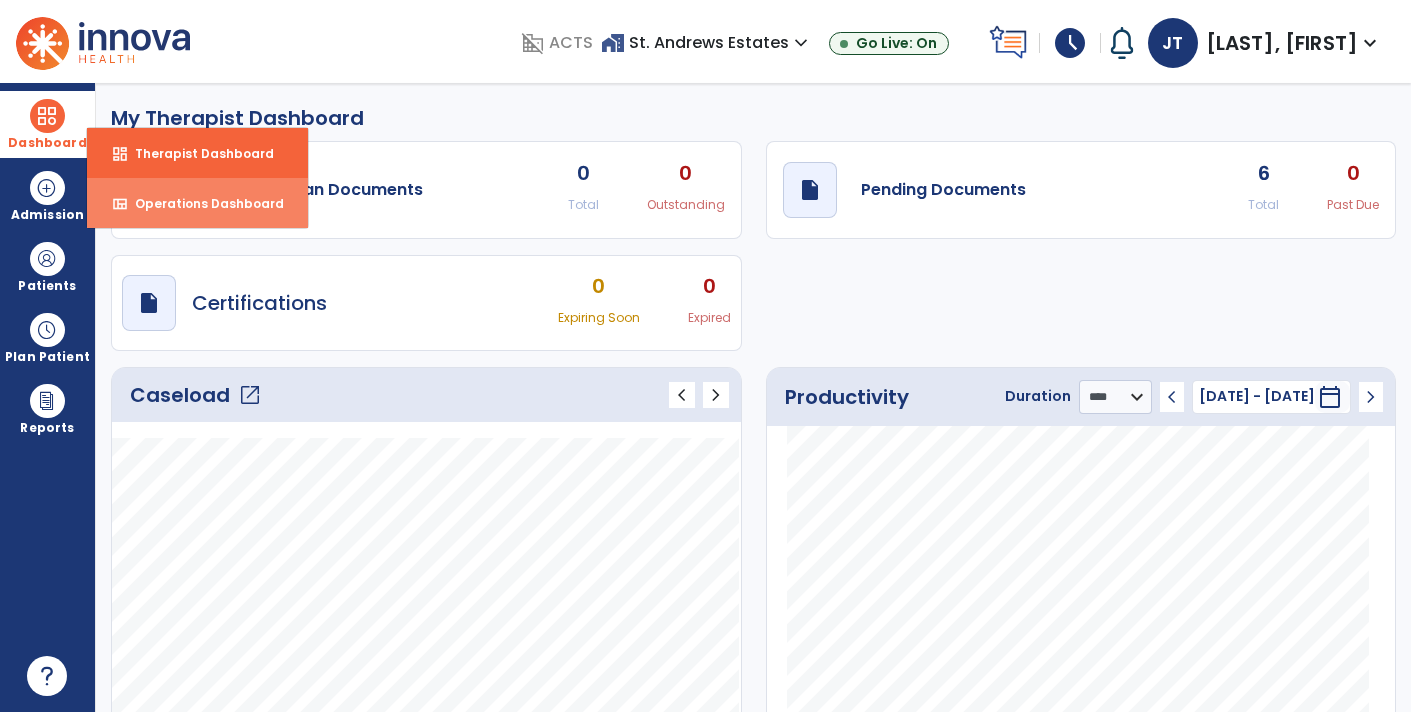click on "Operations Dashboard" at bounding box center [201, 203] 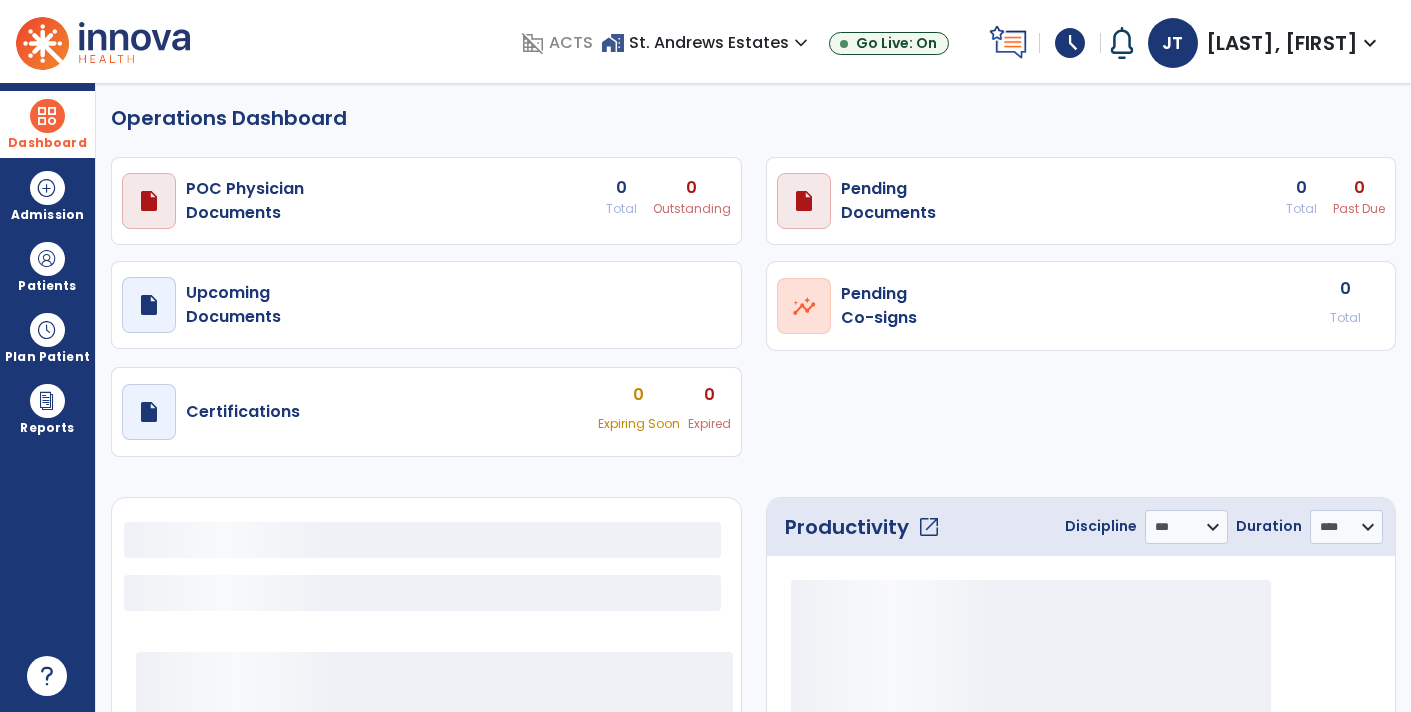 select on "***" 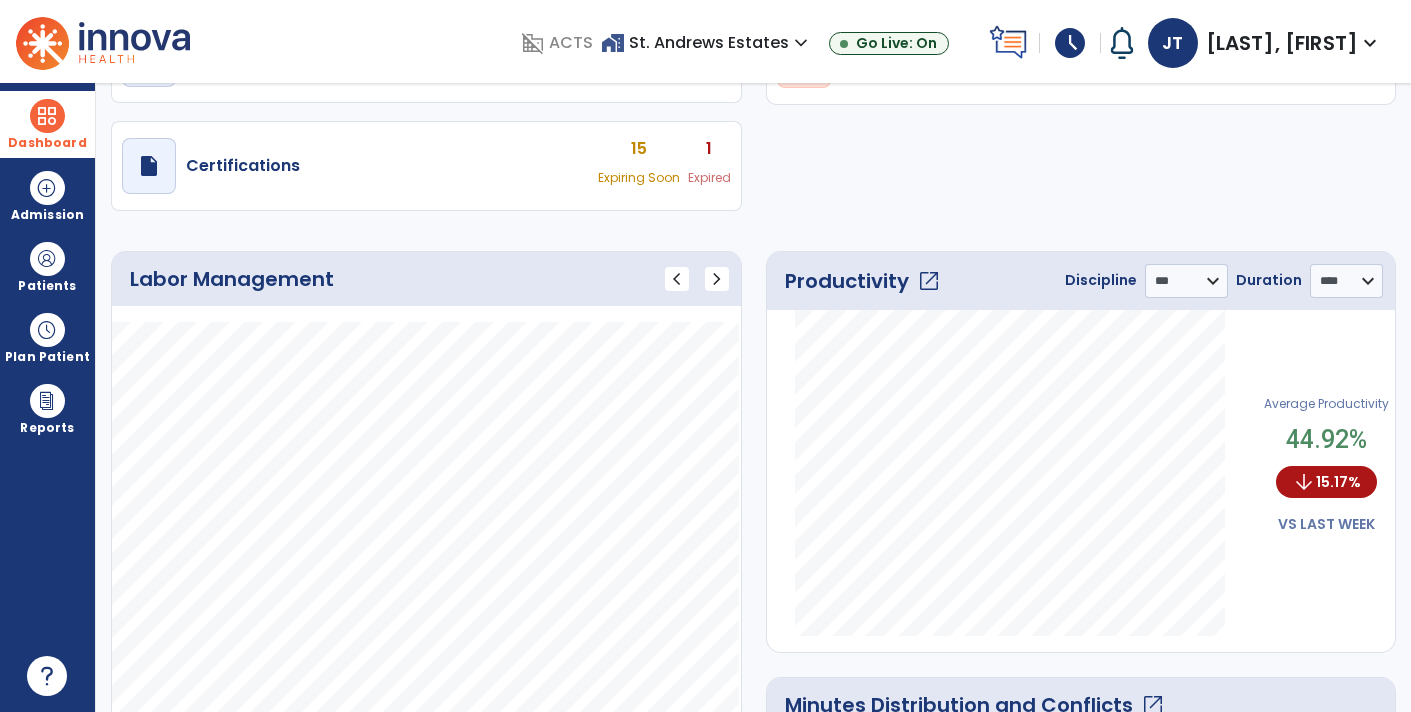 scroll, scrollTop: 249, scrollLeft: 0, axis: vertical 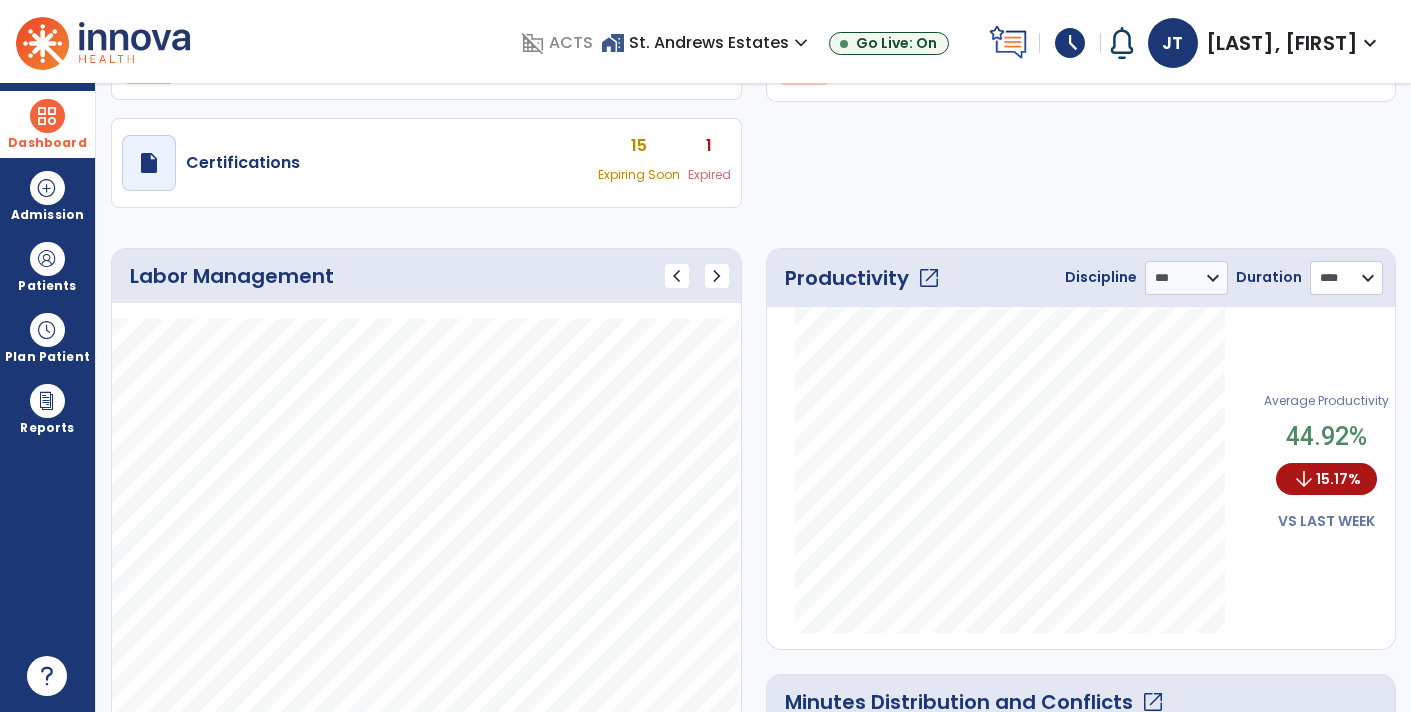 click on "******** *** **** *****" 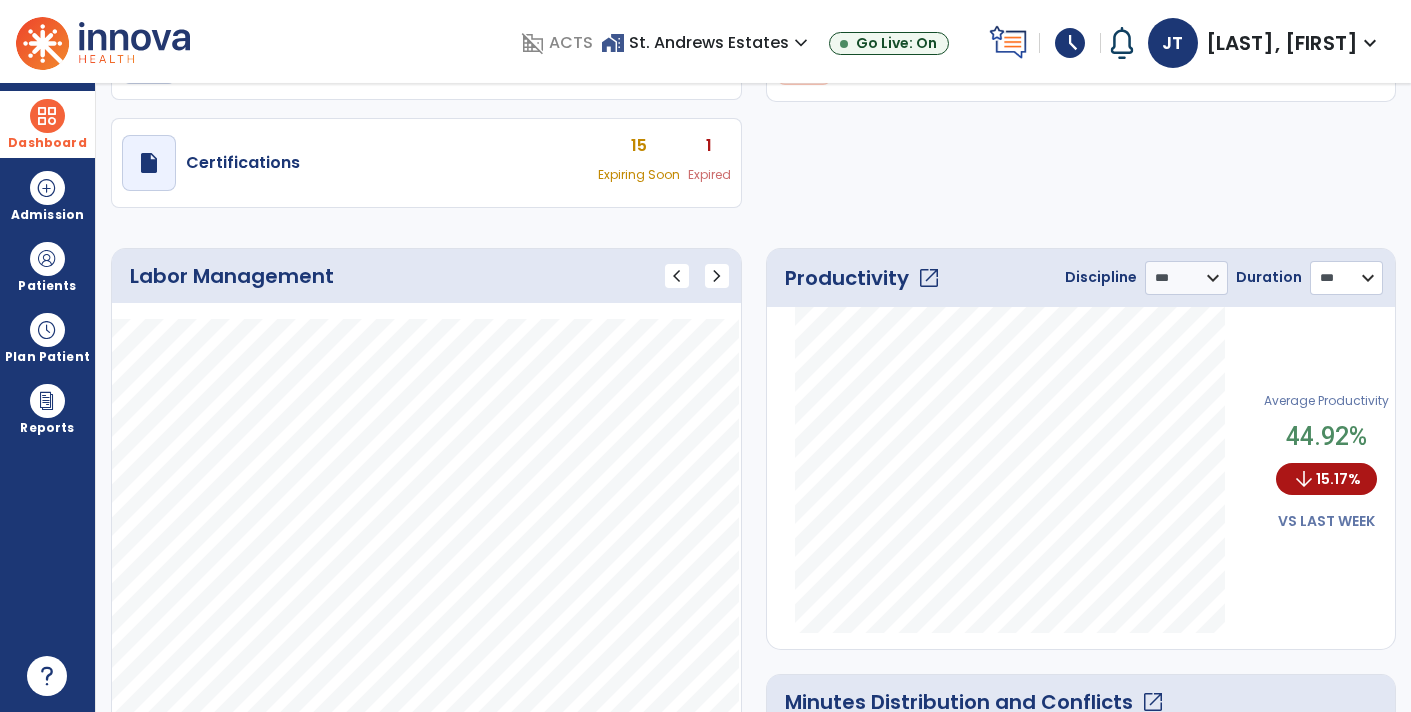 click on "******** *** **** *****" 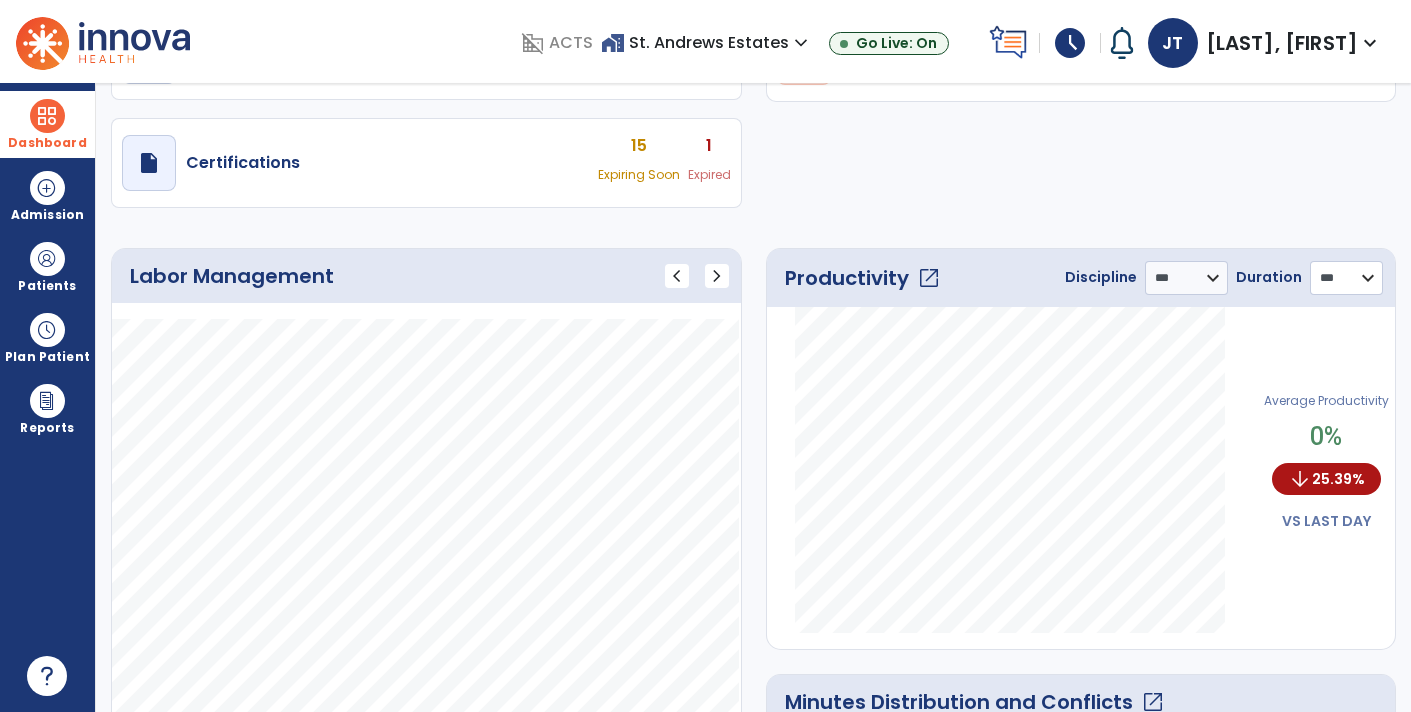click on "******** *** **** *****" 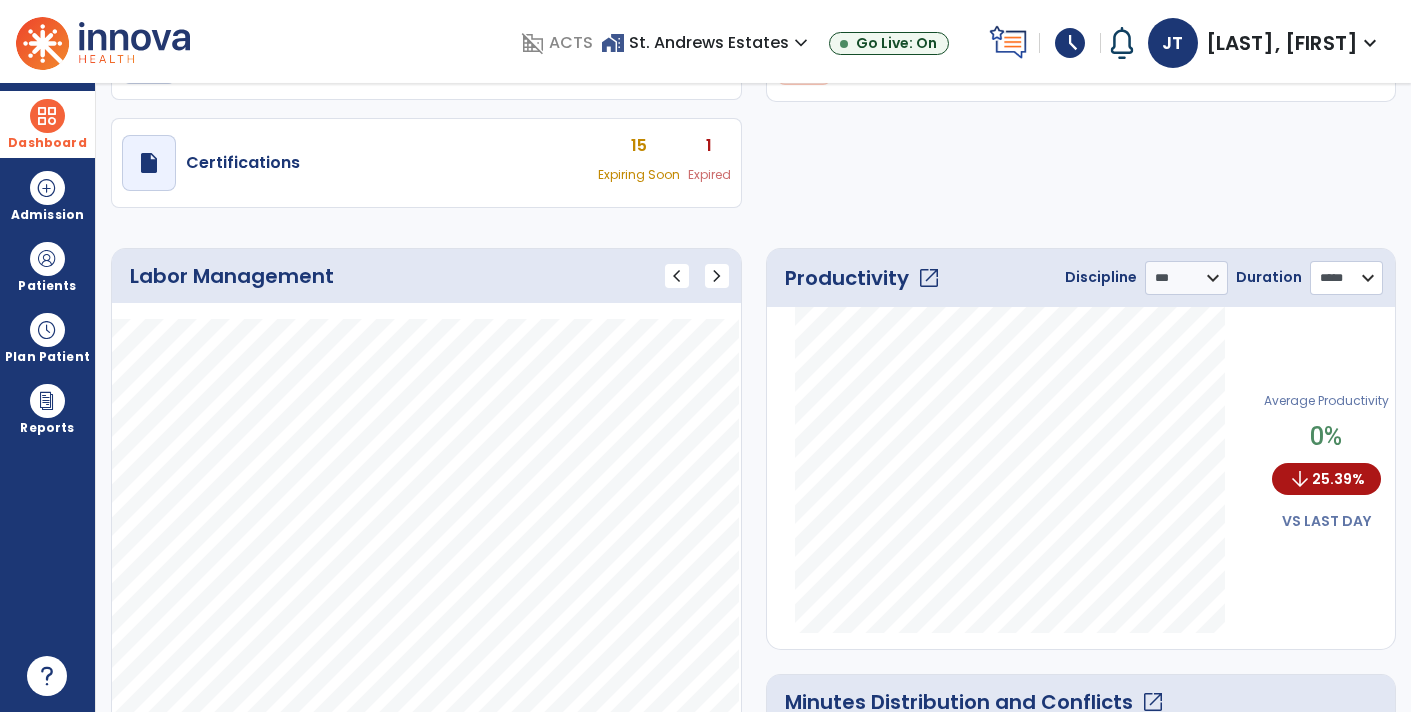 click on "******** *** **** *****" 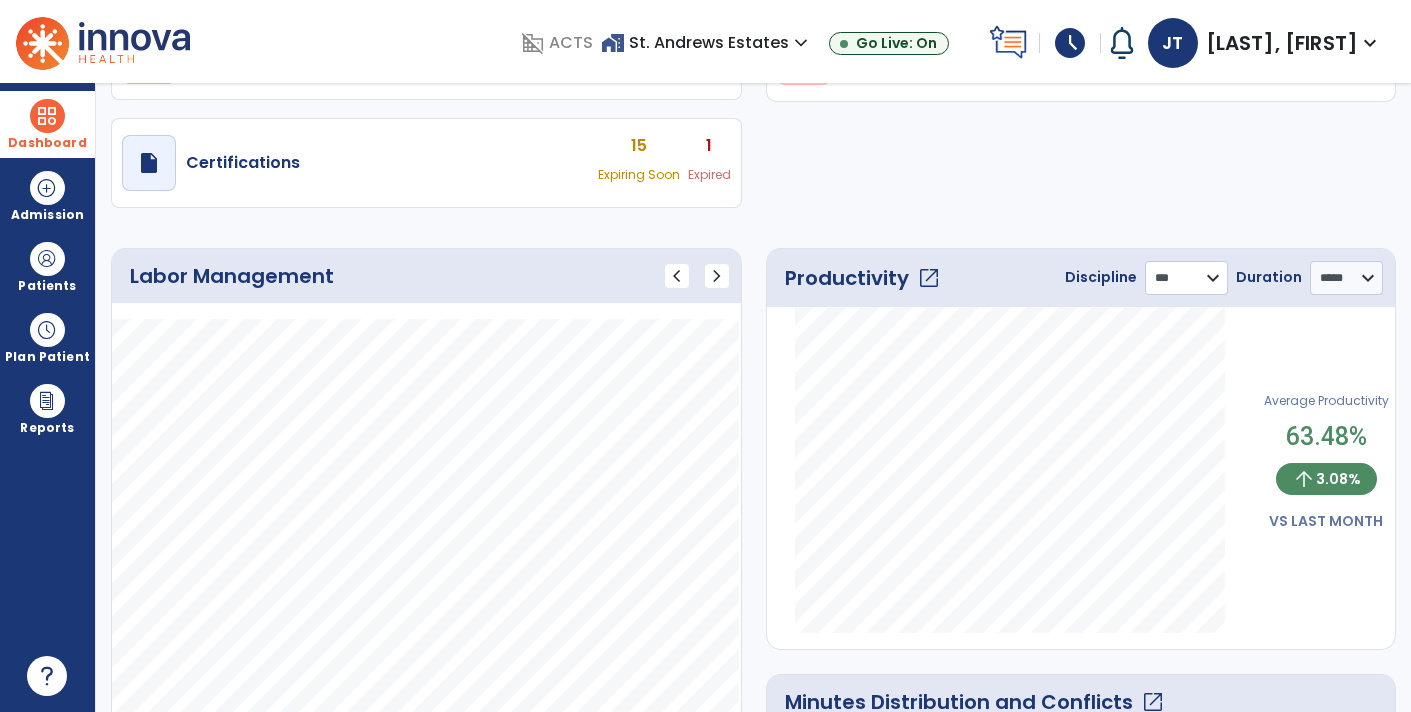 click on "**********" 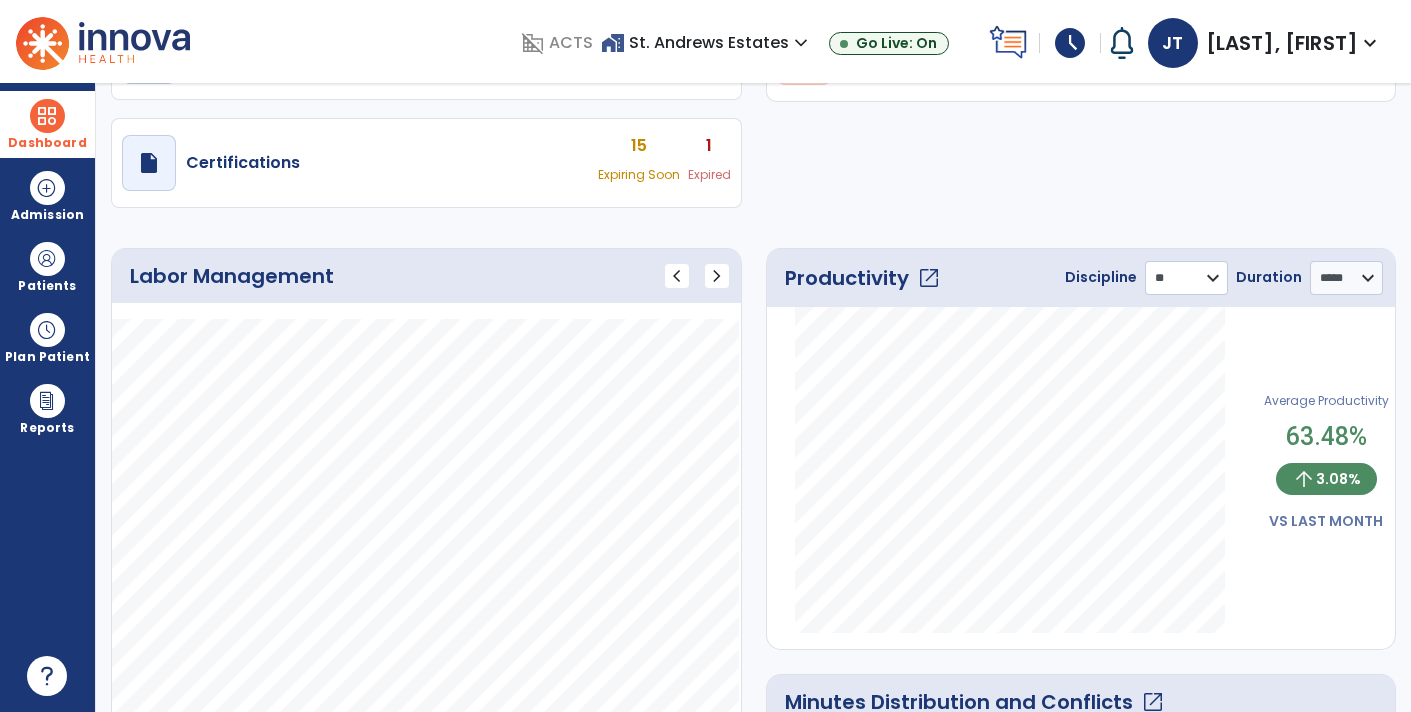click on "**********" 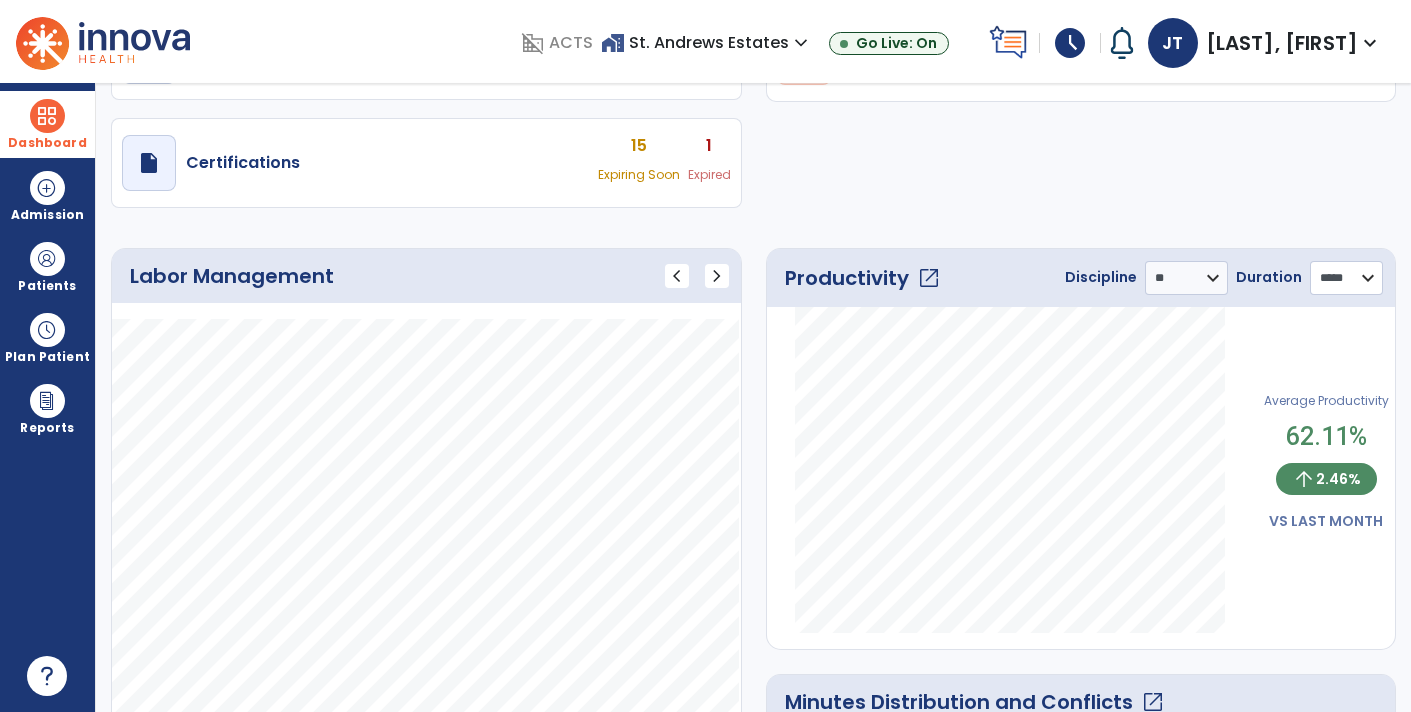 click on "******** *** **** *****" 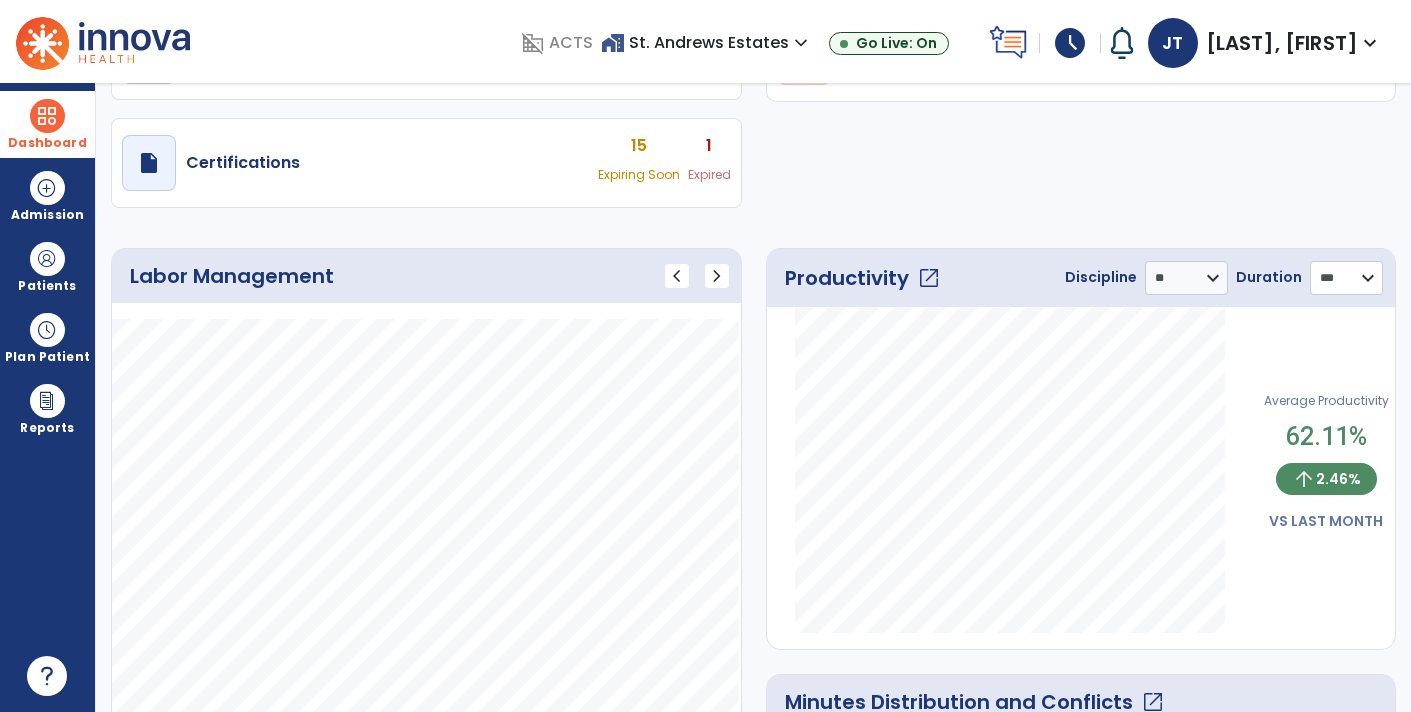 click on "******** *** **** *****" 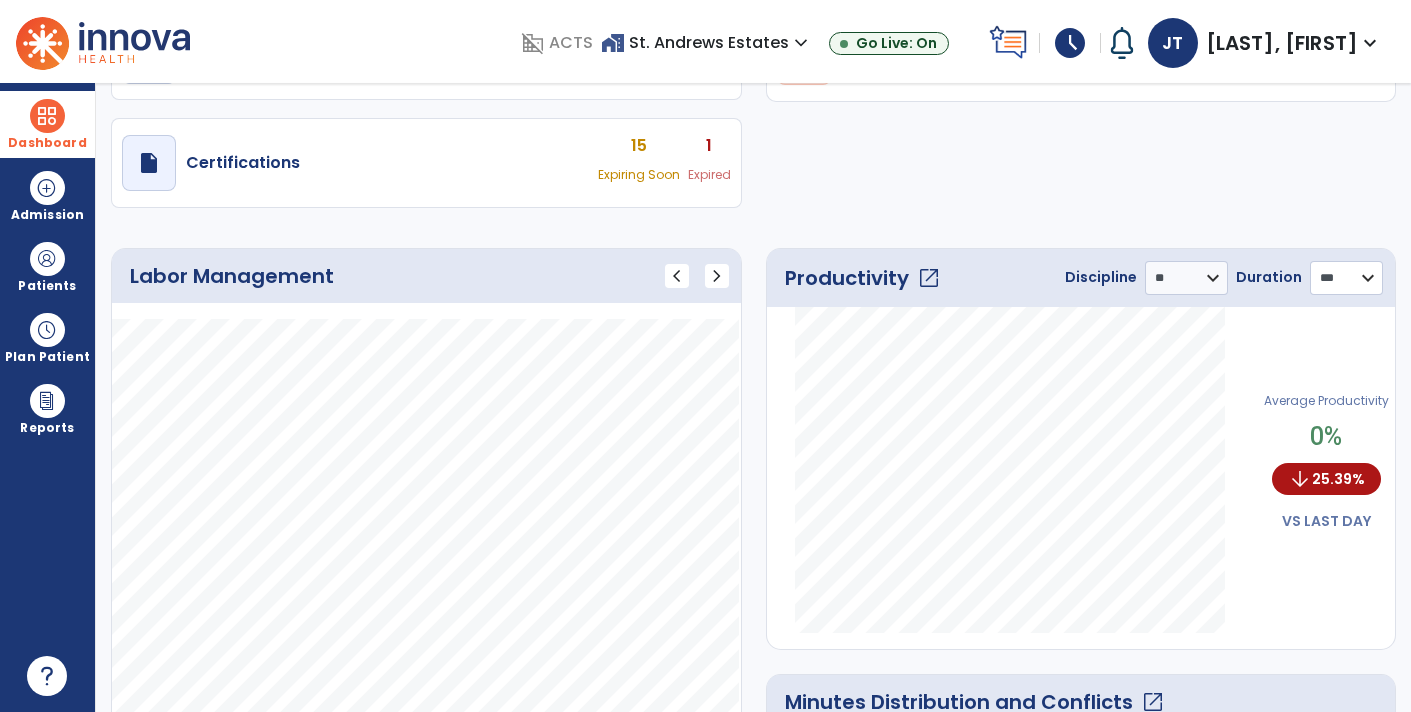 click on "******** *** **** *****" 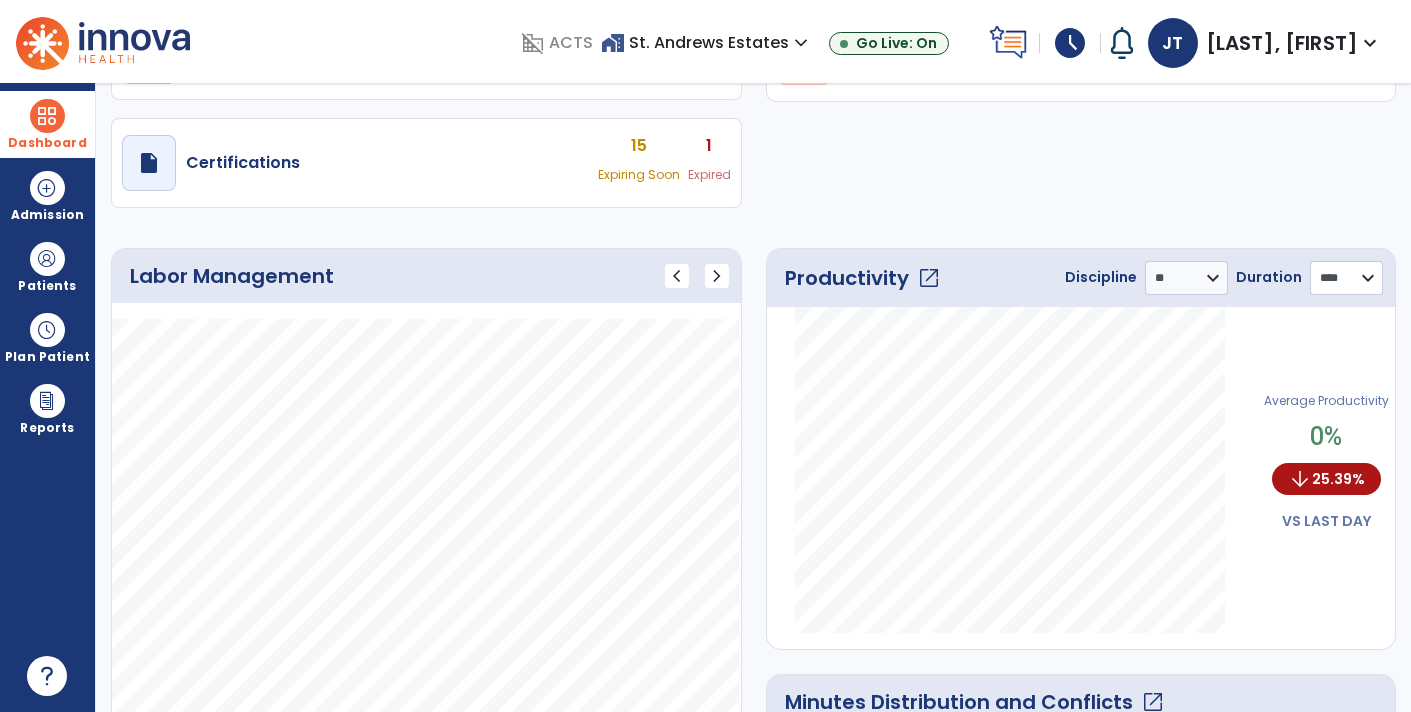 click on "******** *** **** *****" 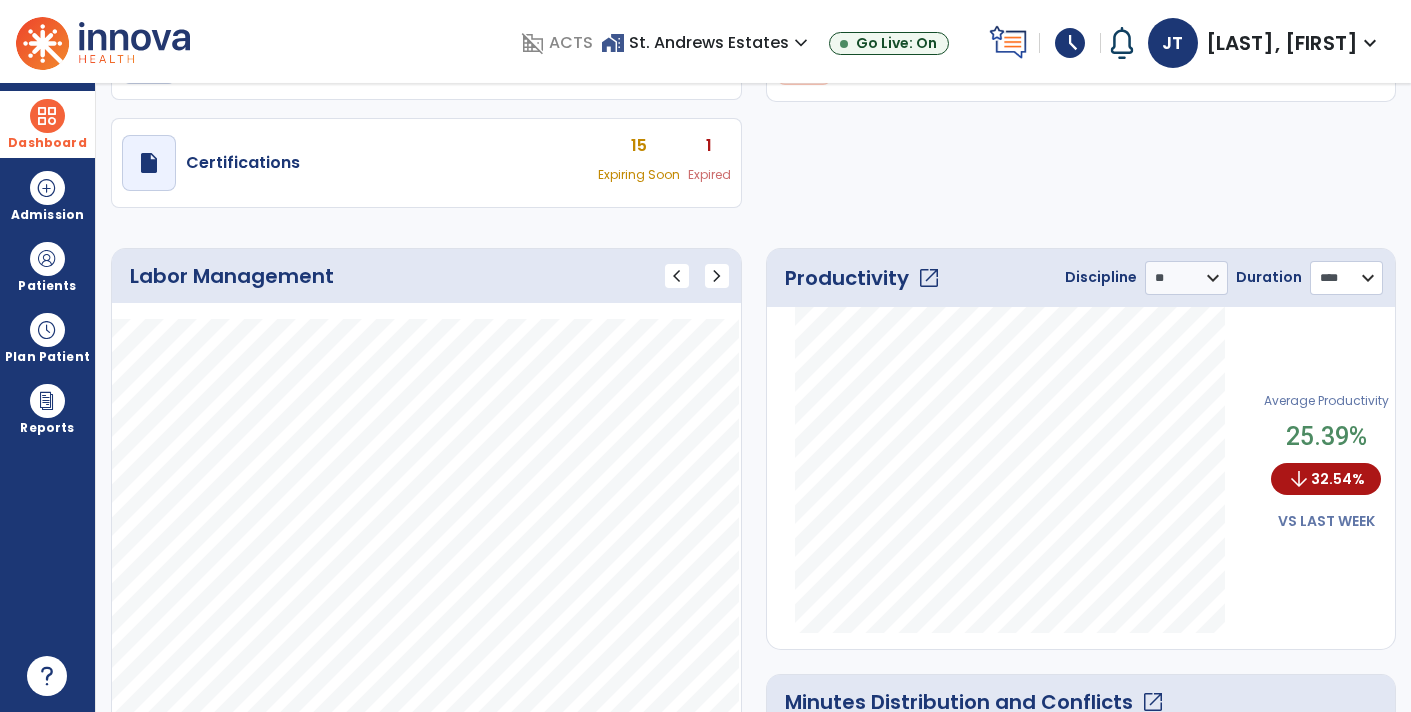 click on "******** *** **** *****" 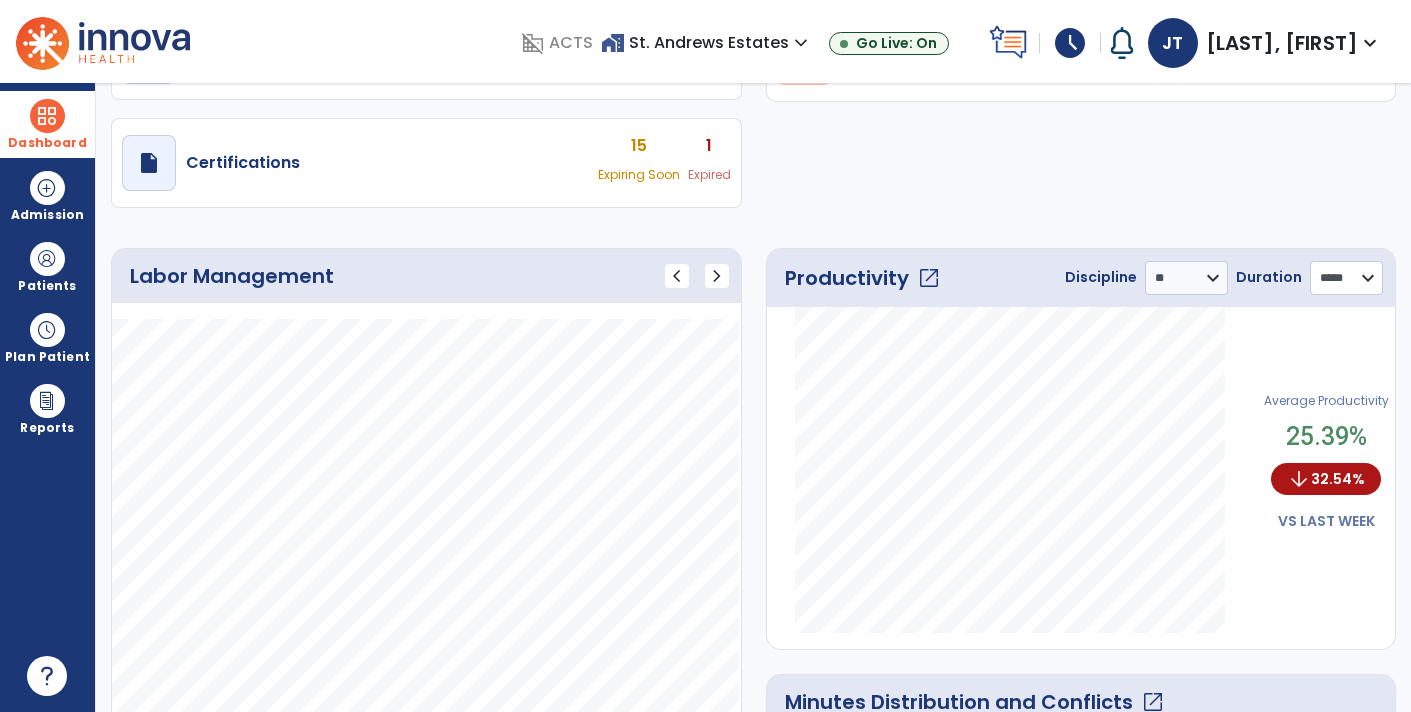 click on "******** *** **** *****" 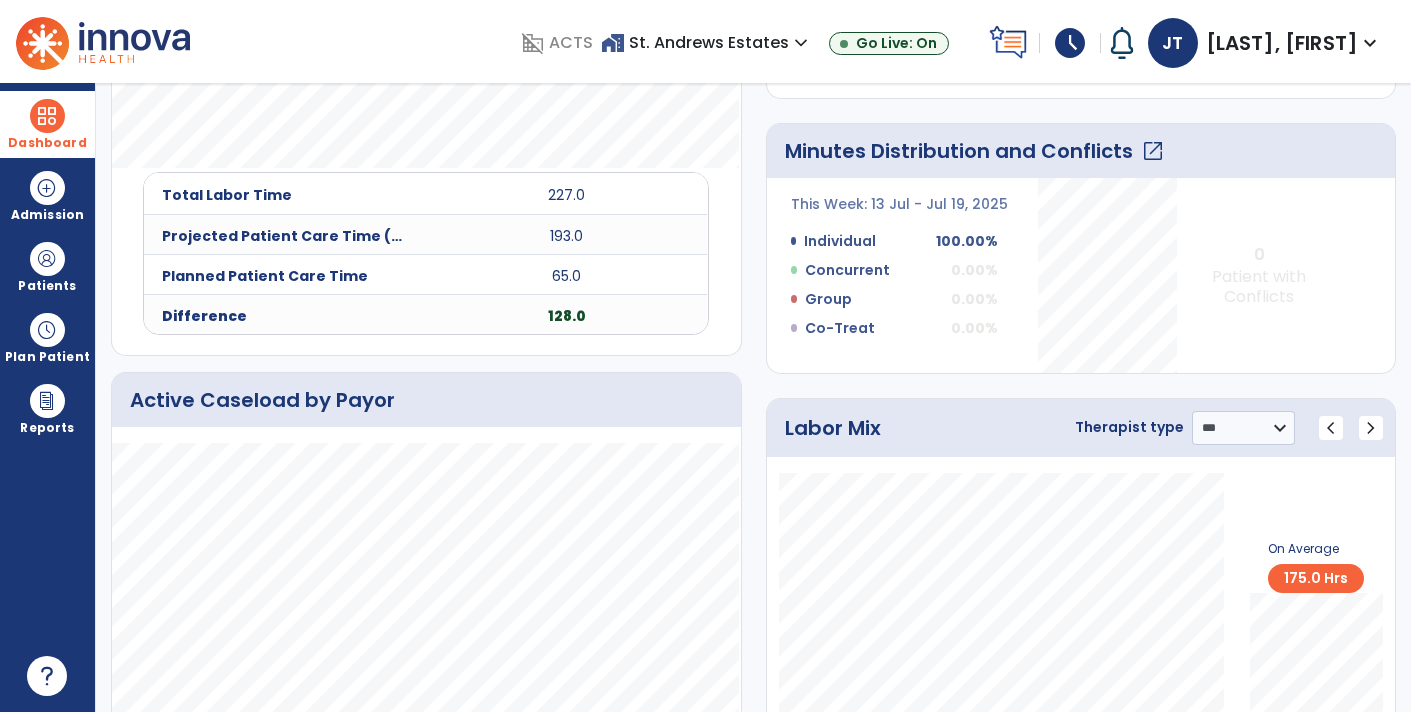 scroll, scrollTop: 841, scrollLeft: 0, axis: vertical 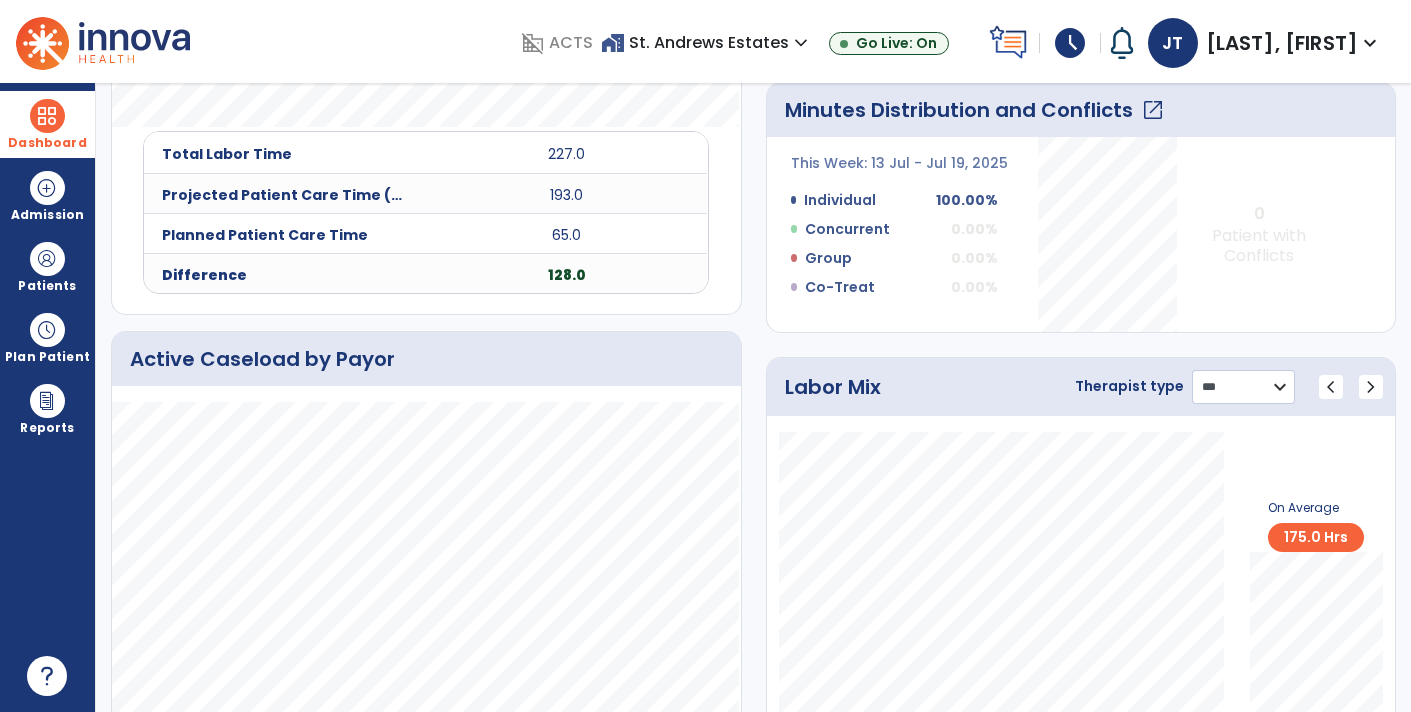 click on "**********" 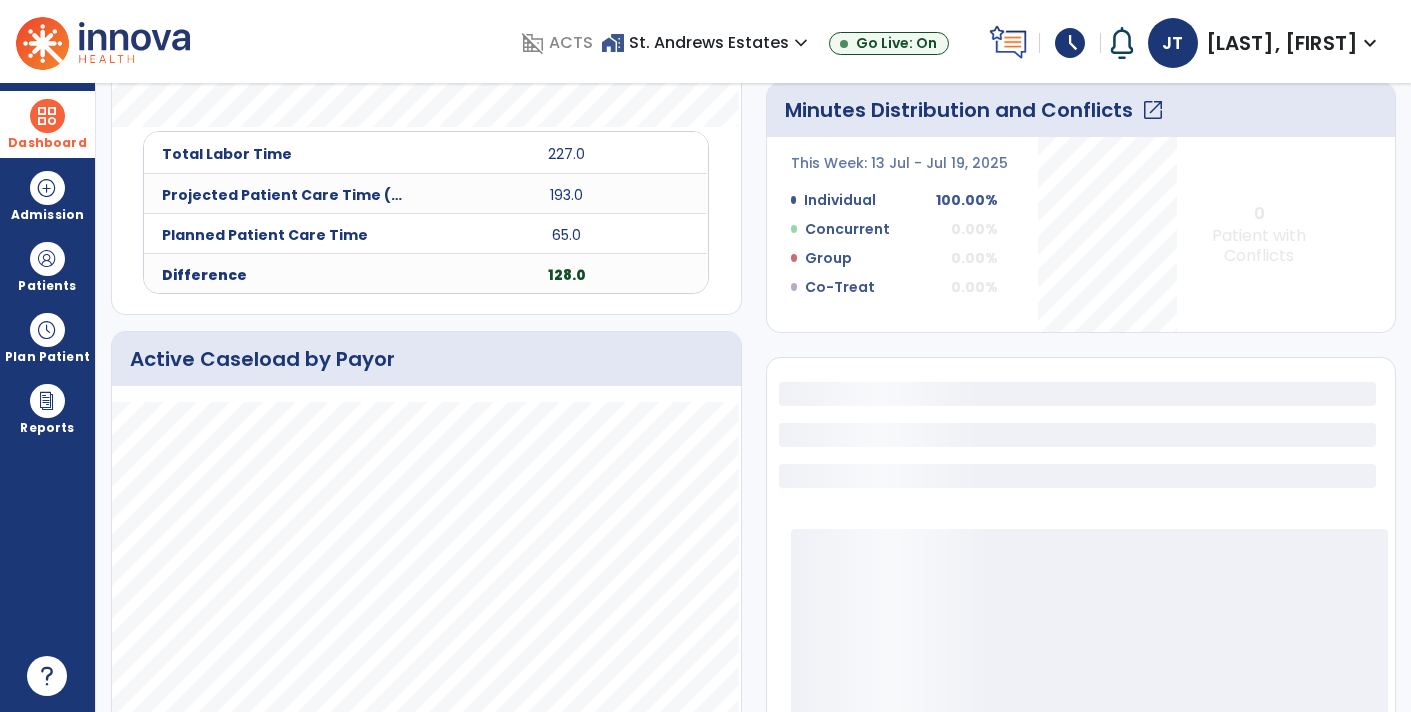 select on "**" 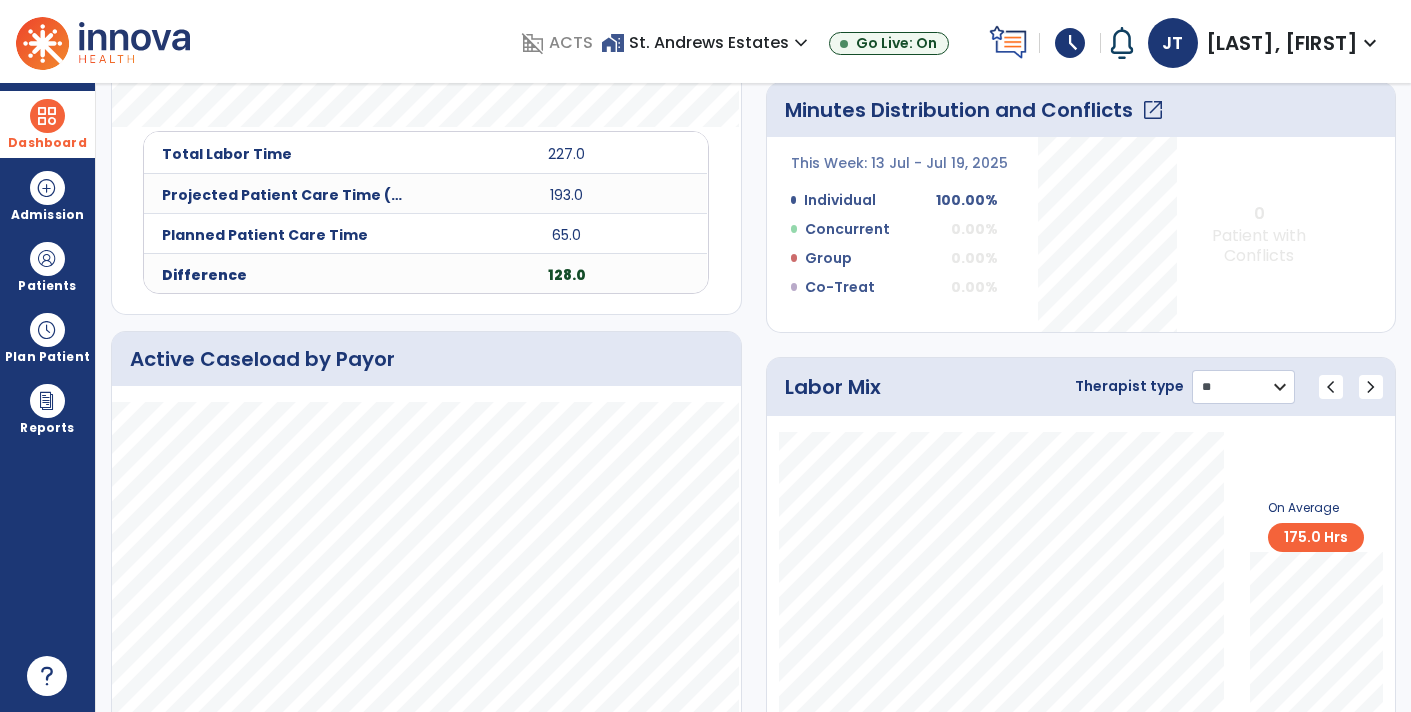 click on "**********" 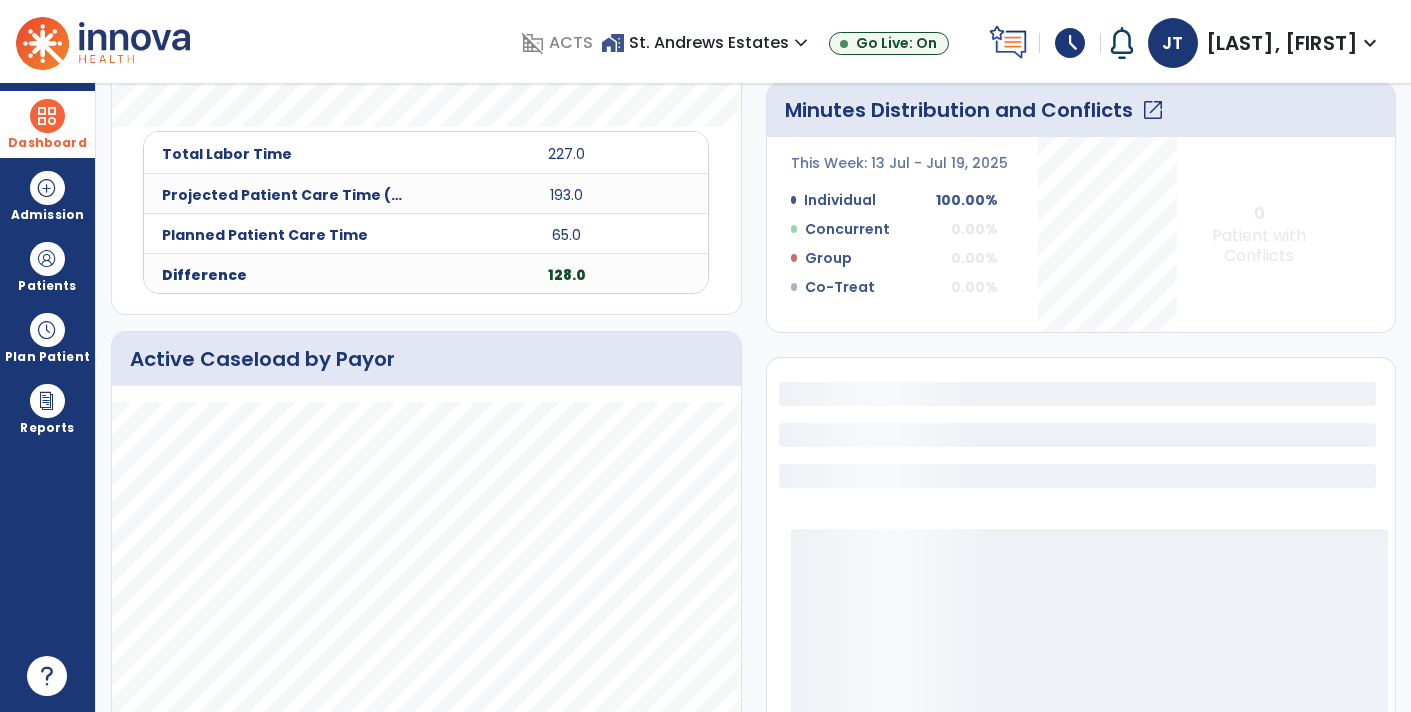 select on "***" 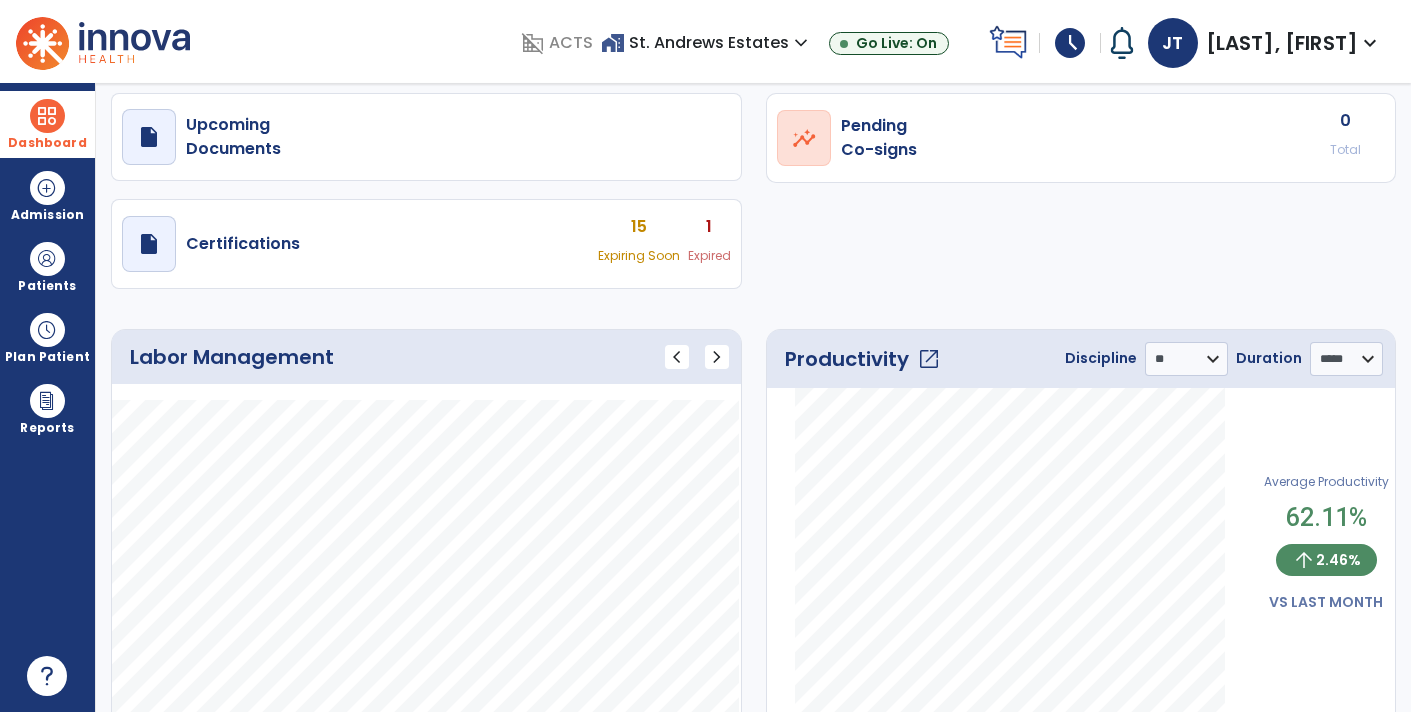 scroll, scrollTop: 169, scrollLeft: 0, axis: vertical 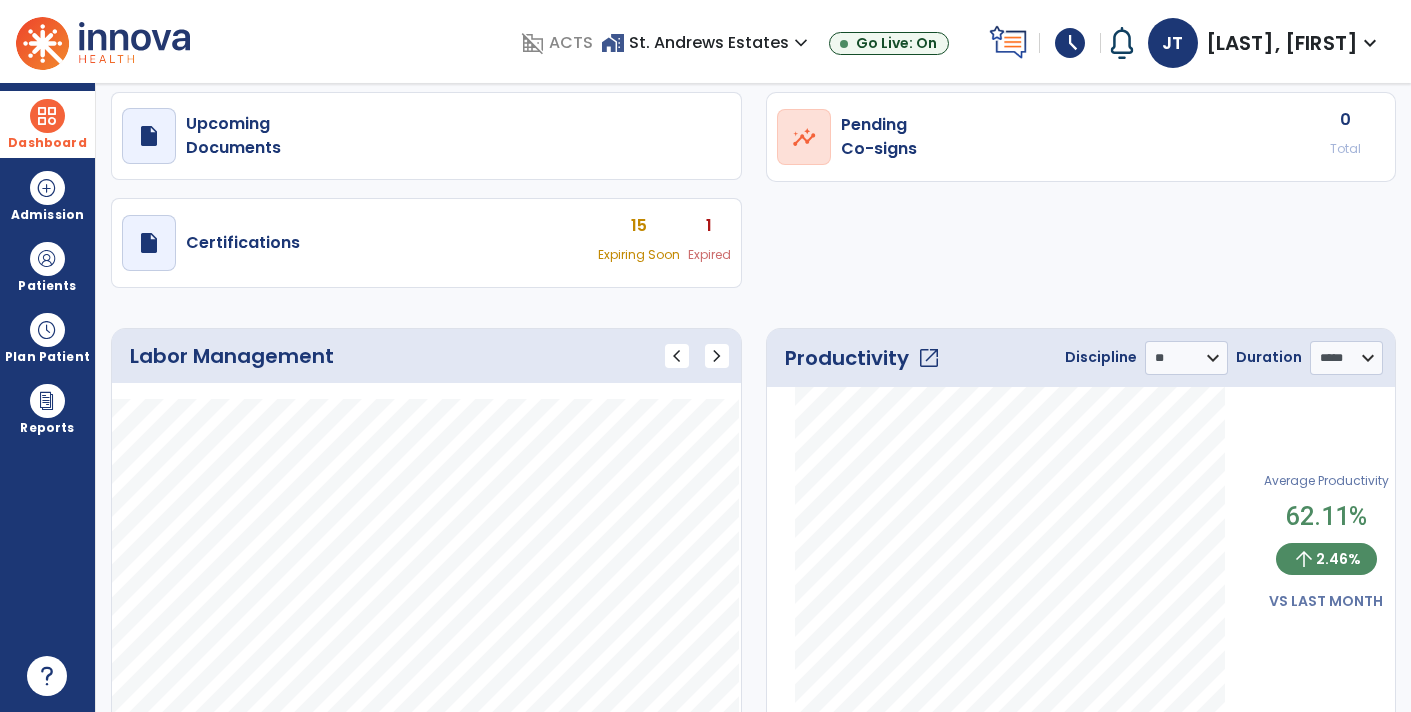 click on "open_in_new" 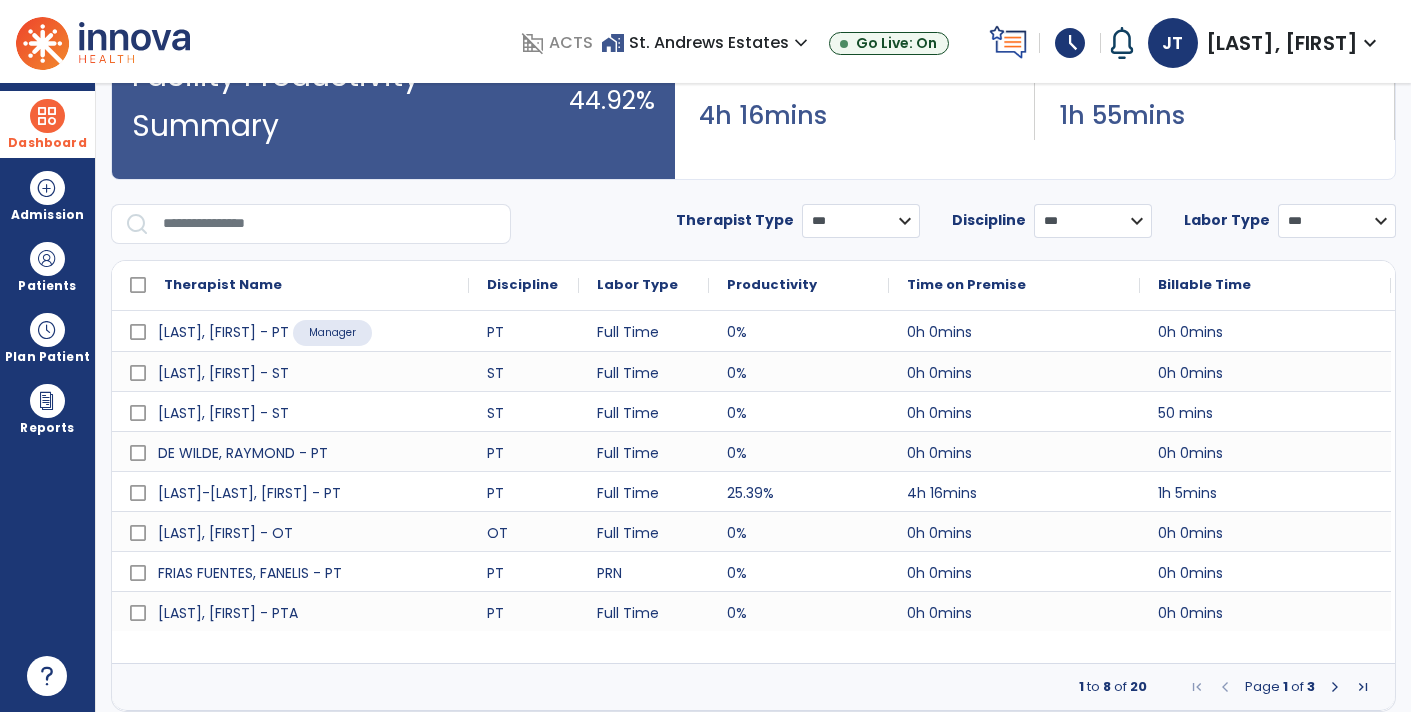 scroll, scrollTop: 155, scrollLeft: 0, axis: vertical 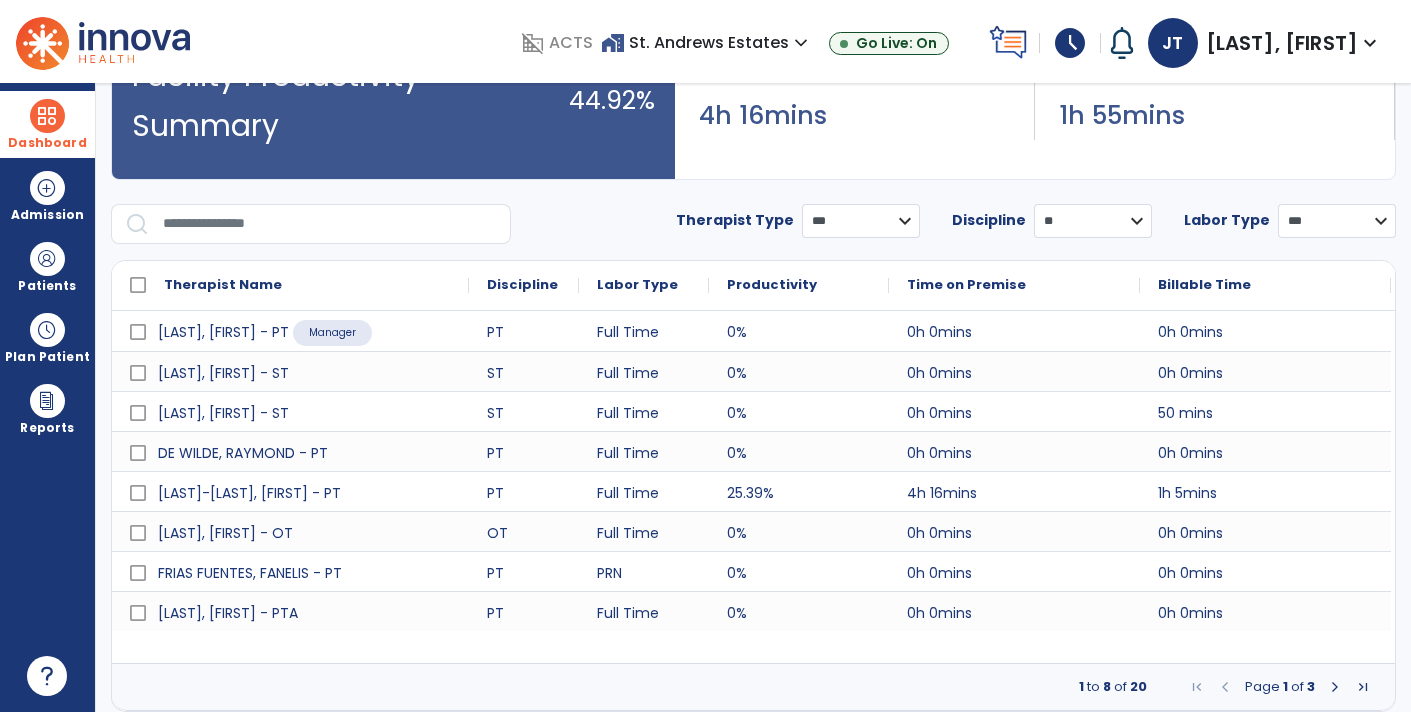 click on "**********" at bounding box center (1093, 221) 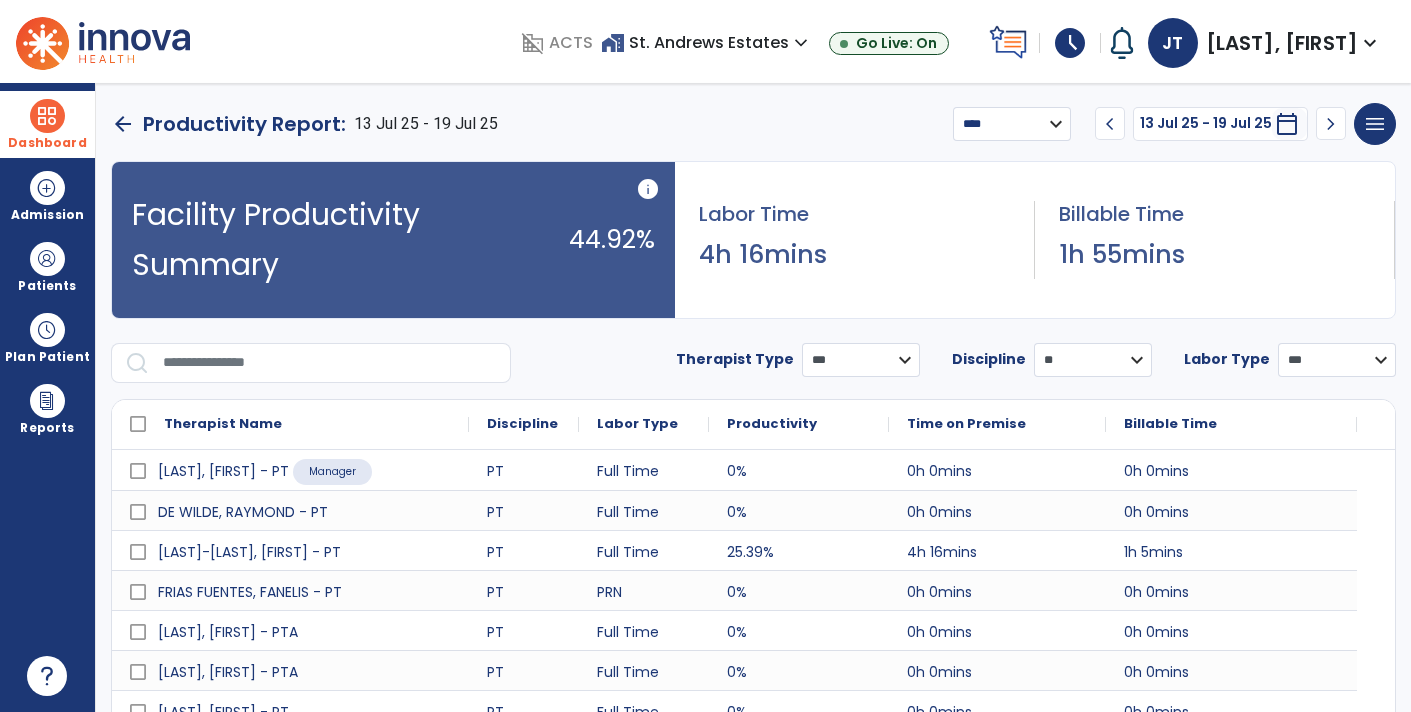 scroll, scrollTop: 2, scrollLeft: 0, axis: vertical 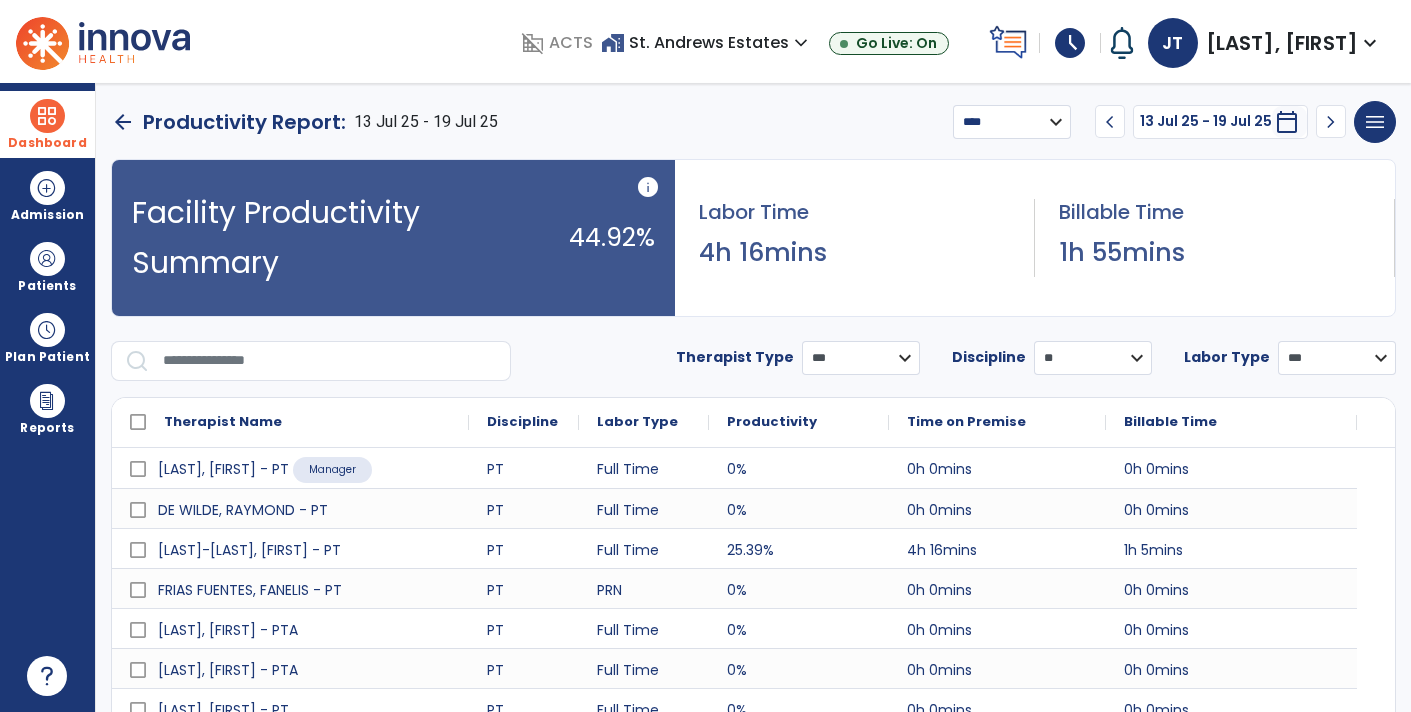 click on "chevron_left" at bounding box center (1110, 122) 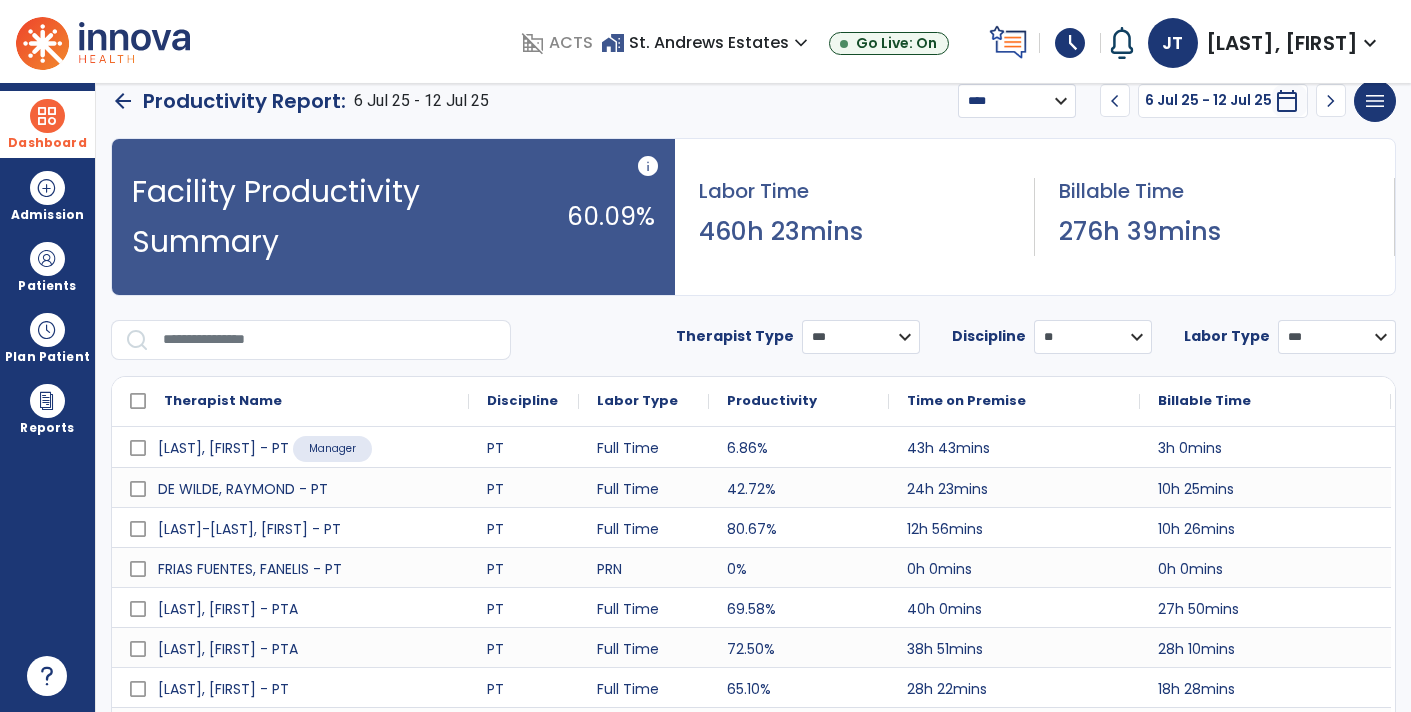 scroll, scrollTop: 0, scrollLeft: 0, axis: both 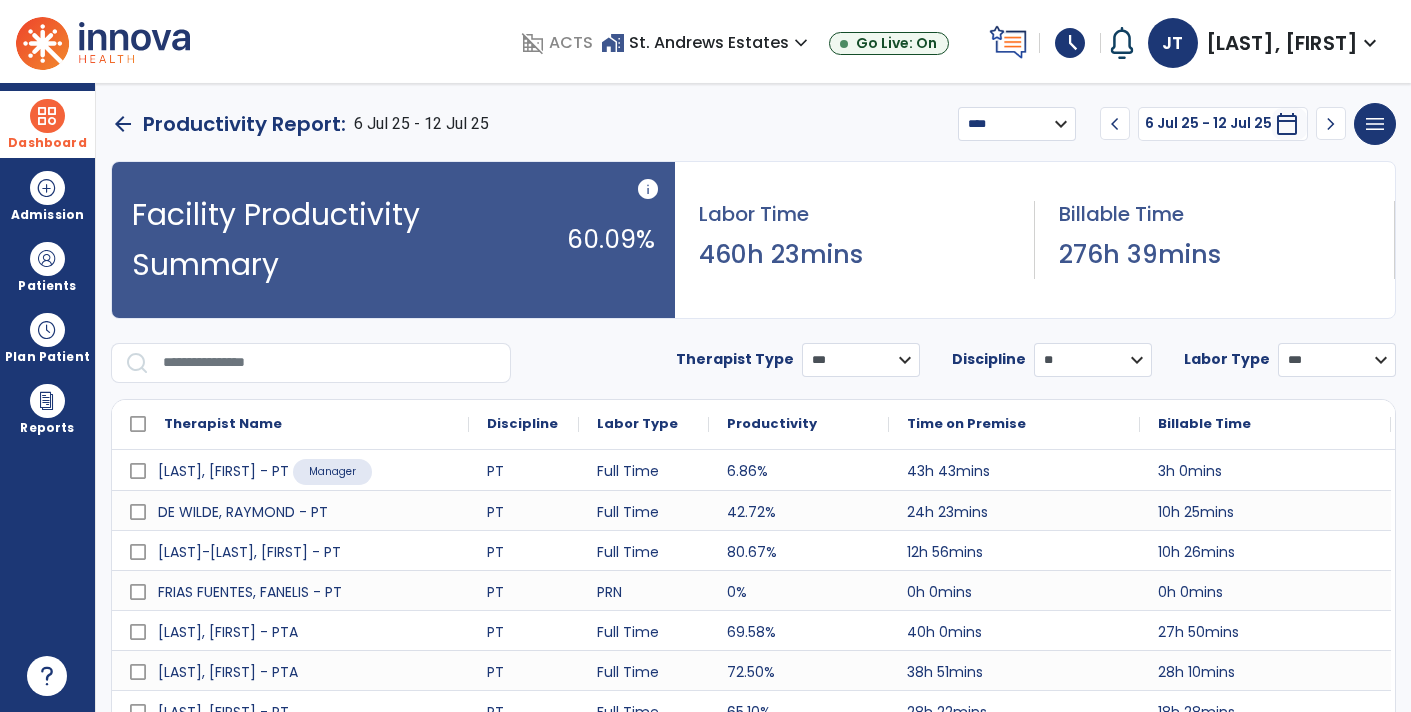 click on "**********" at bounding box center [1093, 360] 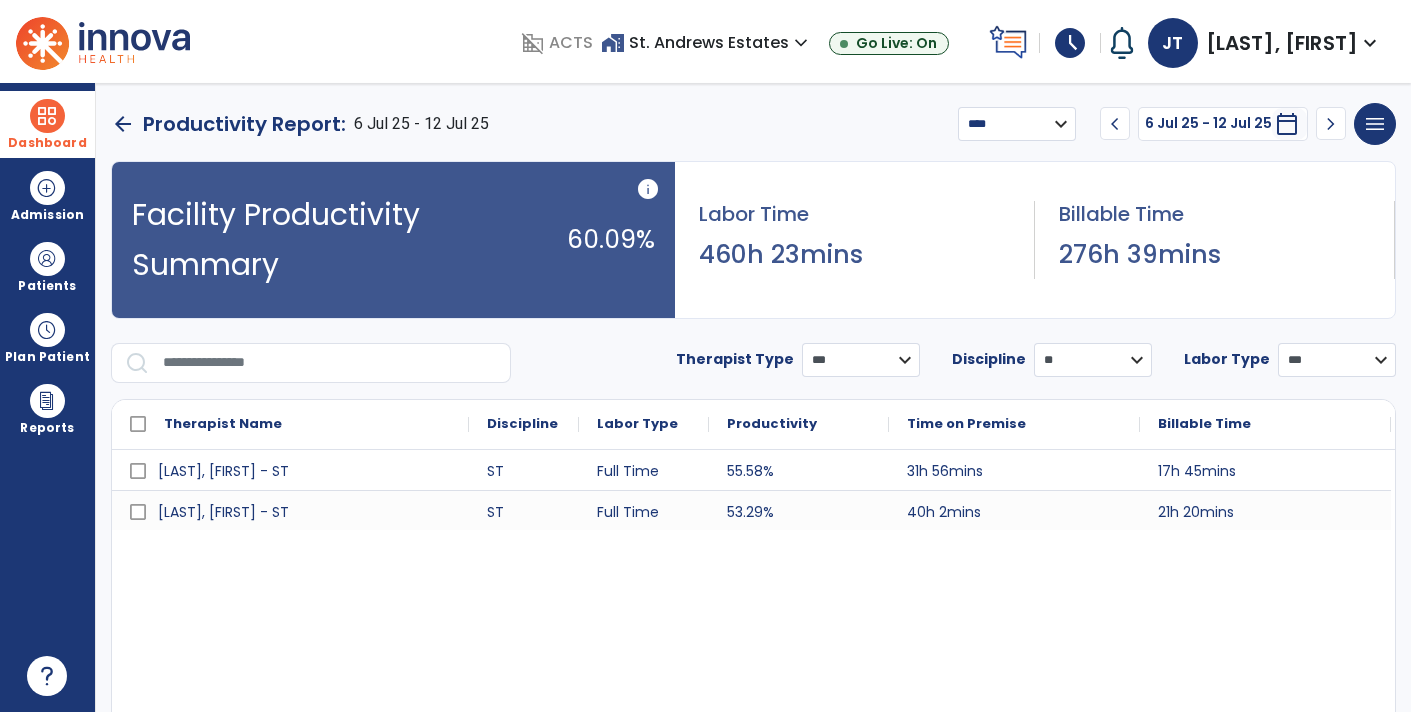 click on "**********" at bounding box center [1093, 360] 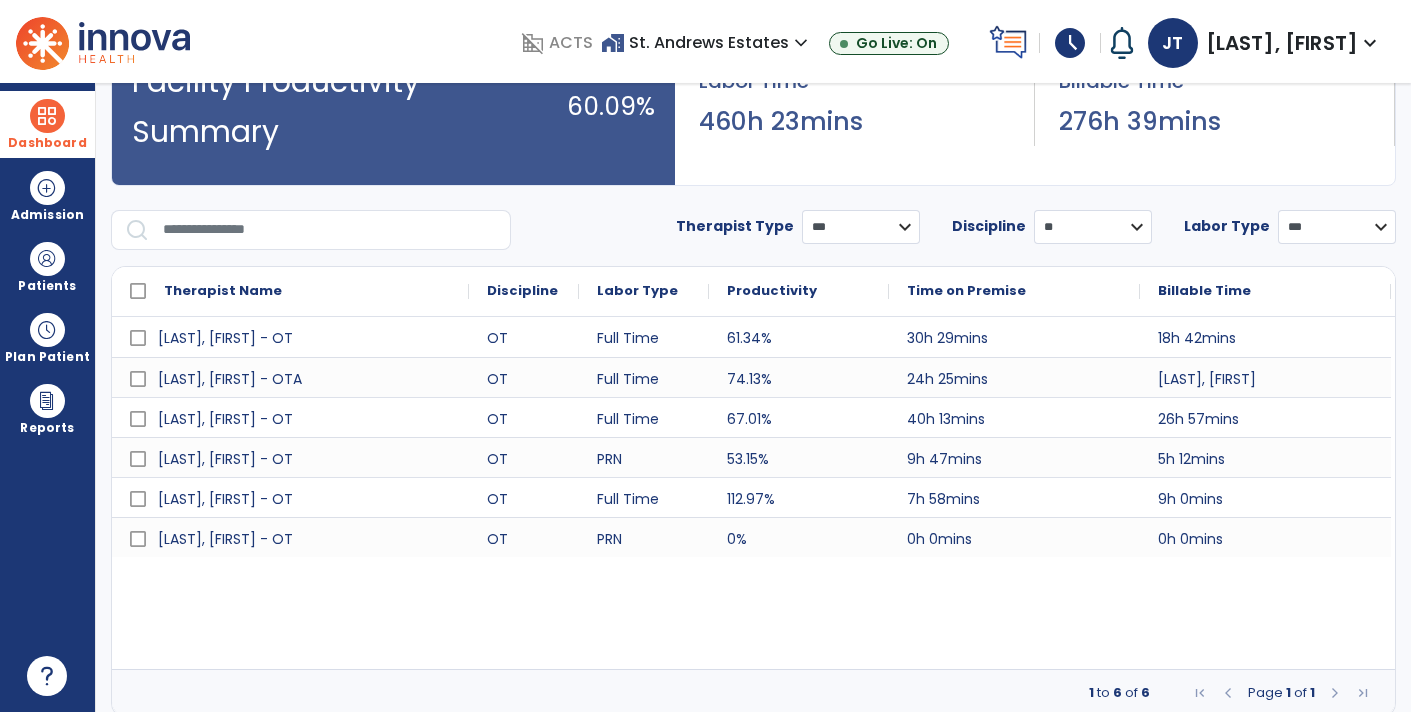 scroll, scrollTop: 0, scrollLeft: 0, axis: both 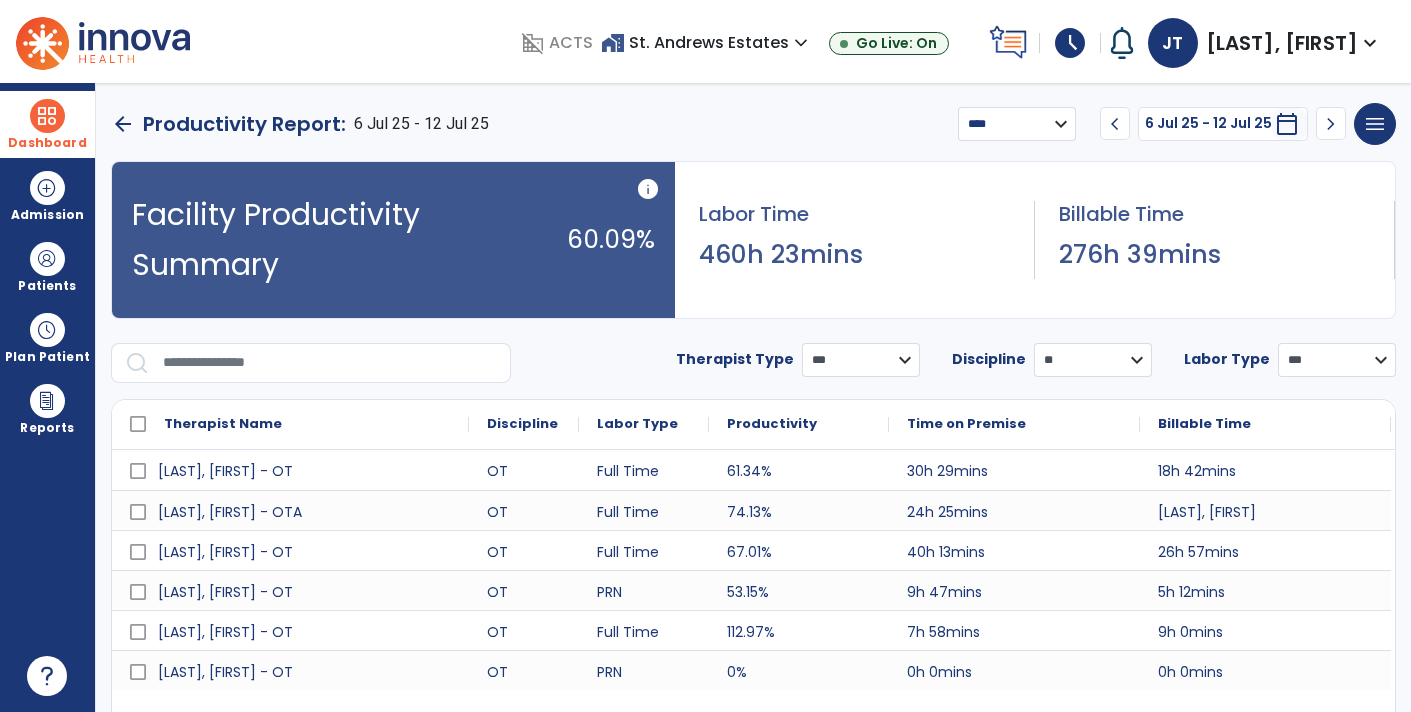 click on "**********" at bounding box center [1093, 360] 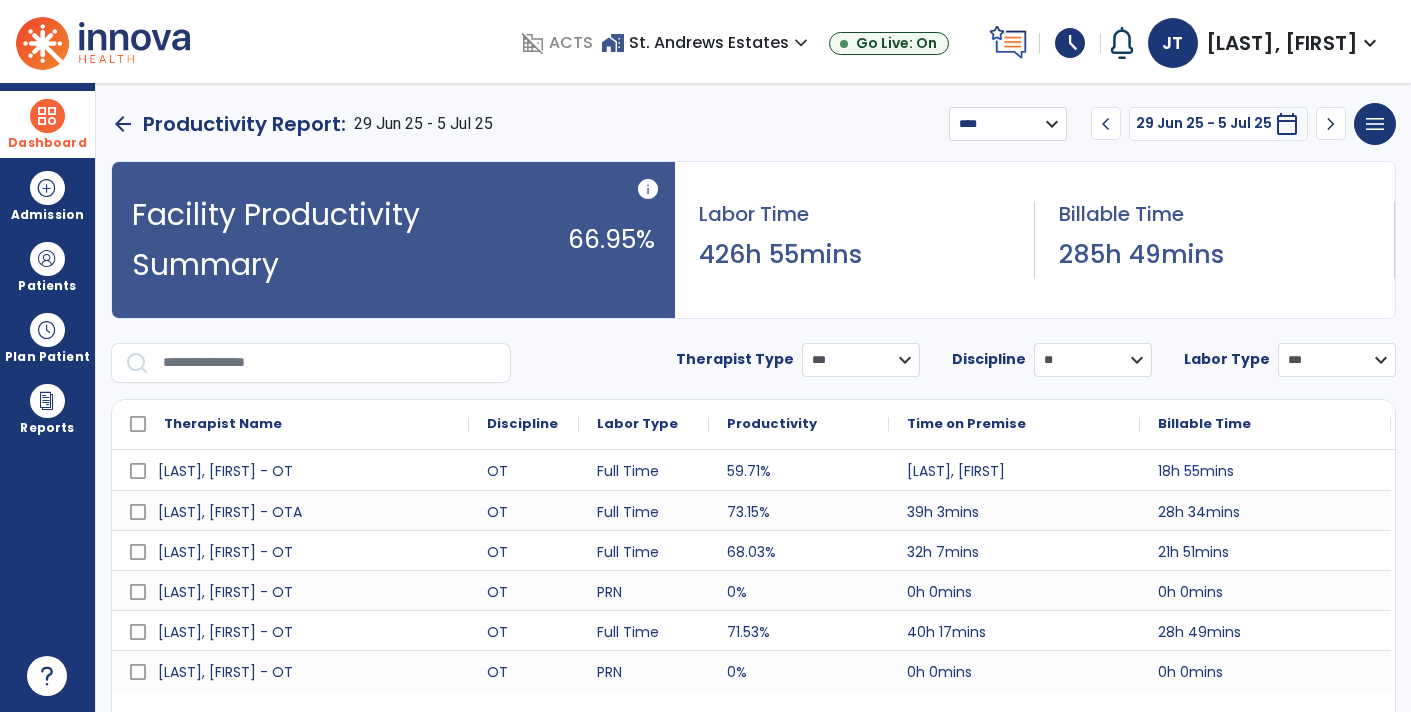click on "**********" at bounding box center (1093, 360) 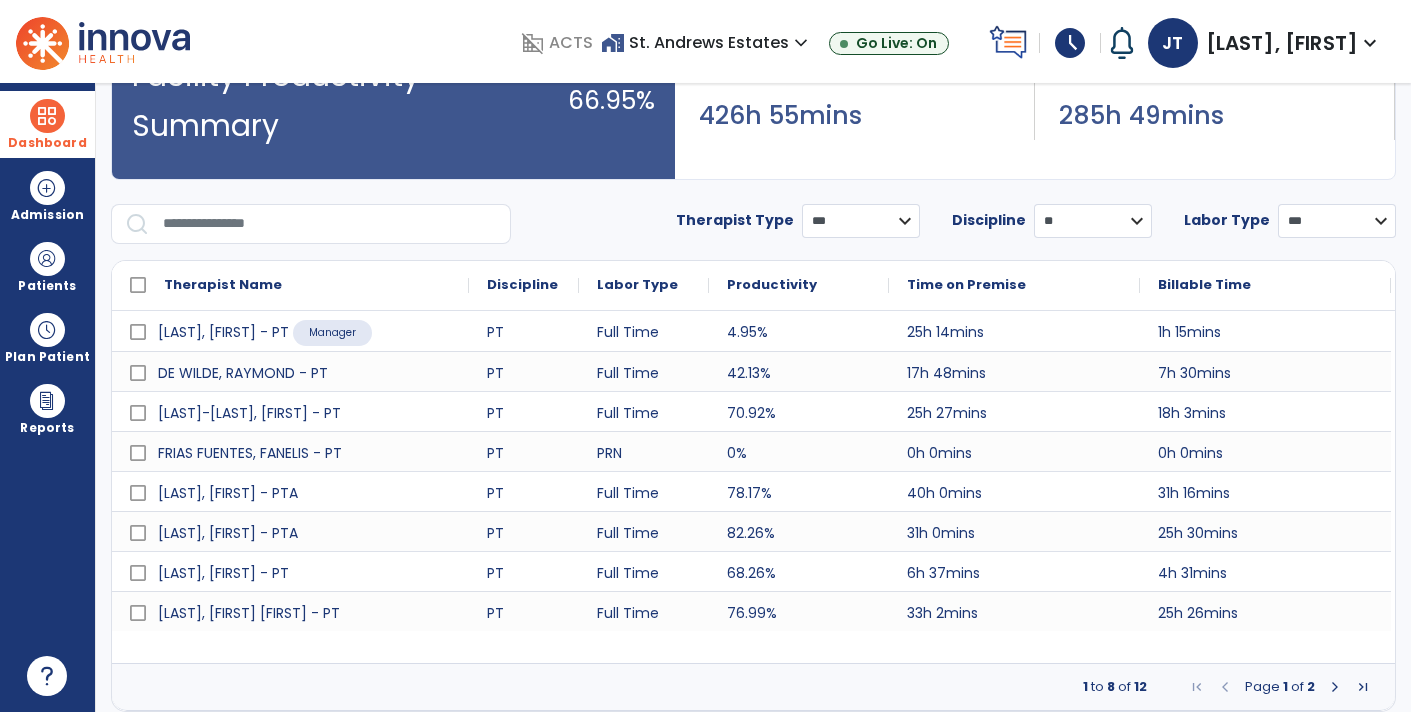 scroll, scrollTop: 155, scrollLeft: 0, axis: vertical 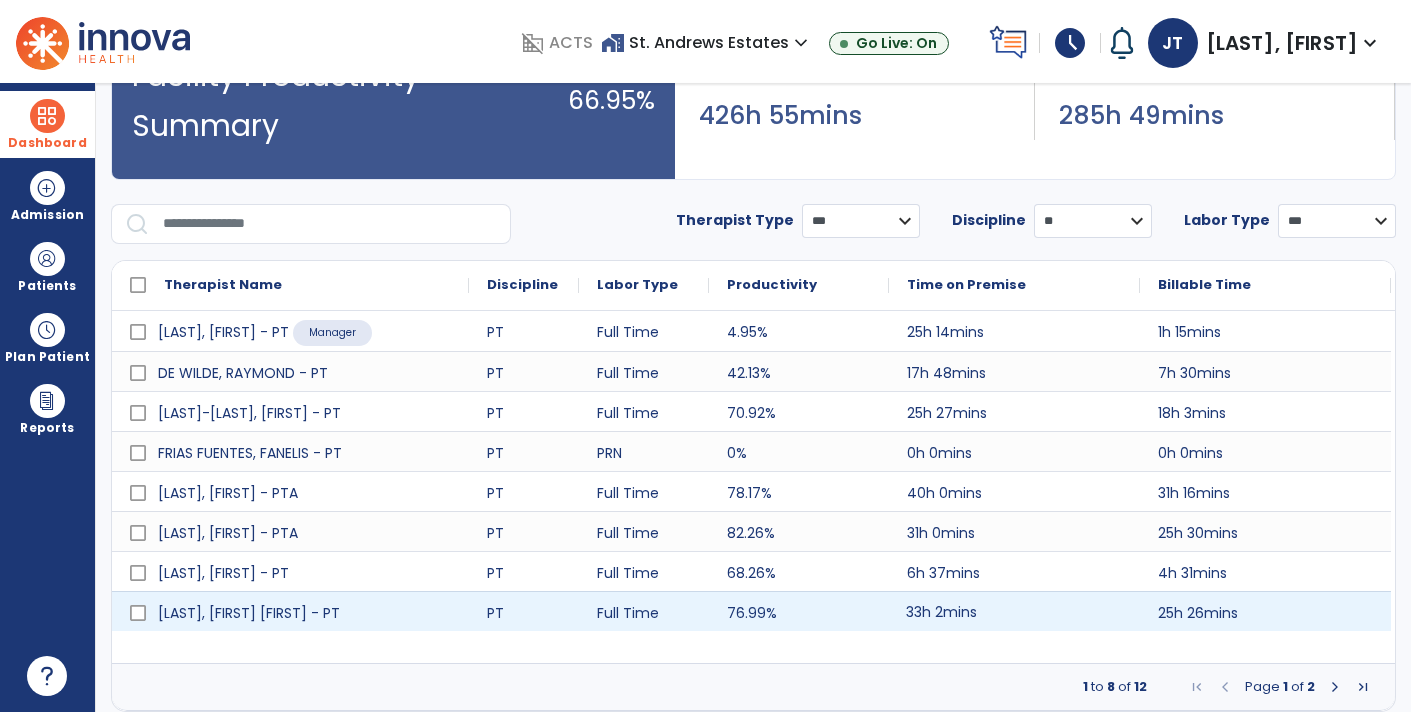click on "33h 2mins" at bounding box center [1014, 611] 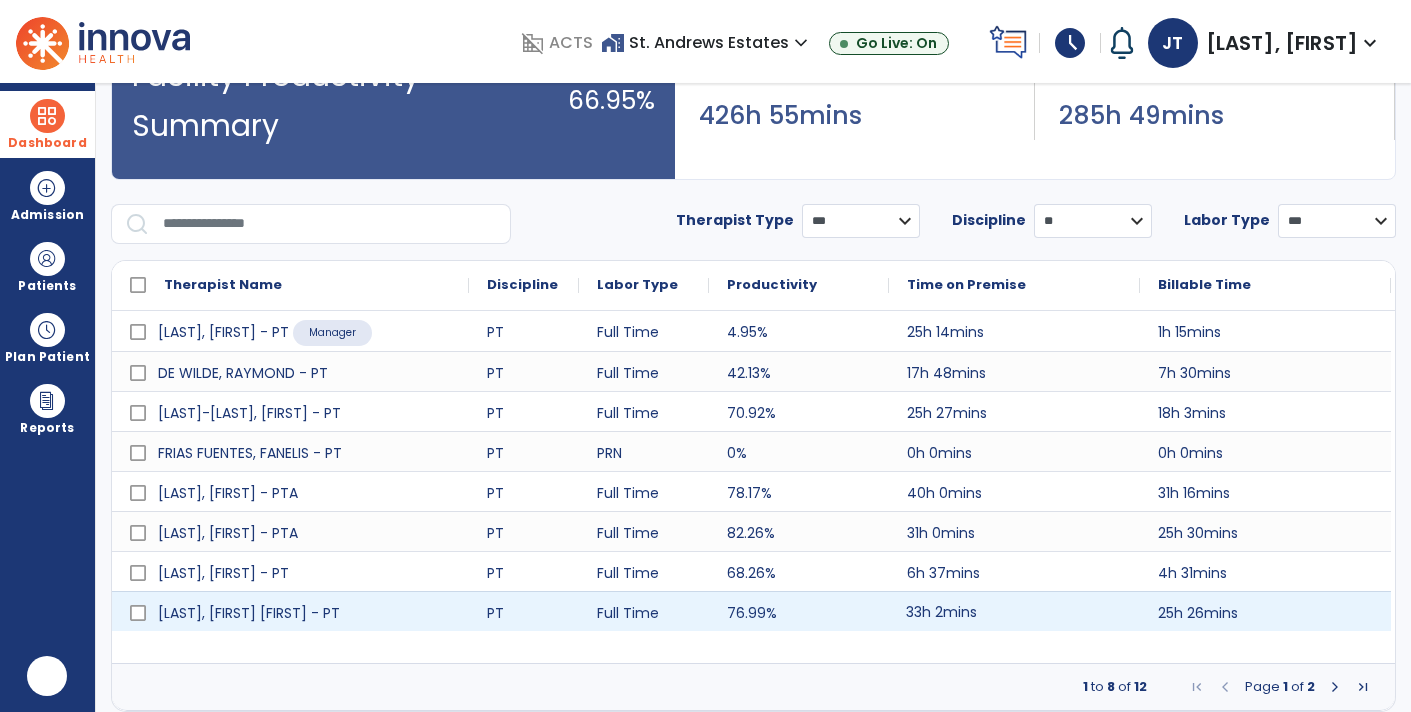 scroll, scrollTop: 0, scrollLeft: 0, axis: both 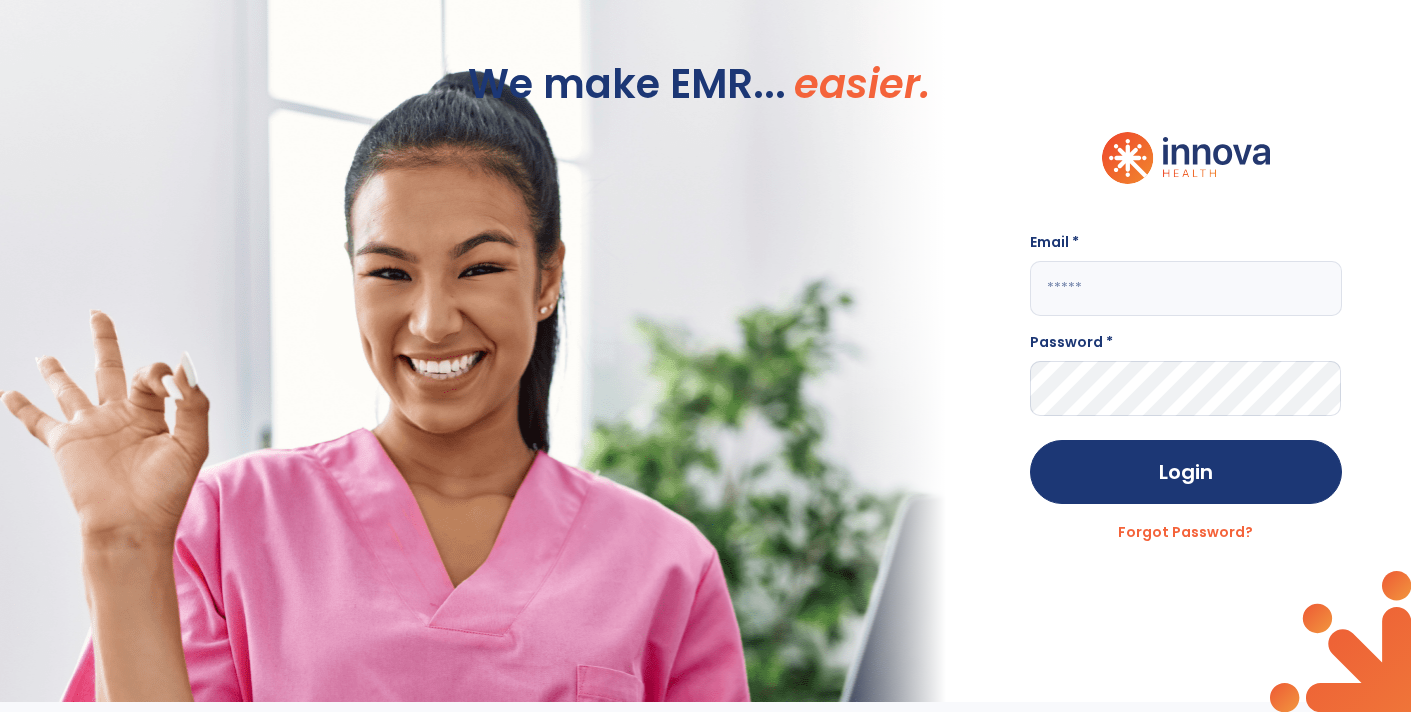 click 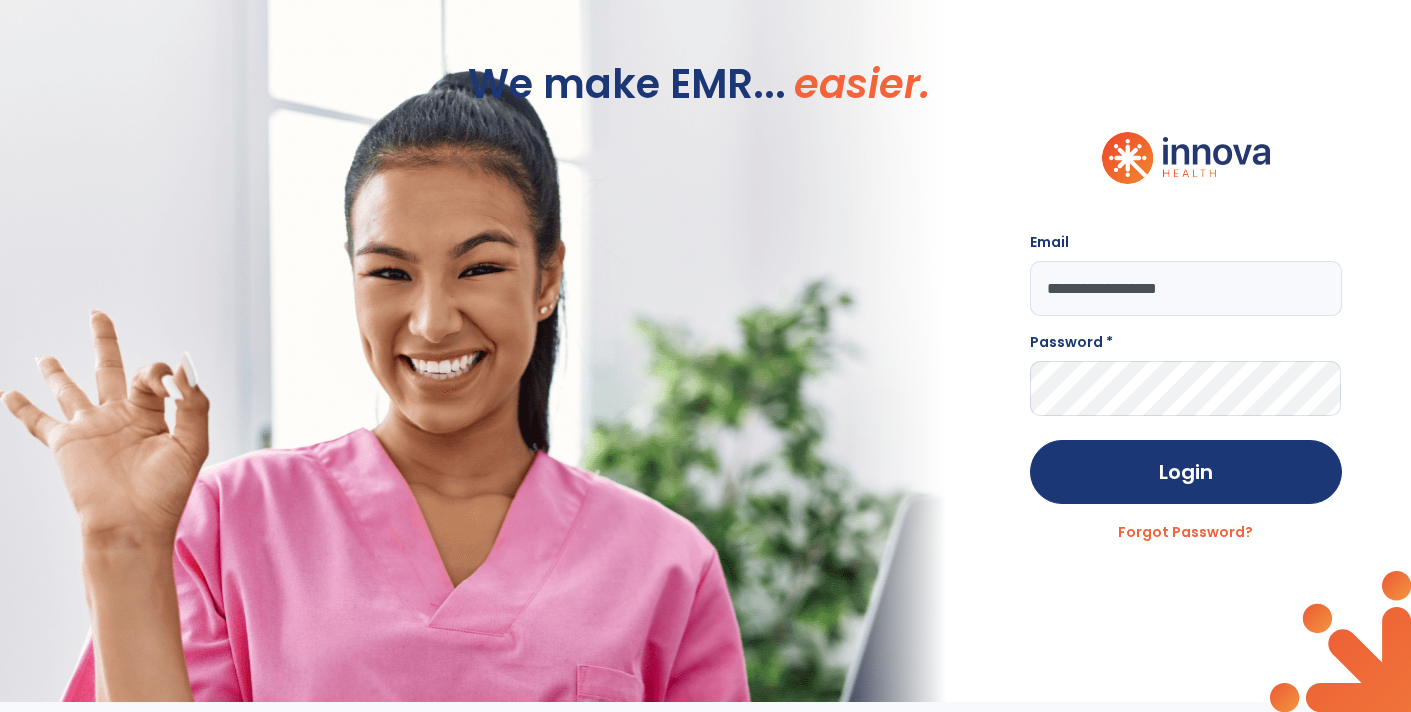 type on "**********" 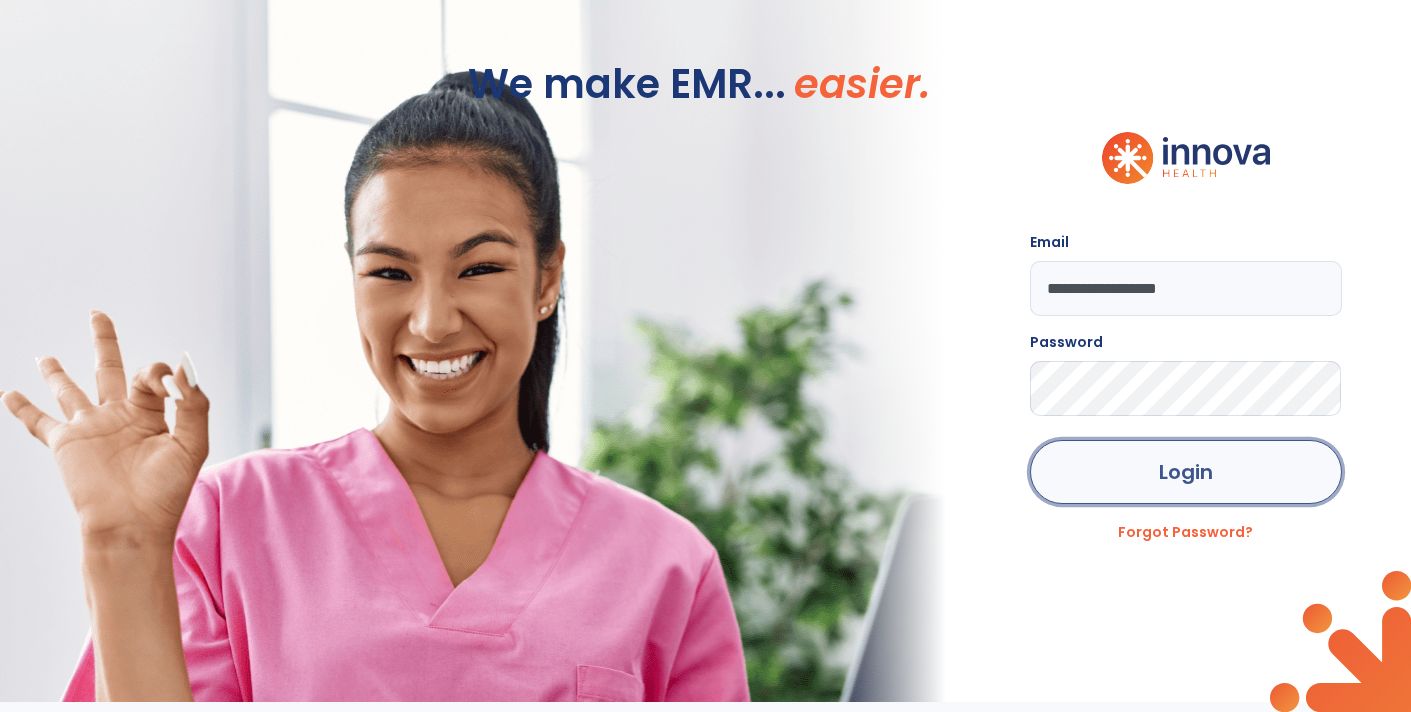 click on "Login" 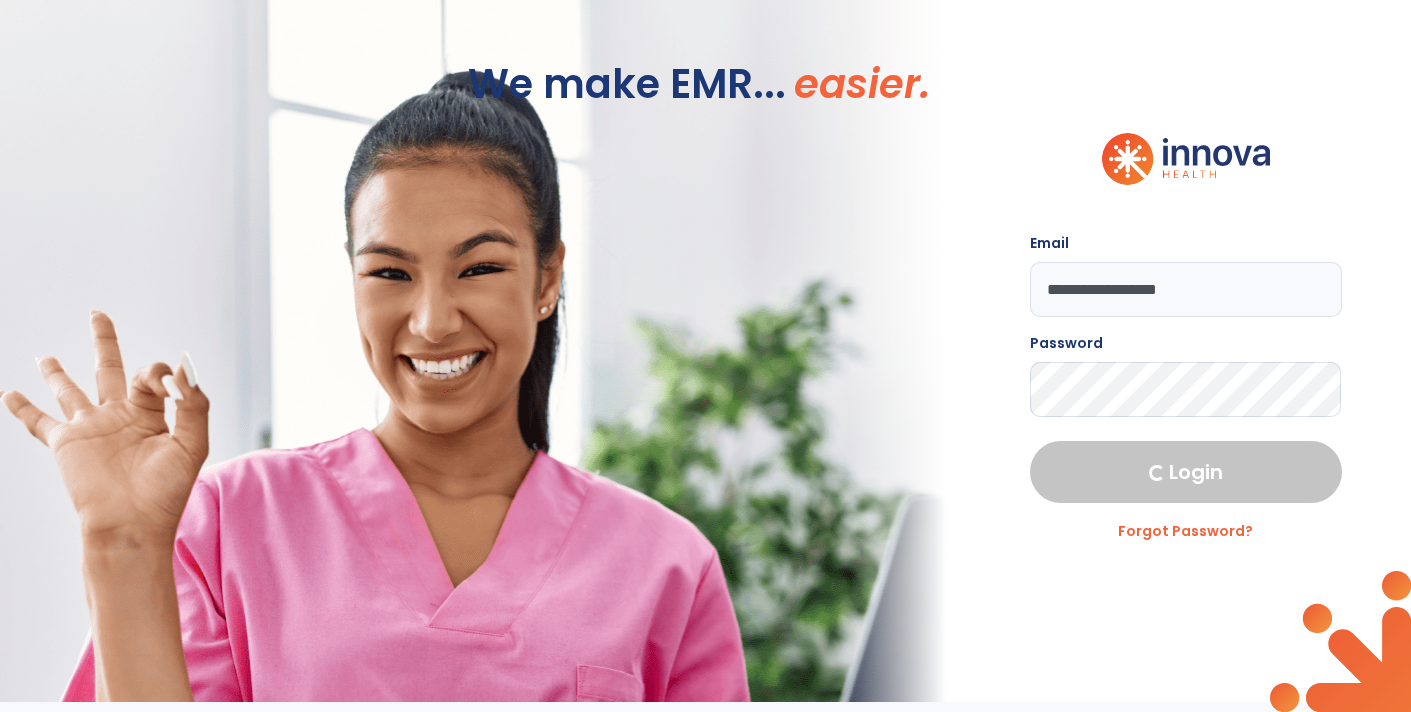 select on "****" 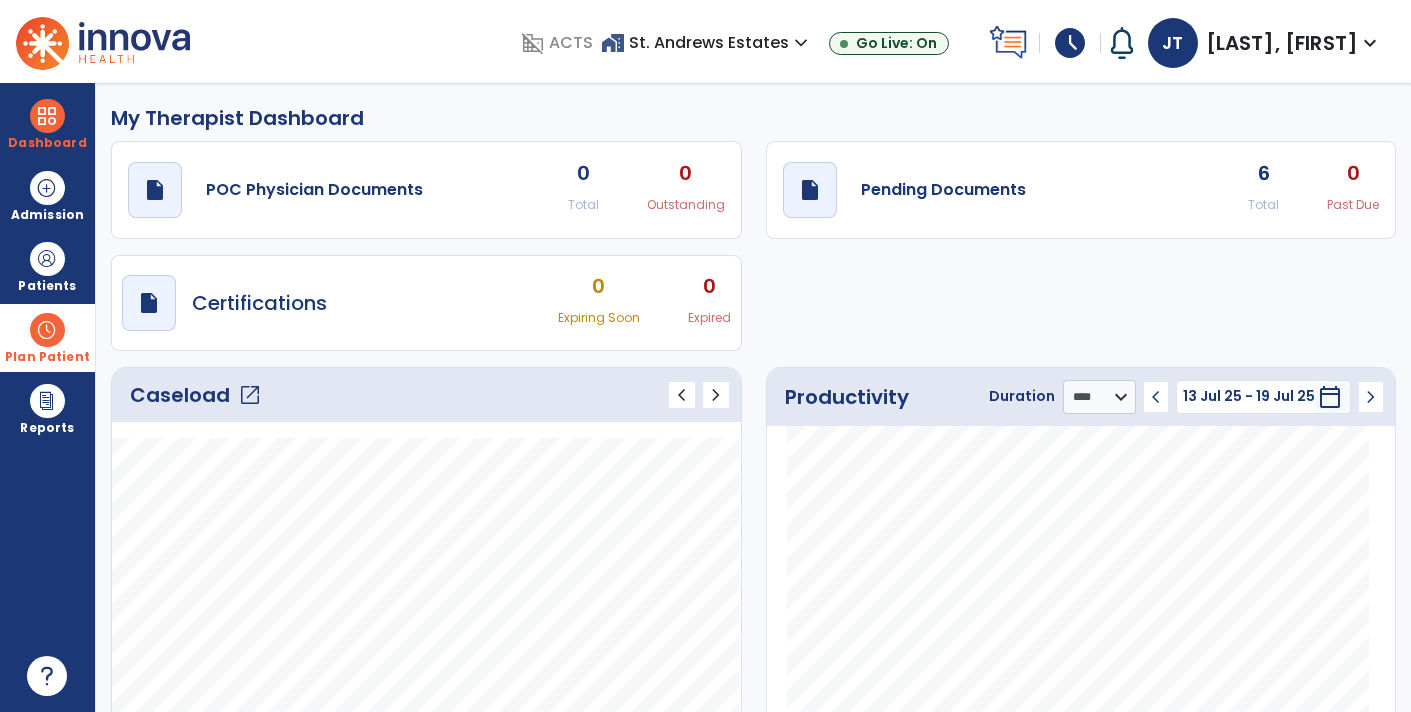 click on "Plan Patient" at bounding box center [47, 286] 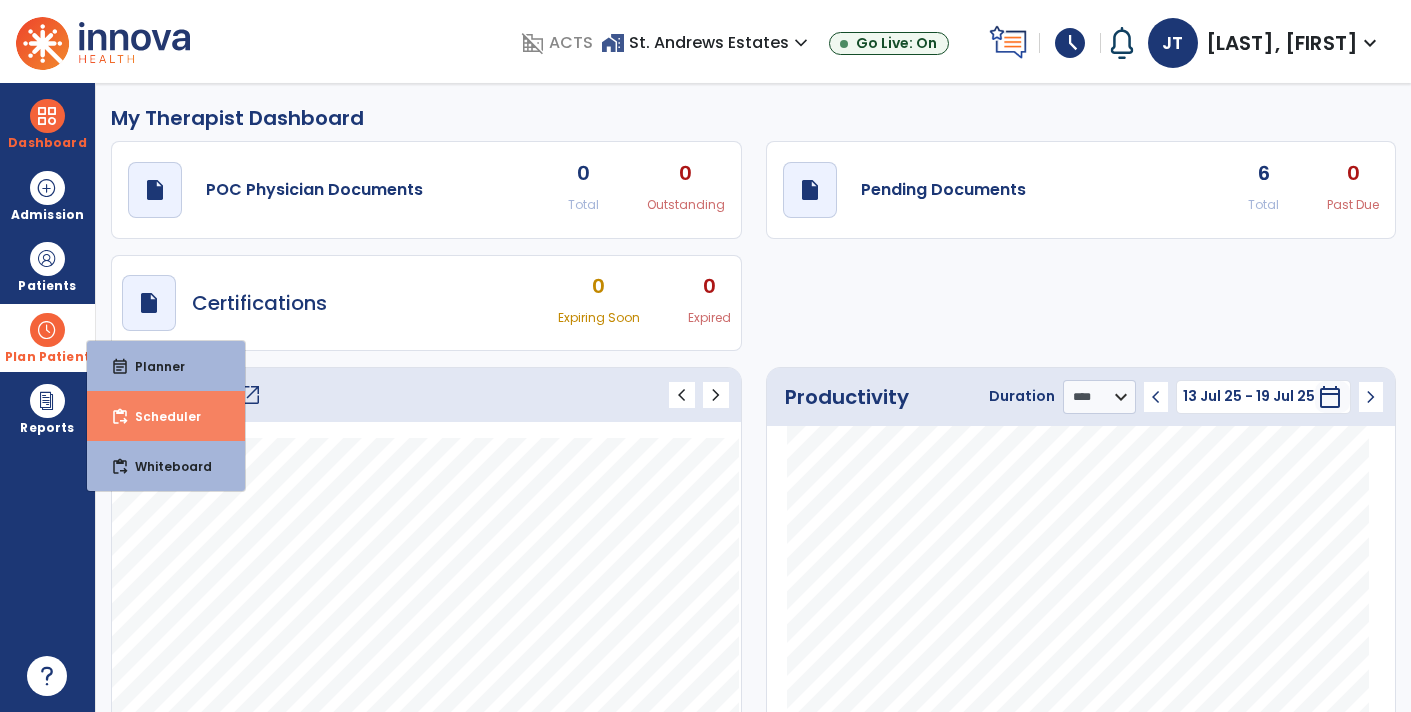 click on "Scheduler" at bounding box center [160, 416] 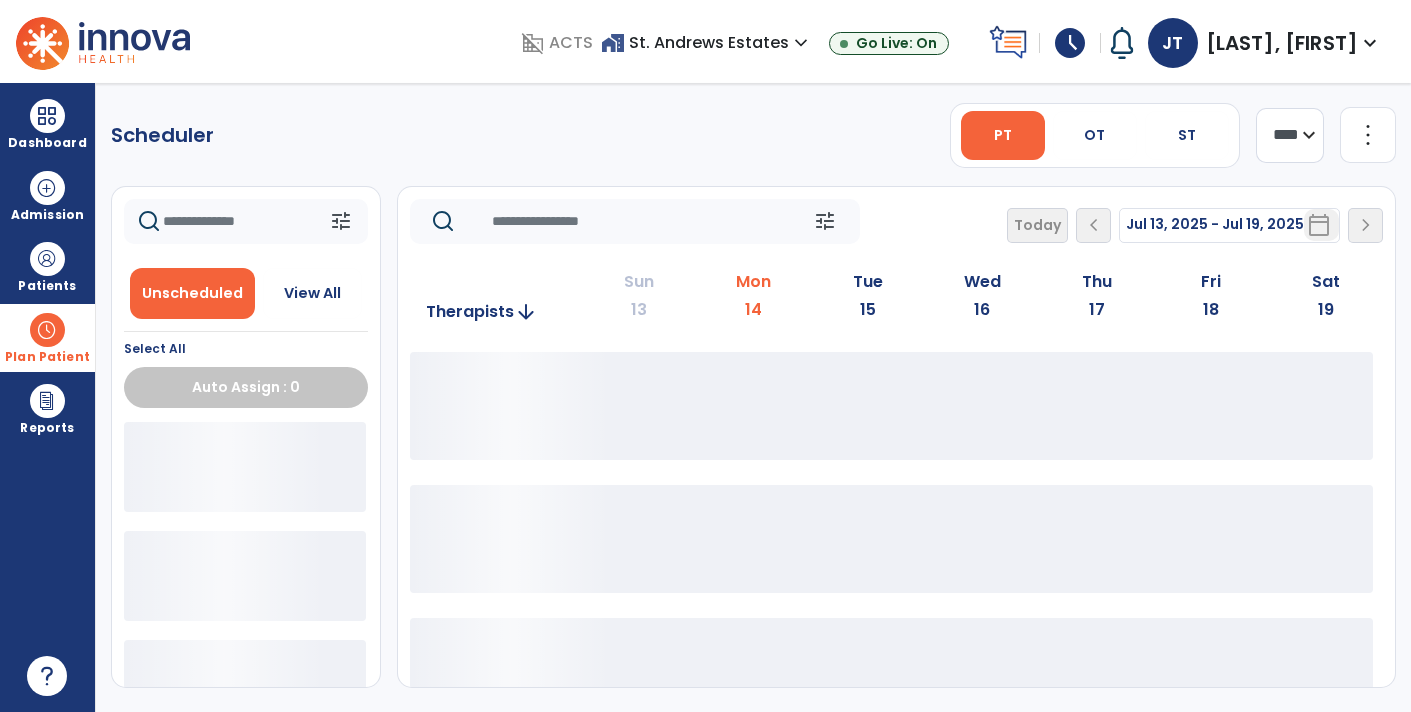 scroll, scrollTop: 0, scrollLeft: 0, axis: both 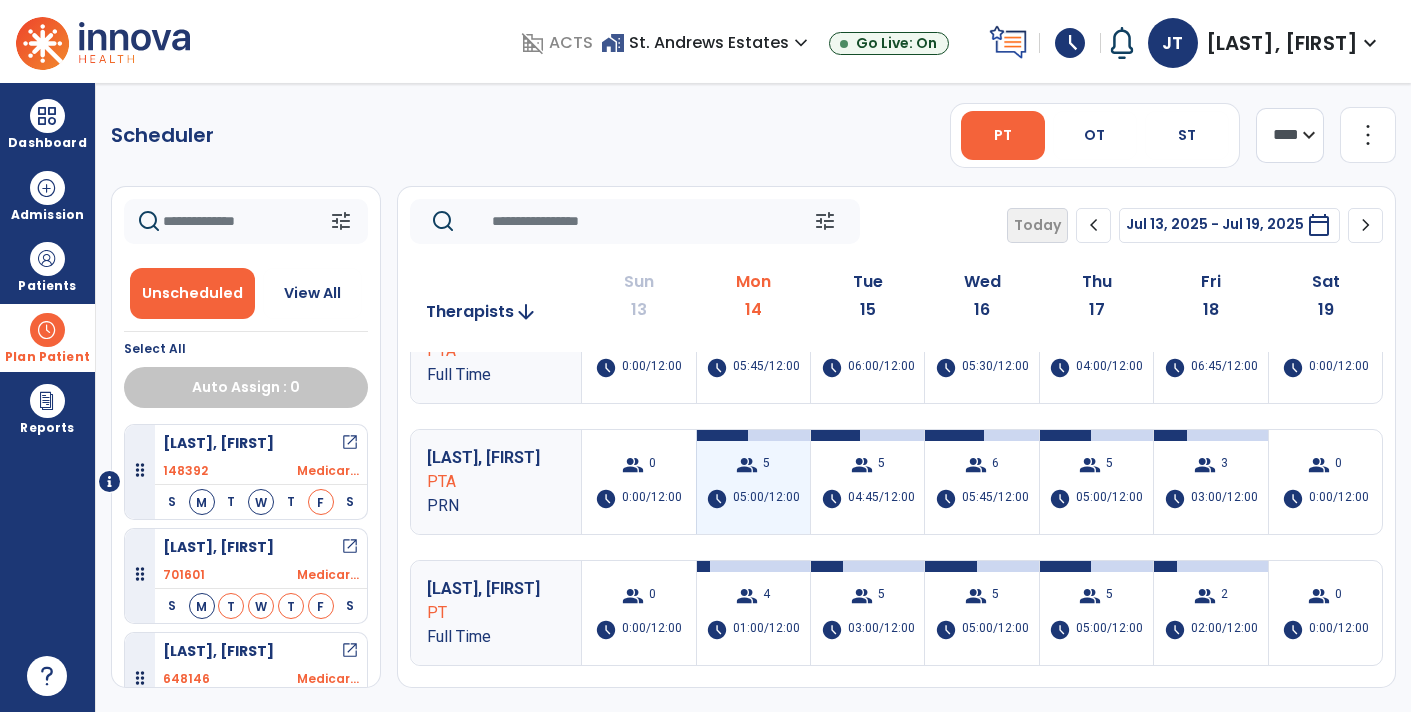 click on "group  5  schedule  05:00/12:00" at bounding box center [753, 482] 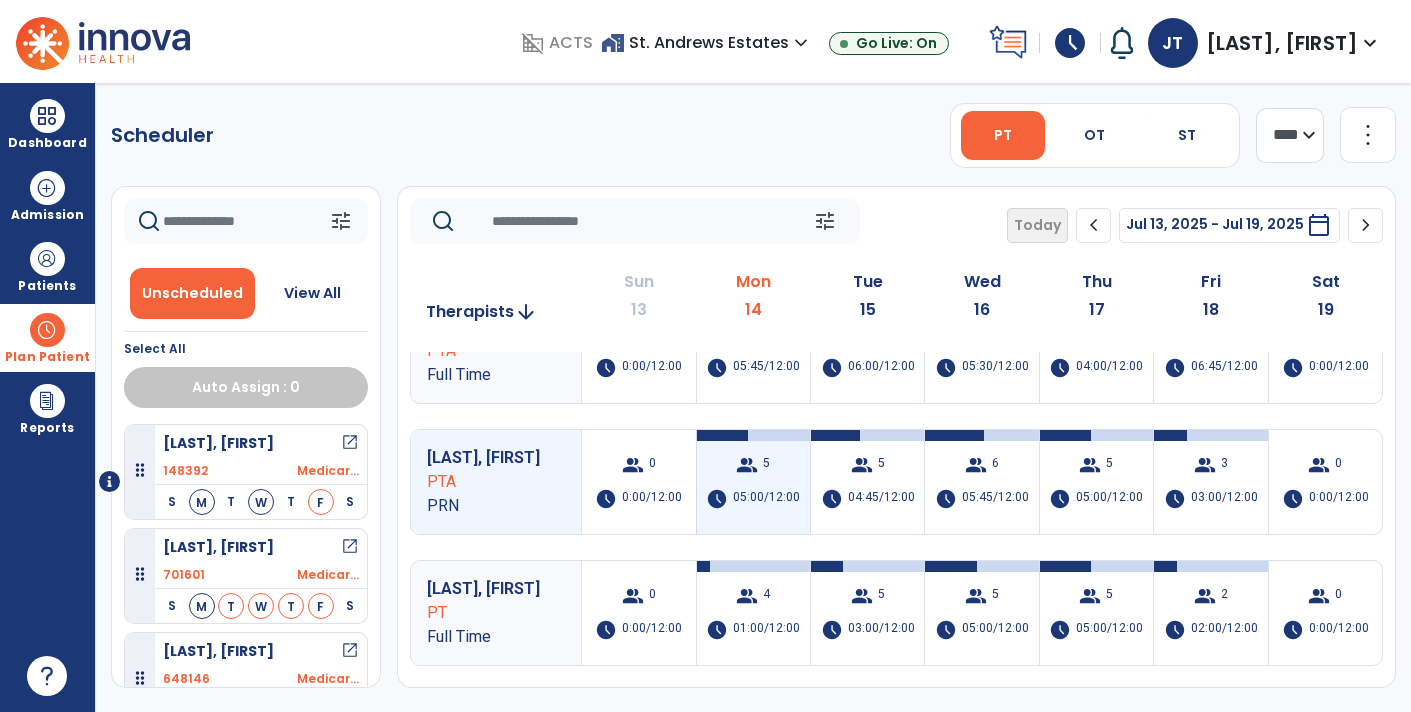 click on "group  5  schedule  05:00/12:00" at bounding box center [753, 482] 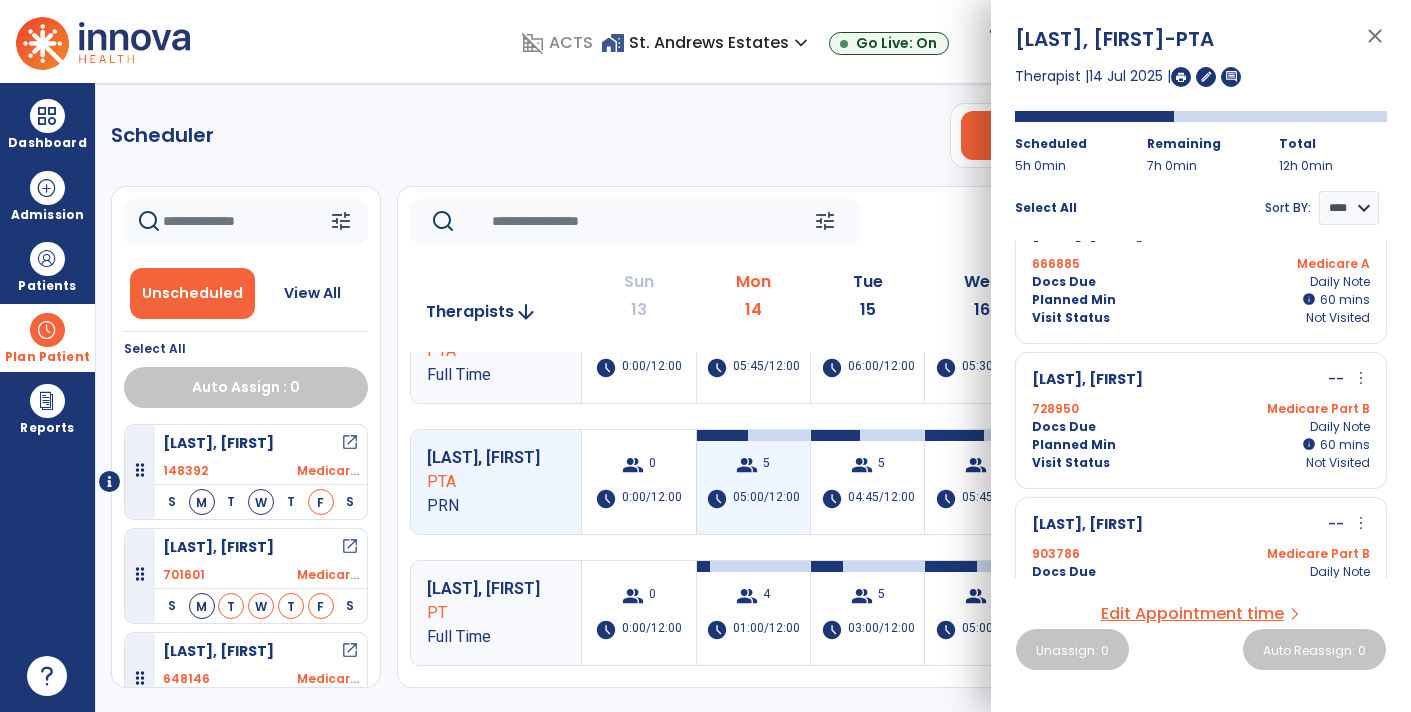 scroll, scrollTop: 0, scrollLeft: 0, axis: both 